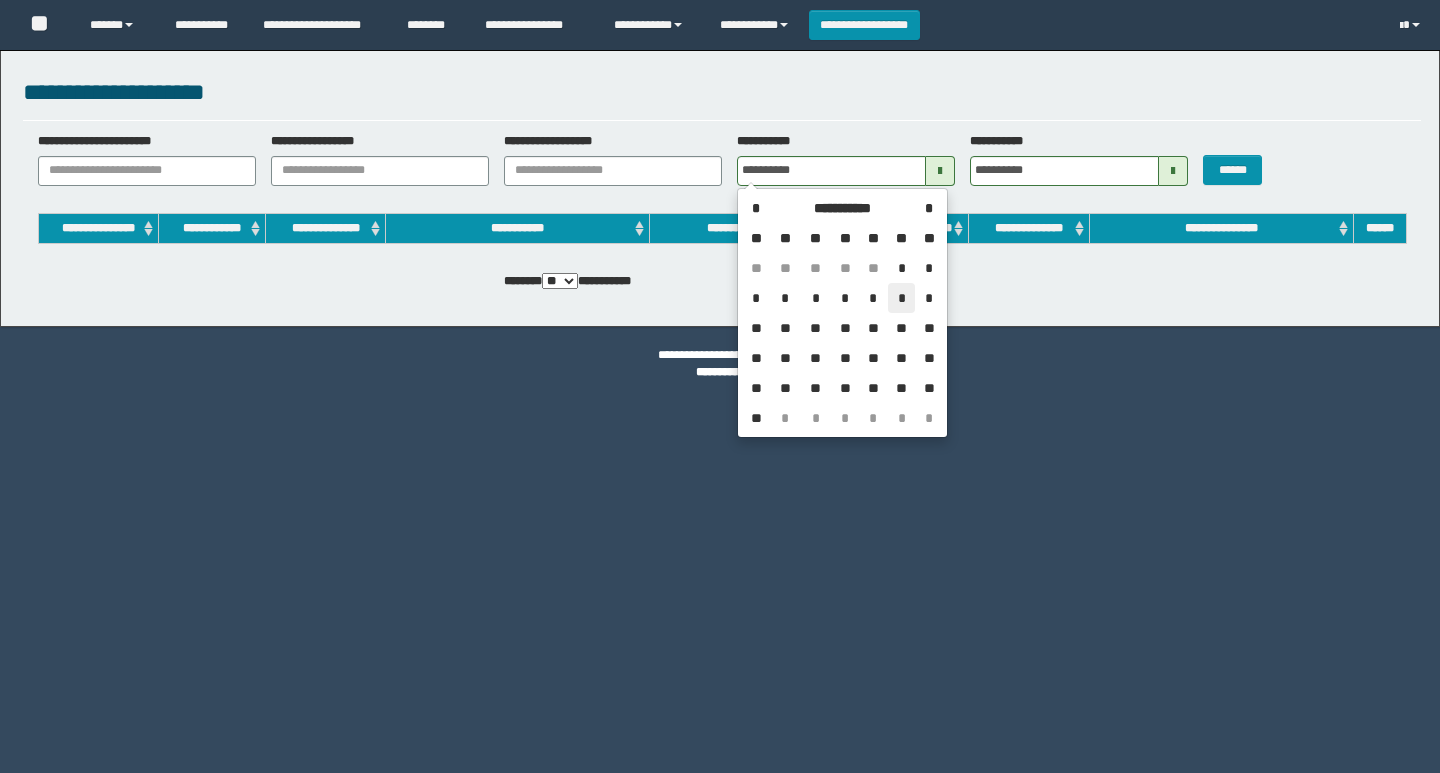 scroll, scrollTop: 0, scrollLeft: 0, axis: both 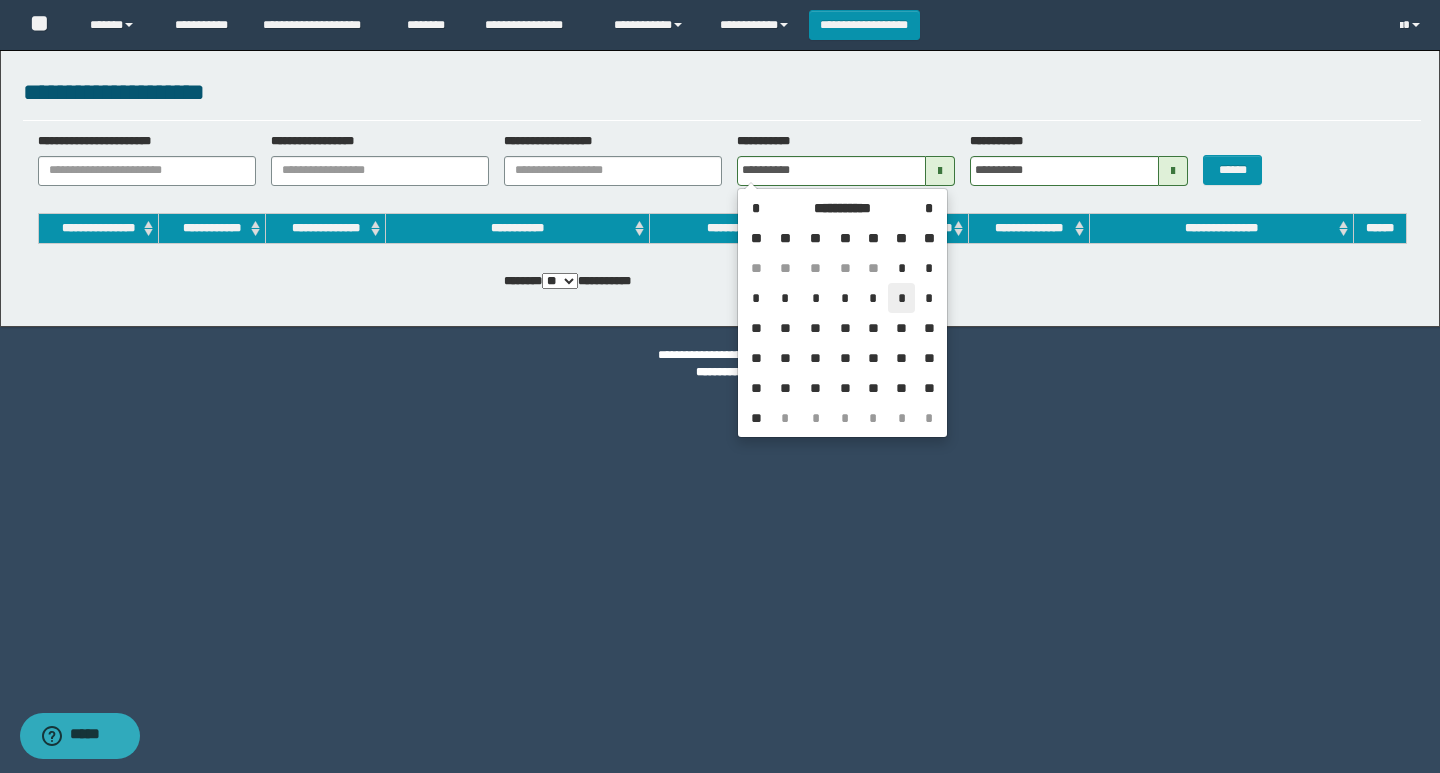 click on "*" at bounding box center [902, 298] 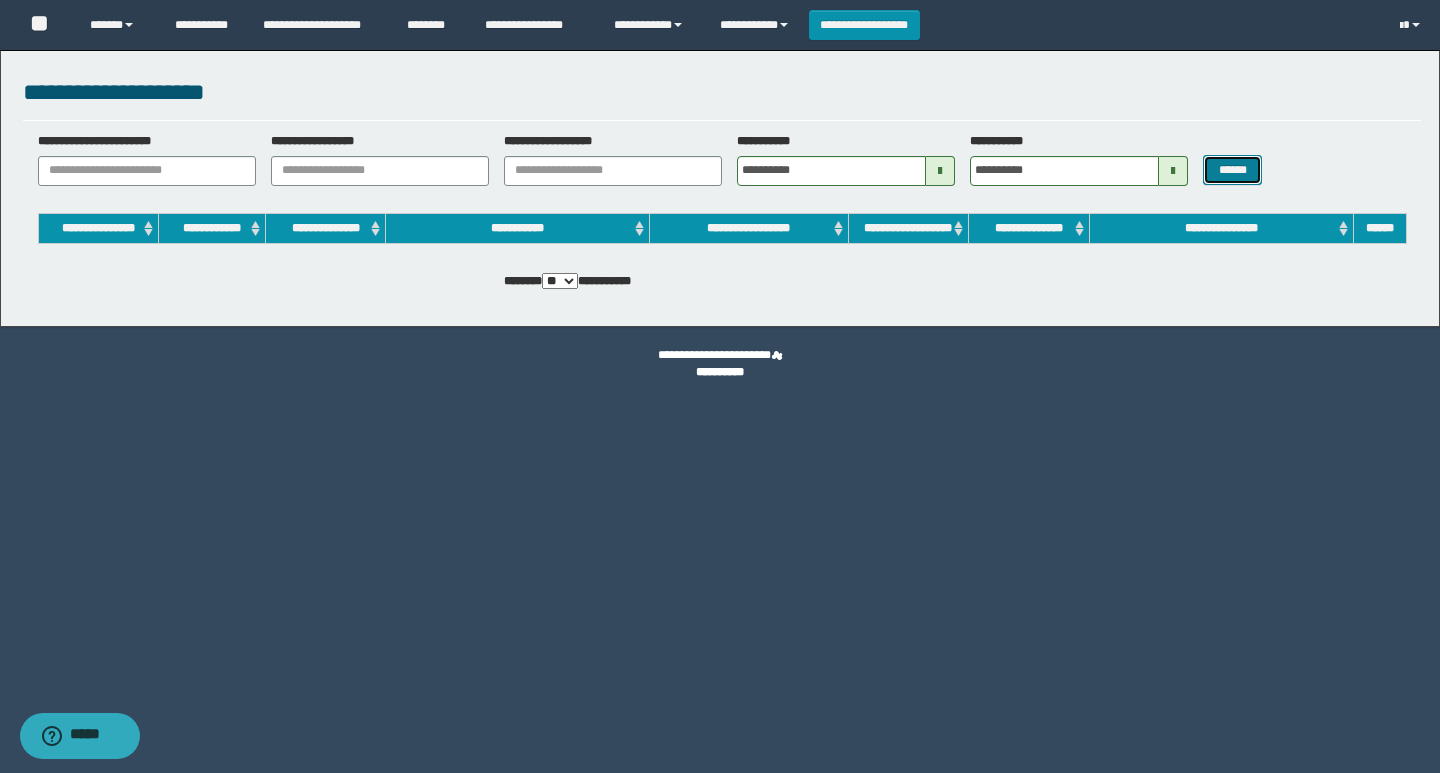click on "******" at bounding box center [1232, 170] 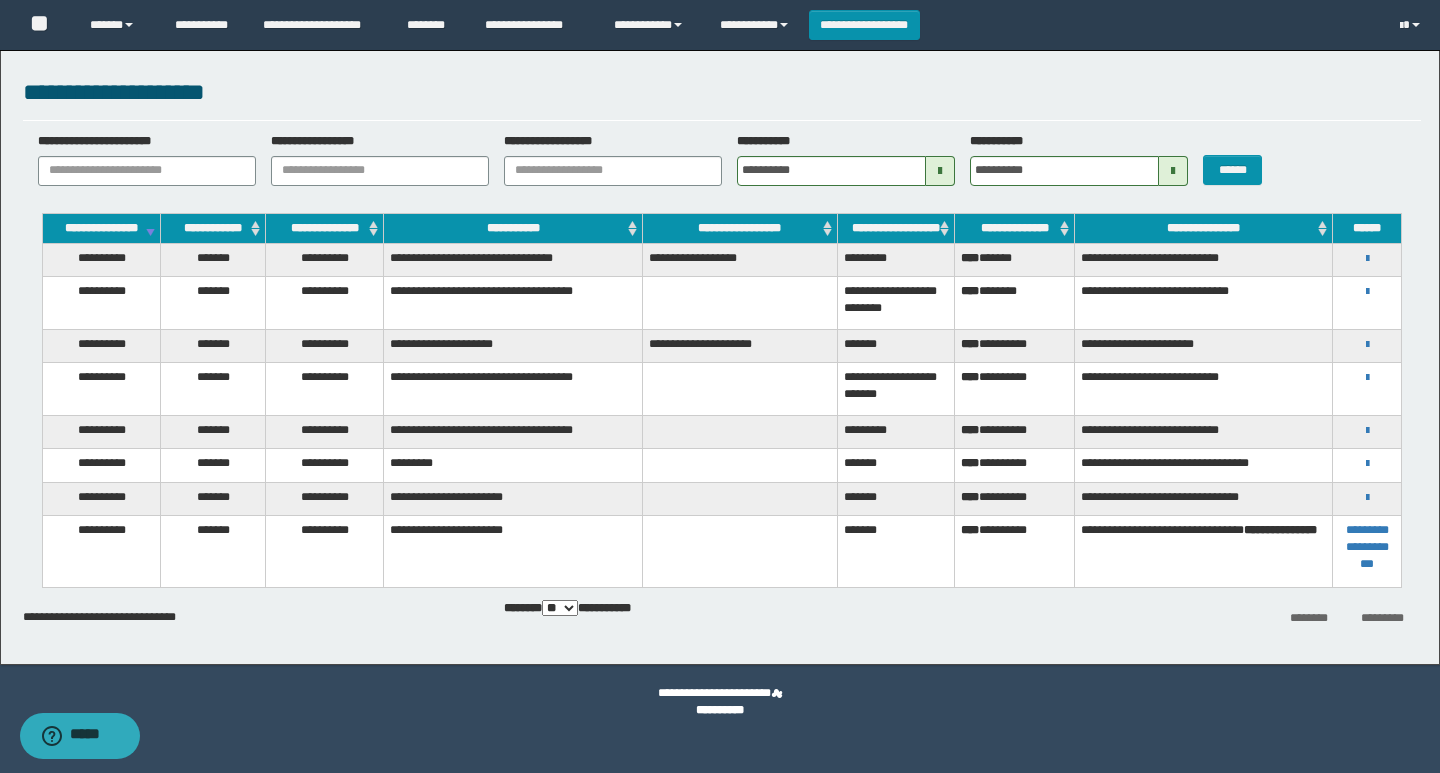 click on "**********" at bounding box center (1366, 258) 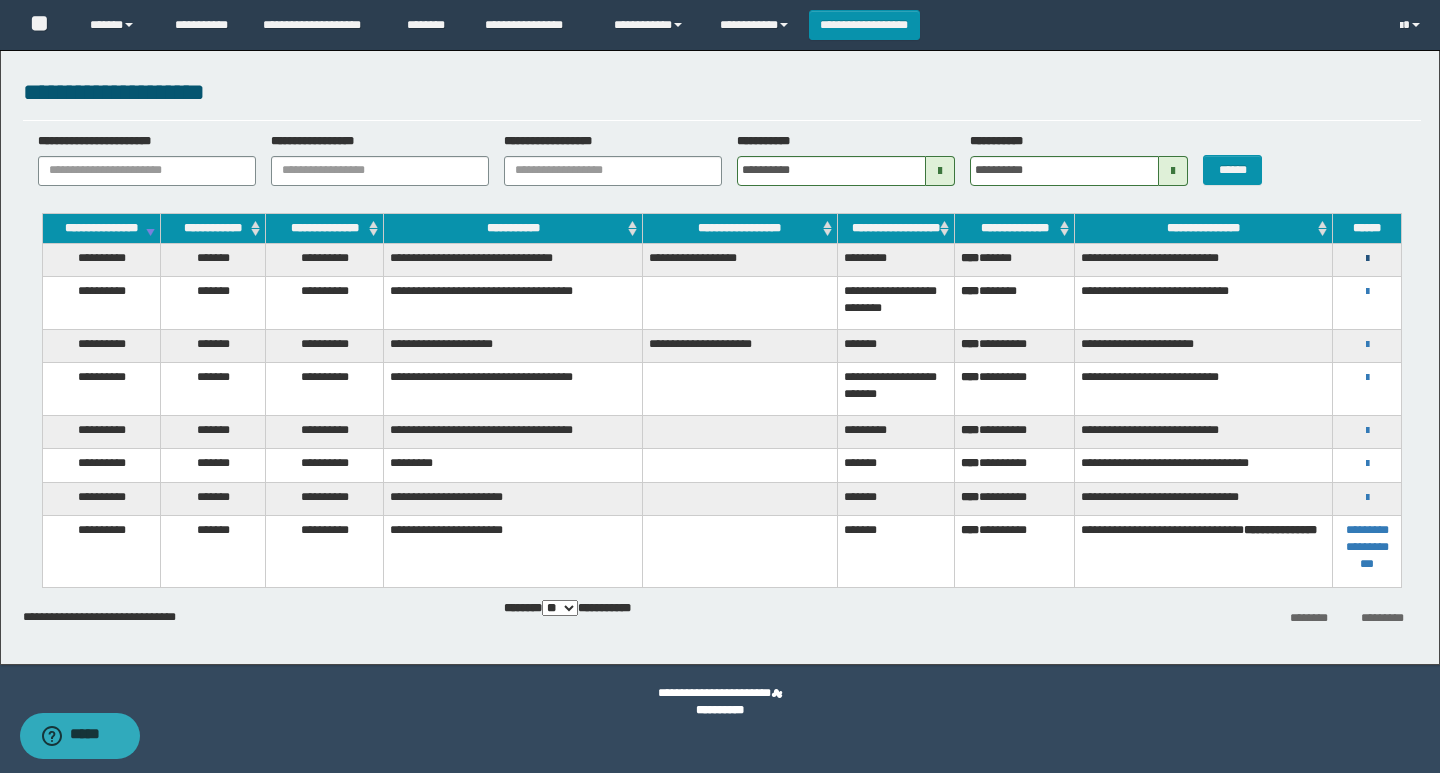 click at bounding box center (1367, 259) 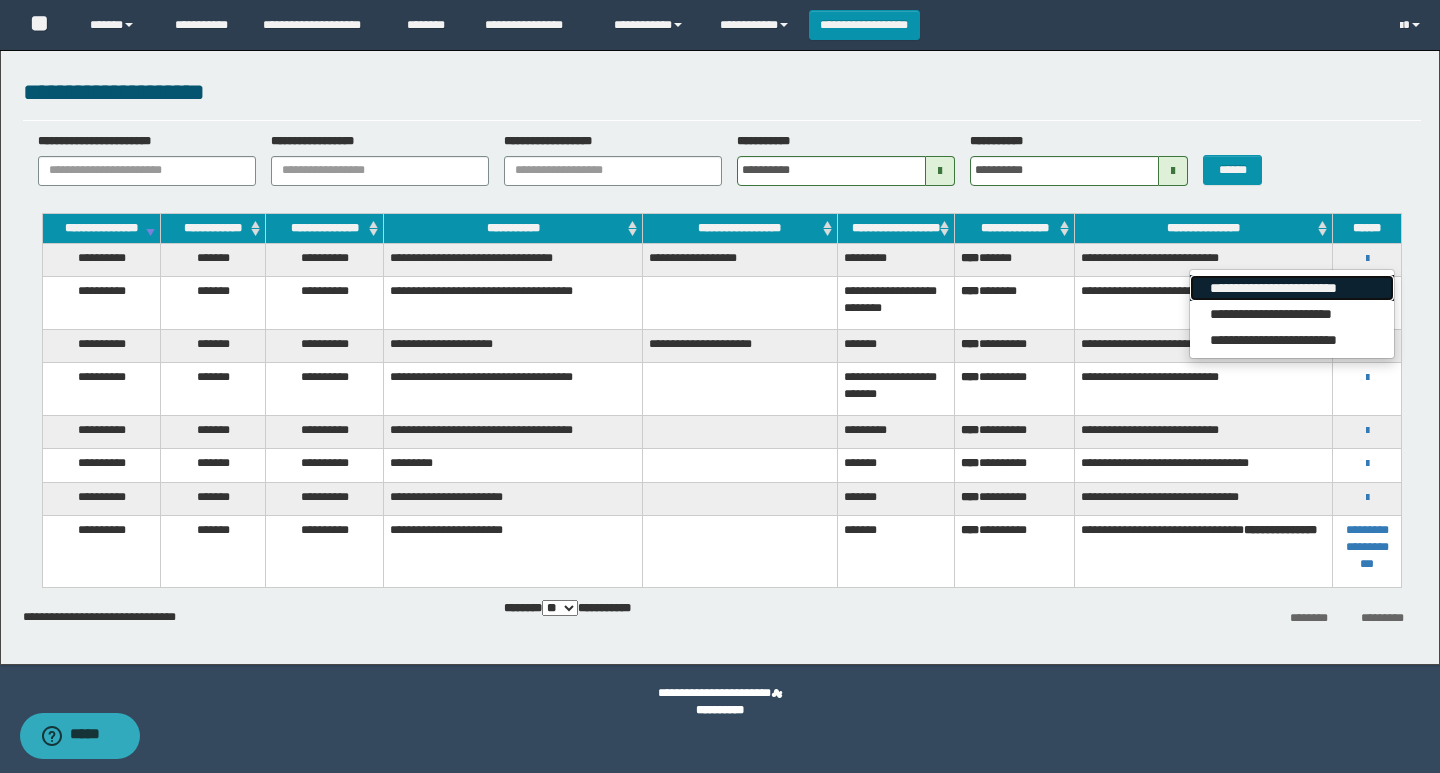 click on "**********" at bounding box center [1291, 288] 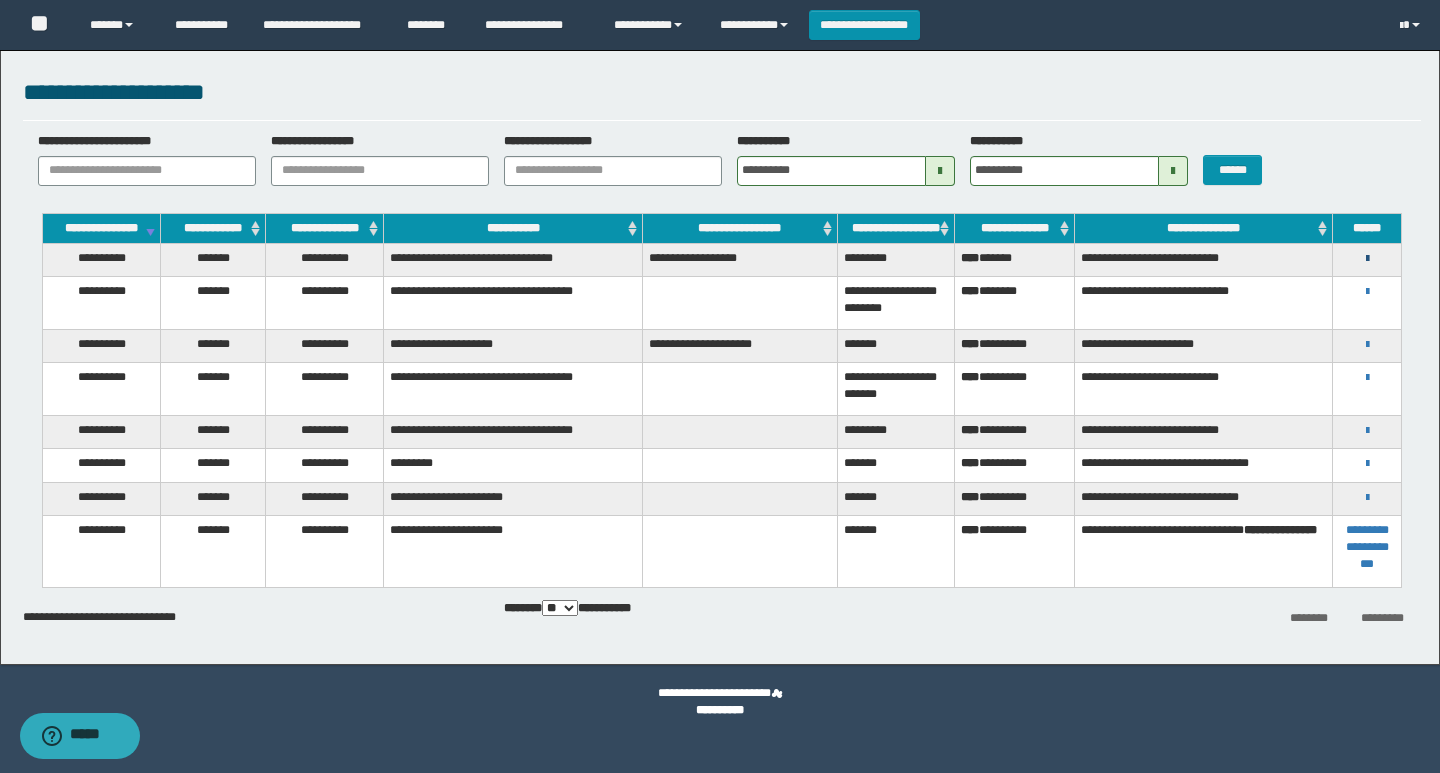 click at bounding box center (1367, 259) 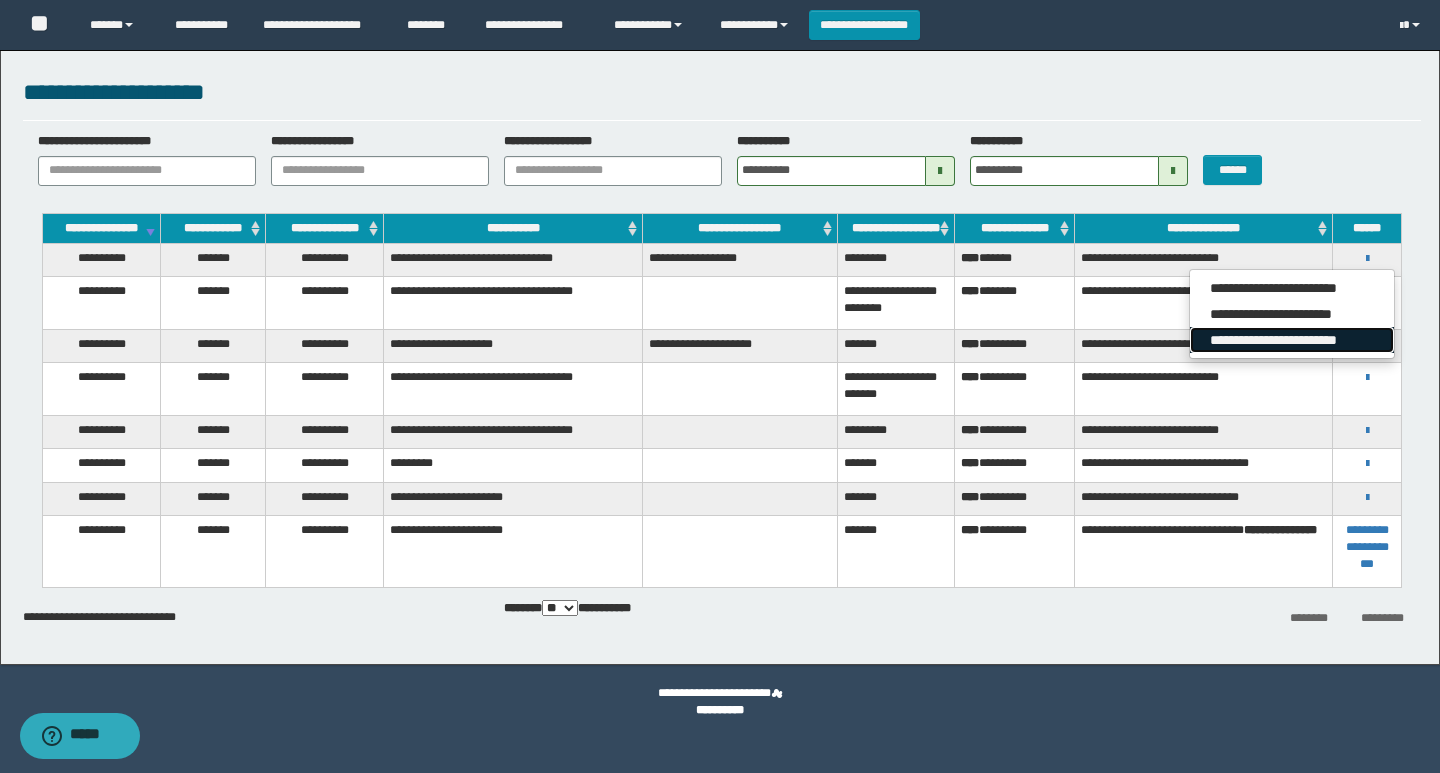 click on "**********" at bounding box center [1291, 340] 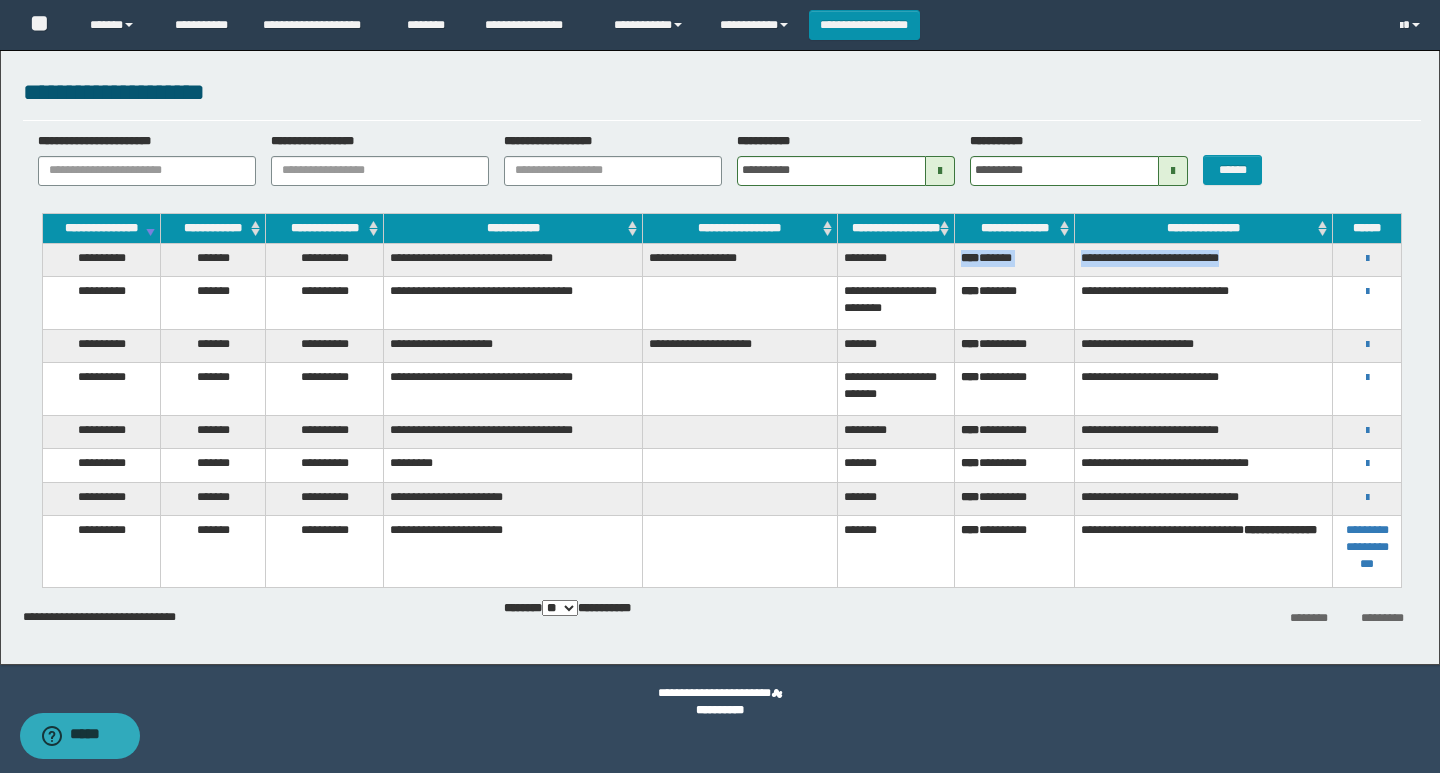 drag, startPoint x: 1287, startPoint y: 266, endPoint x: 953, endPoint y: 267, distance: 334.0015 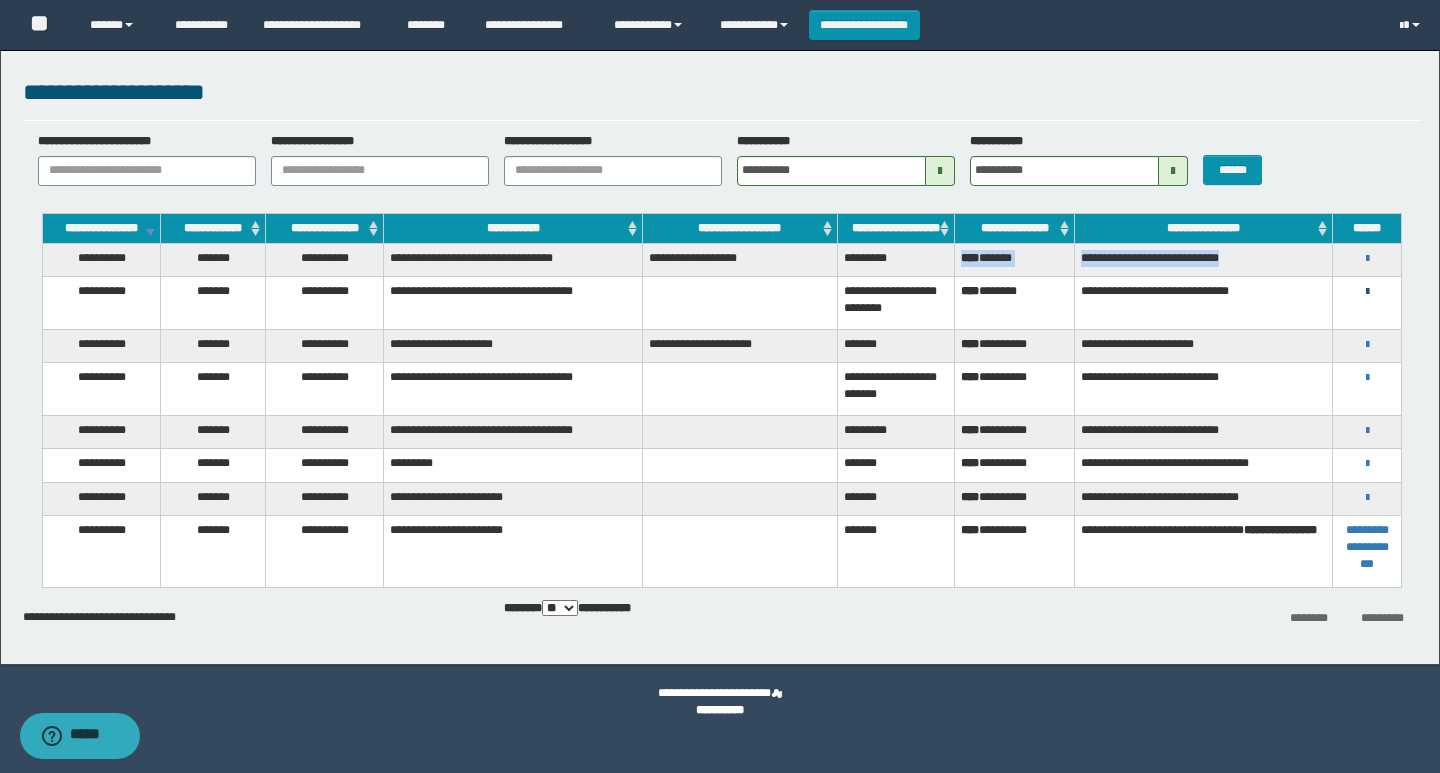 click at bounding box center [1367, 292] 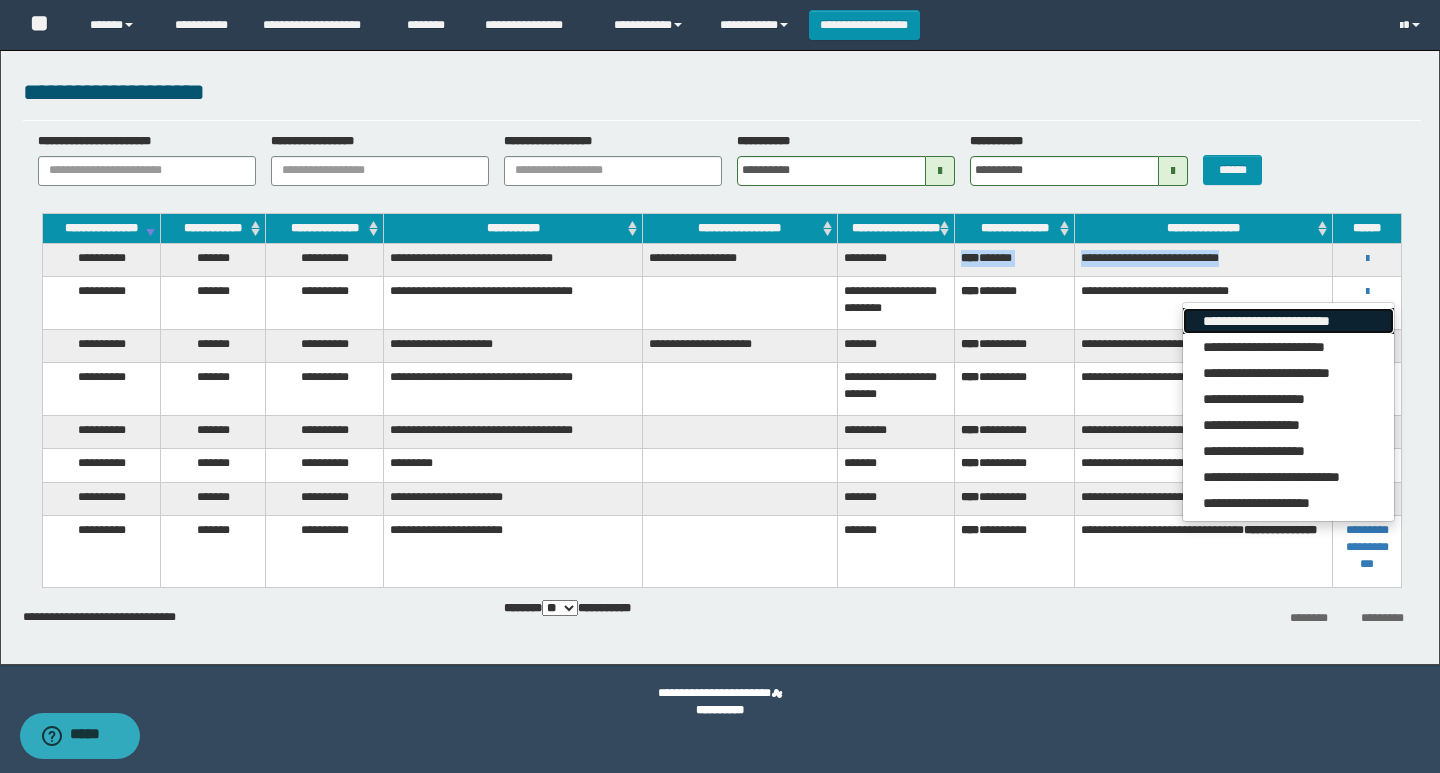 click on "**********" at bounding box center (1288, 321) 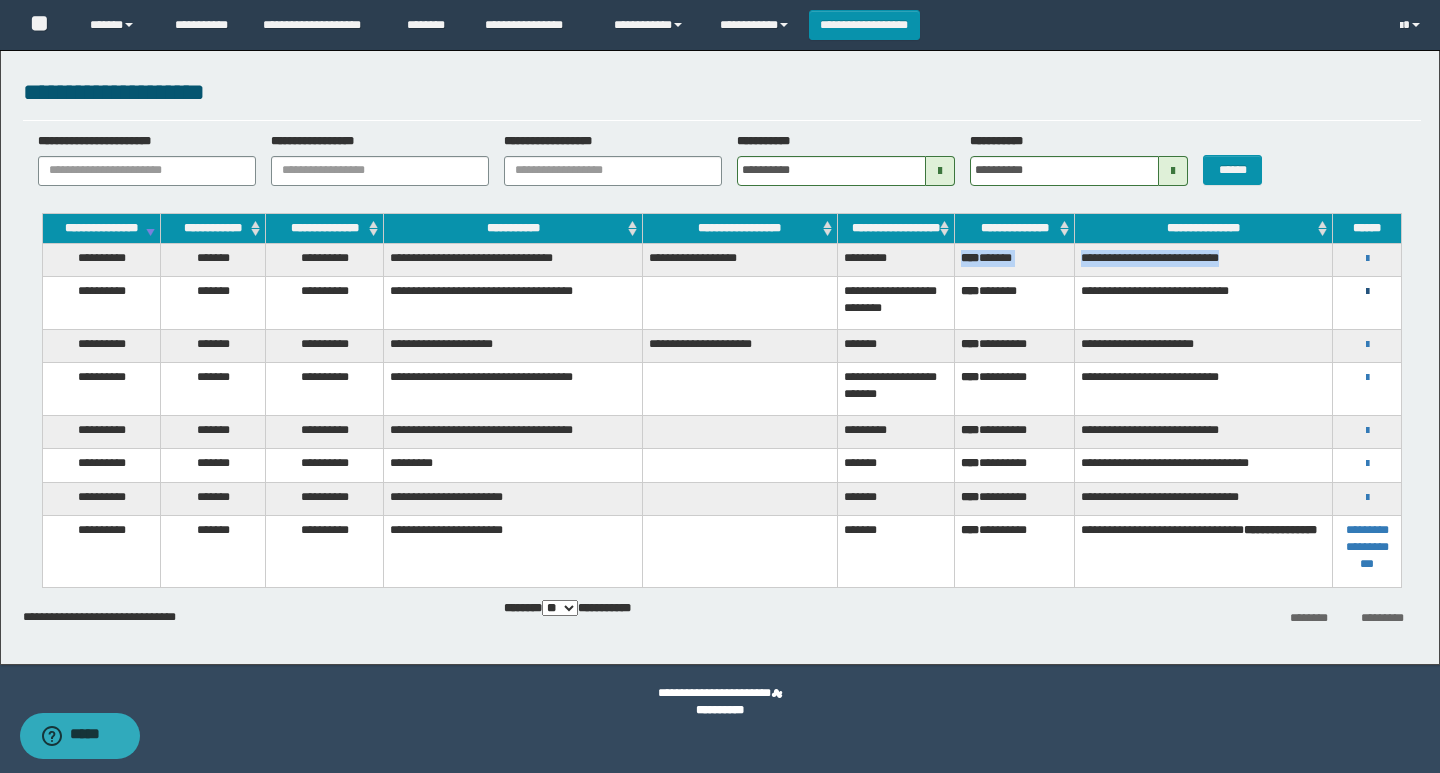 click at bounding box center [1367, 292] 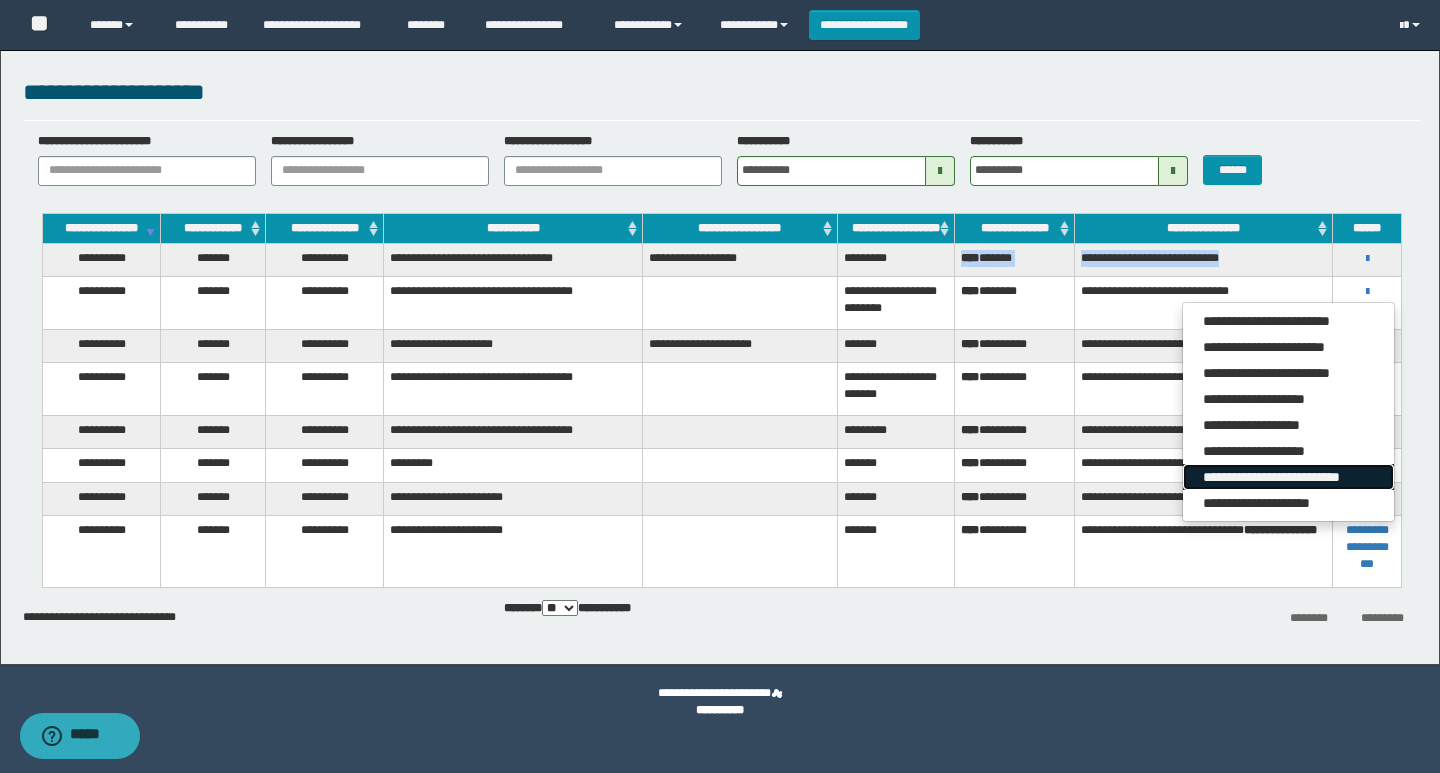 click on "**********" at bounding box center (1288, 477) 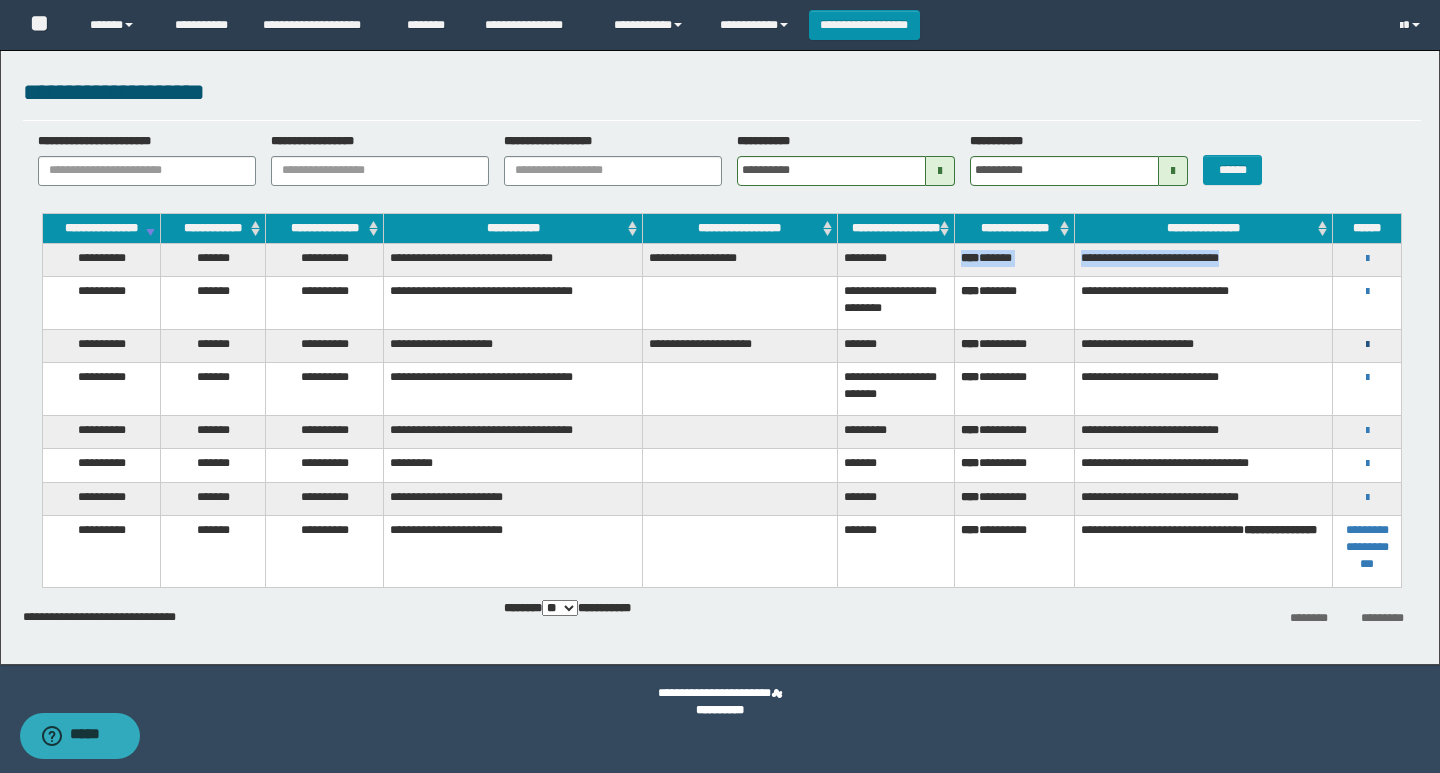 click at bounding box center (1367, 345) 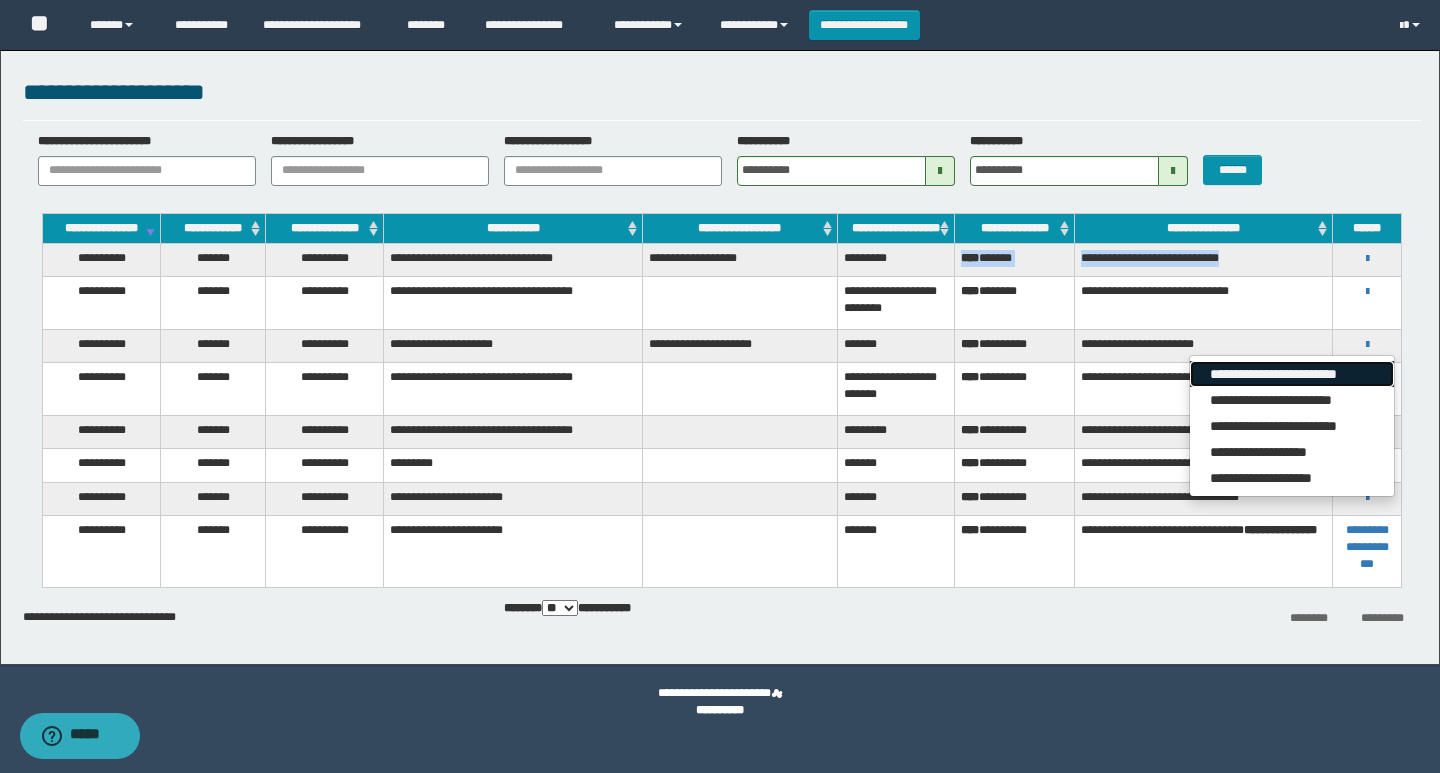 click on "**********" at bounding box center [1291, 374] 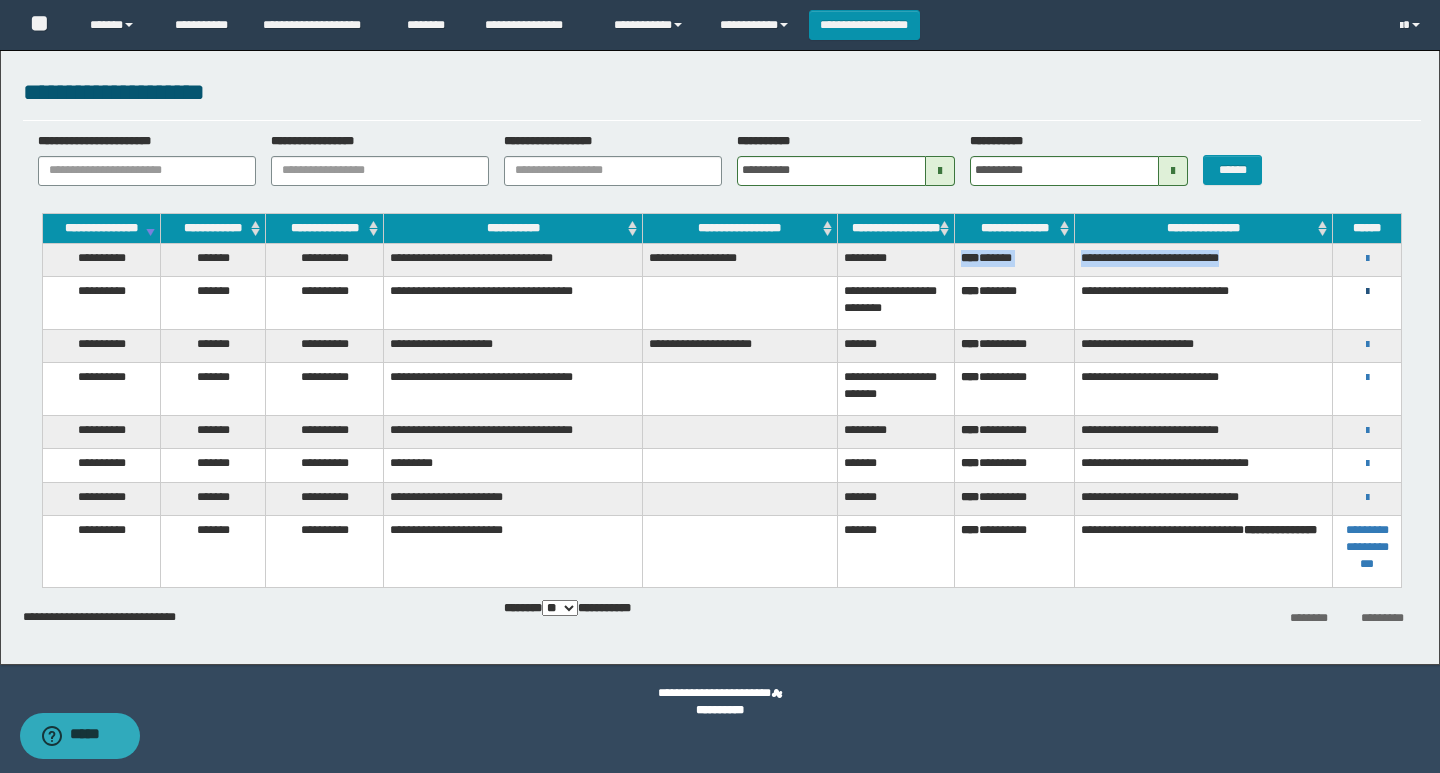 click at bounding box center (1367, 292) 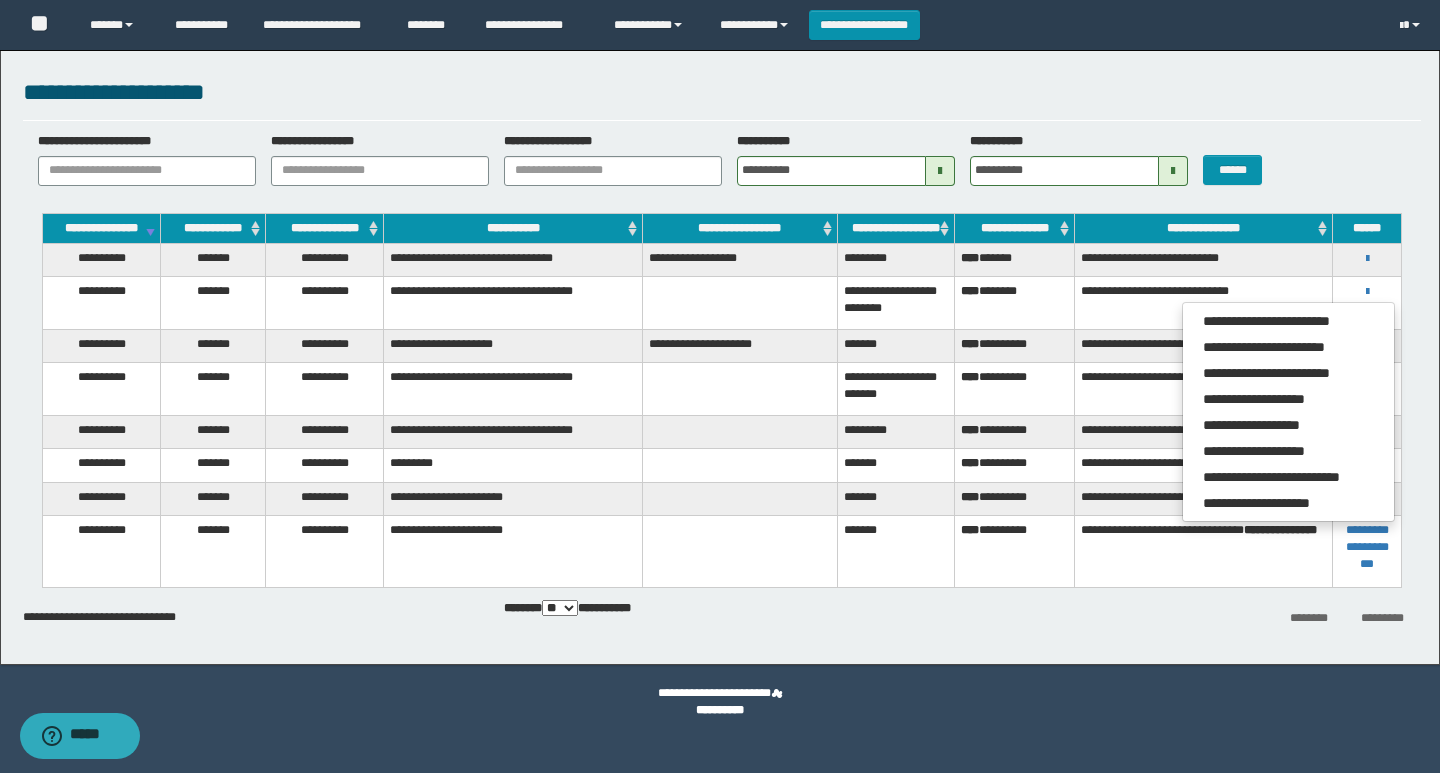 click on "*******" at bounding box center (896, 345) 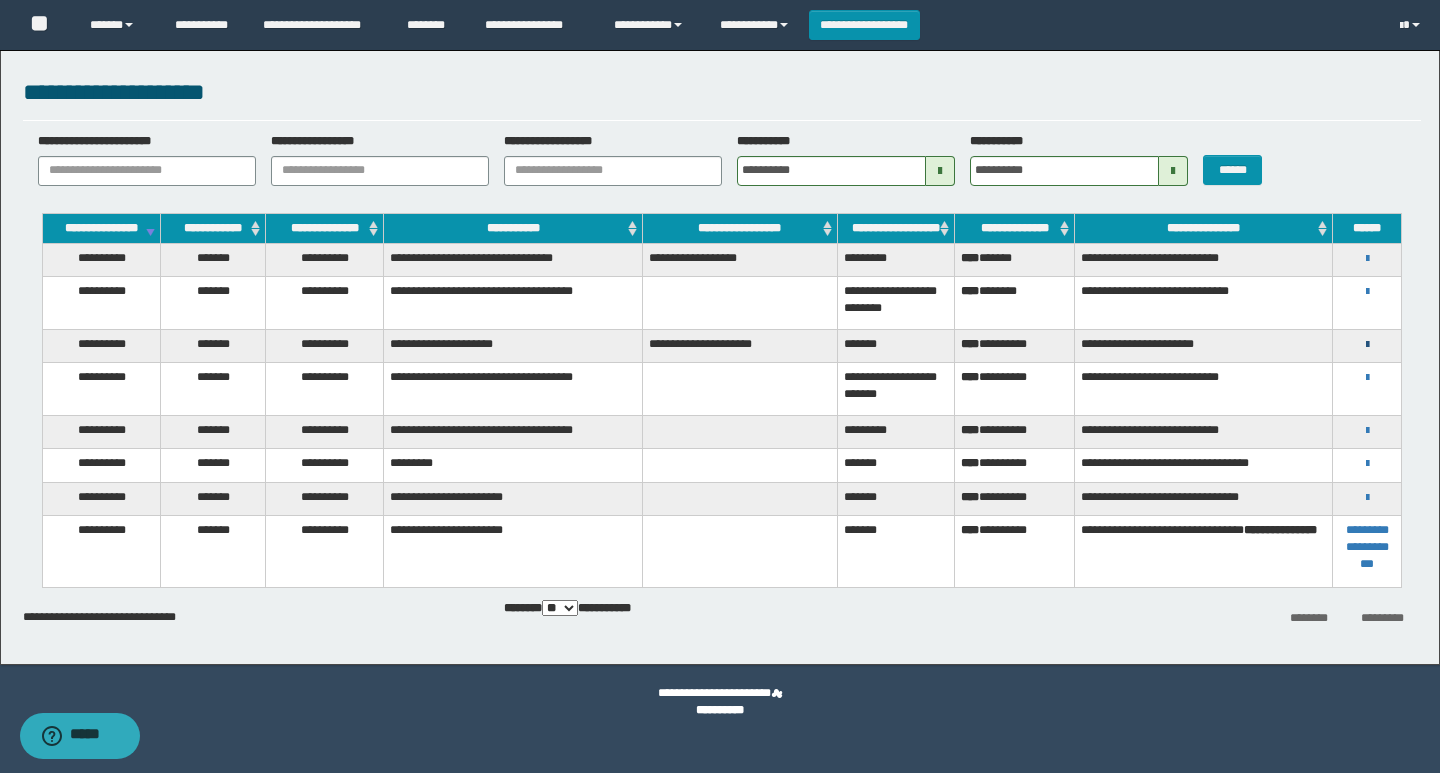 click at bounding box center [1367, 345] 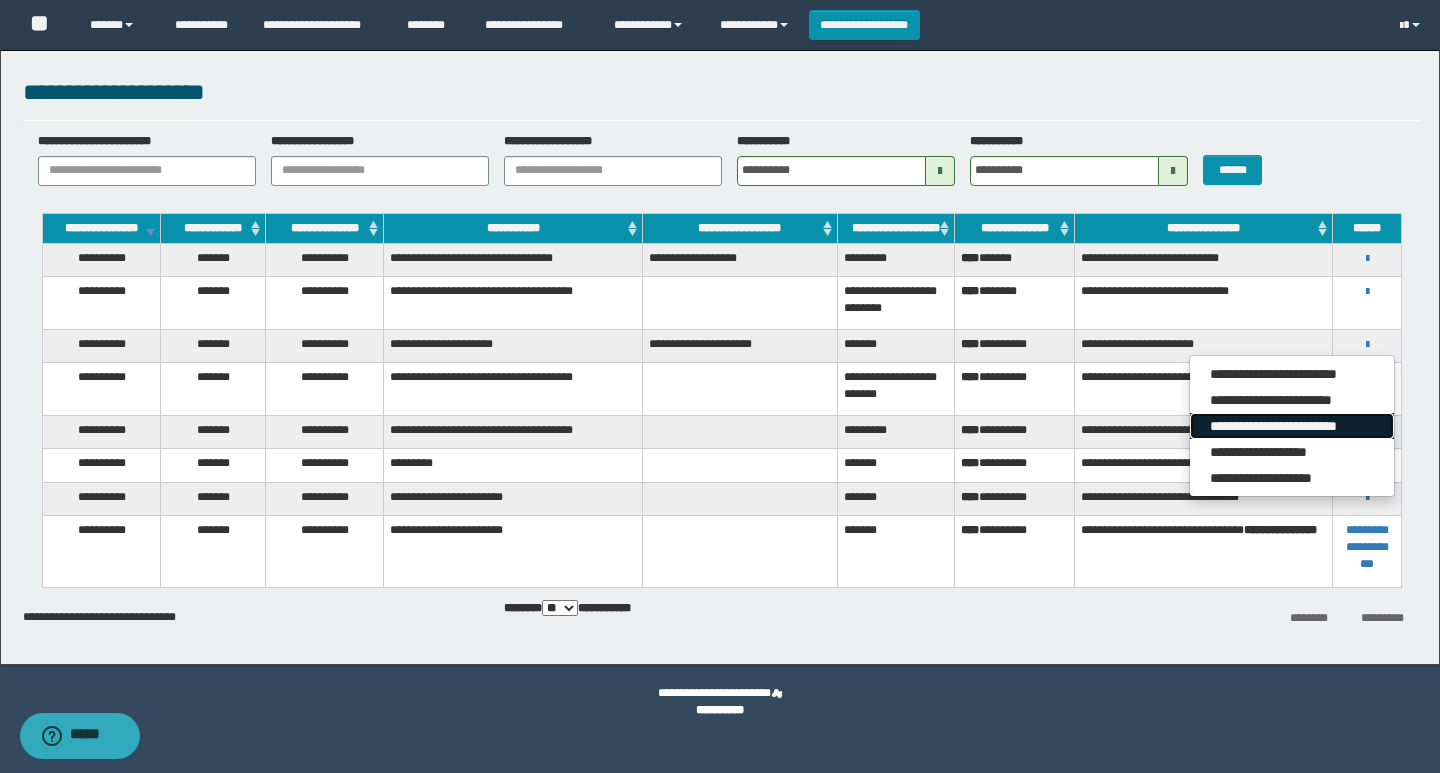 click on "**********" at bounding box center (1291, 426) 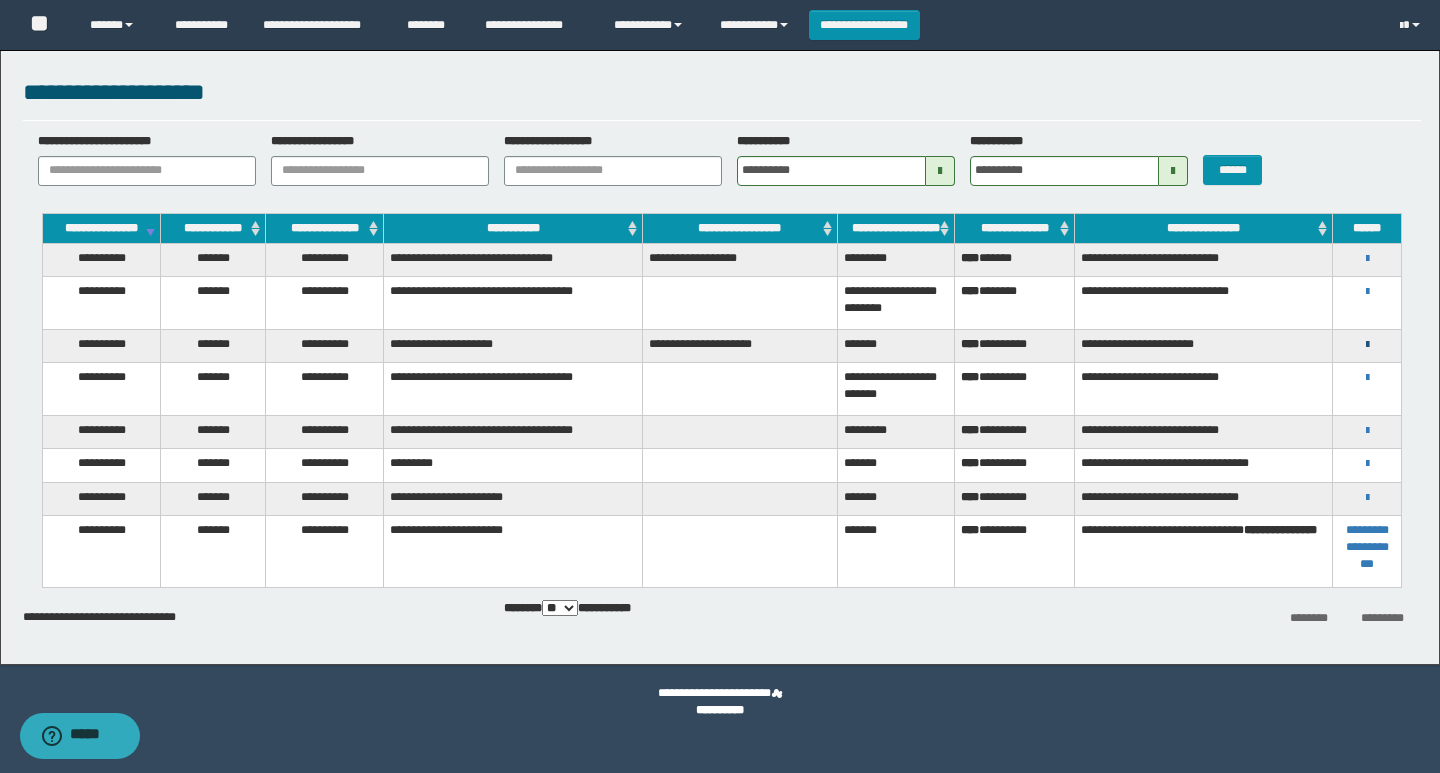 click at bounding box center [1367, 345] 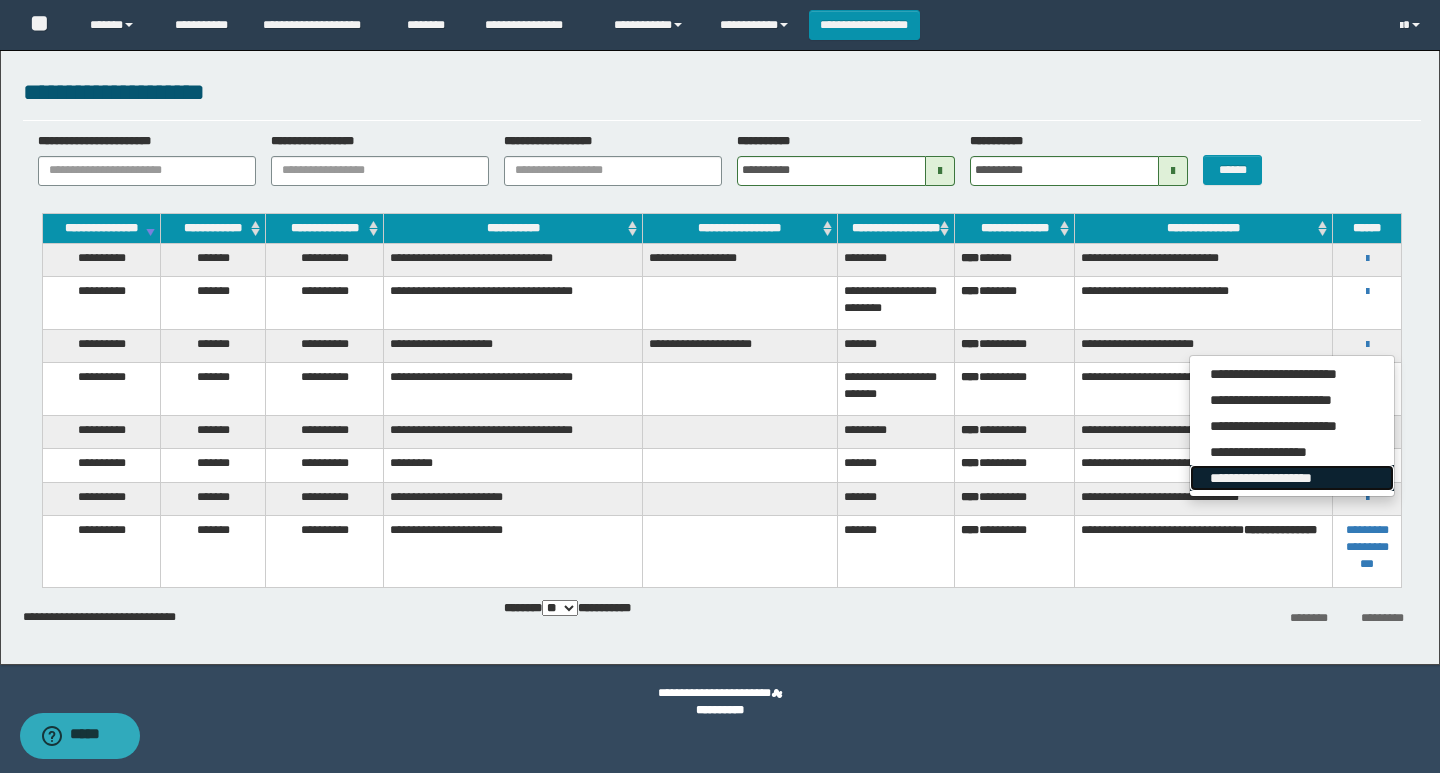 click on "**********" at bounding box center (1291, 478) 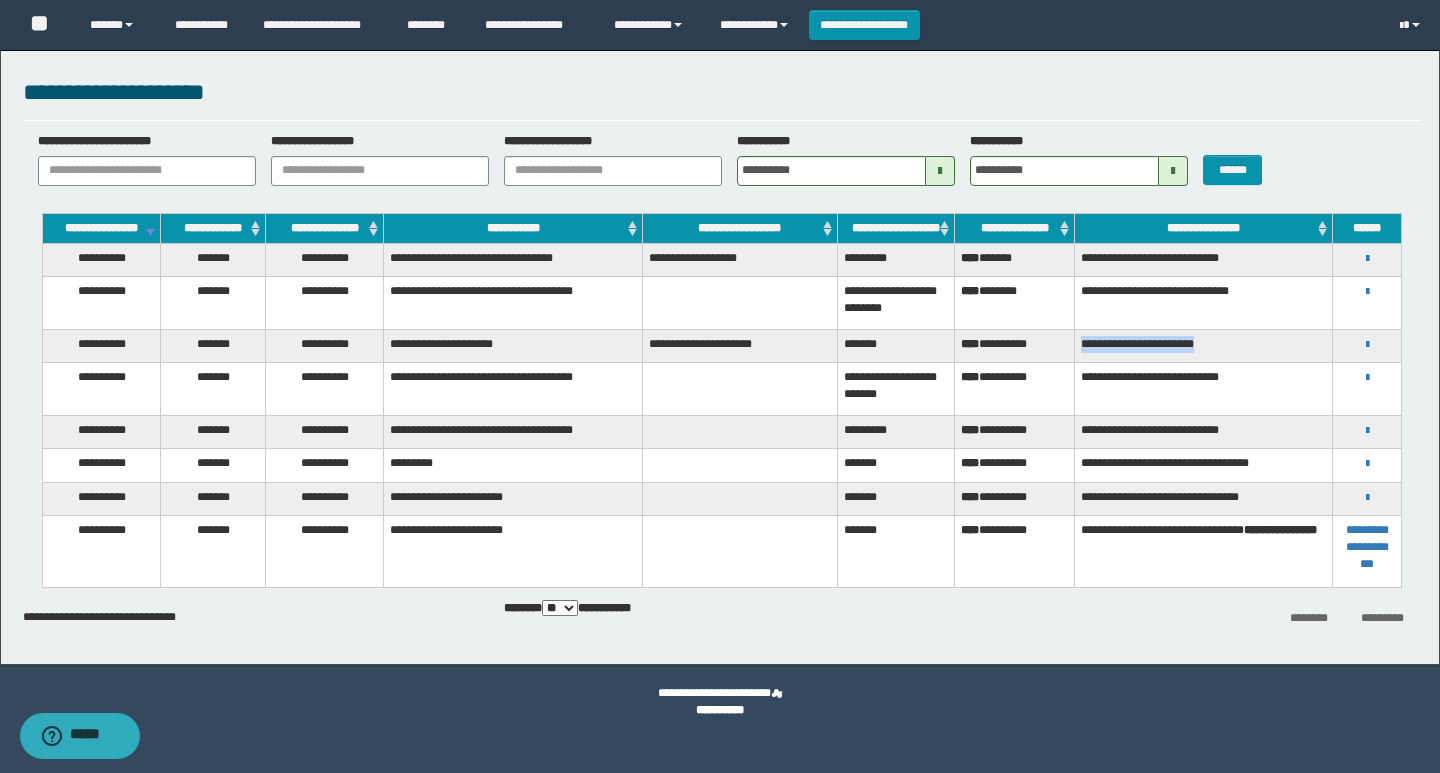 drag, startPoint x: 1209, startPoint y: 346, endPoint x: 1075, endPoint y: 355, distance: 134.3019 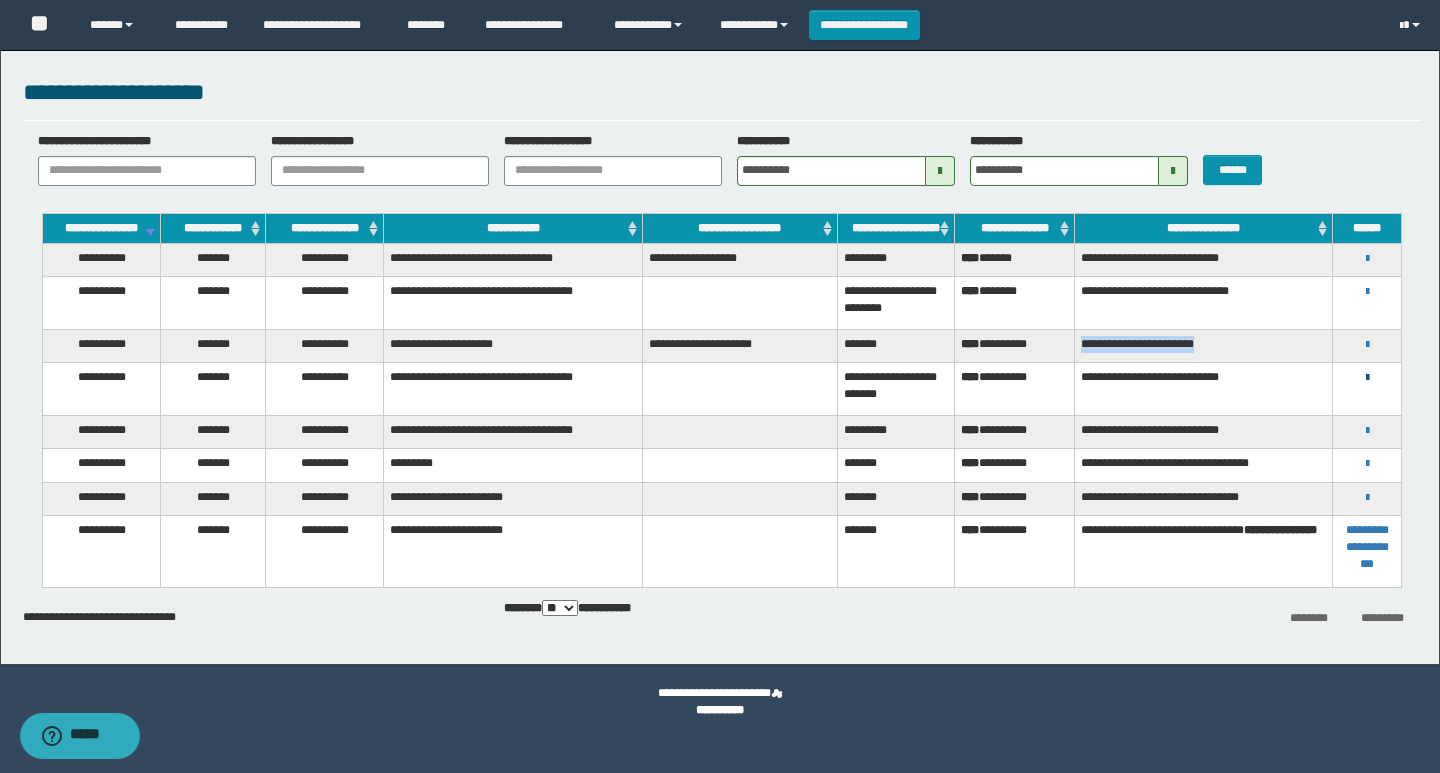 click at bounding box center [1367, 378] 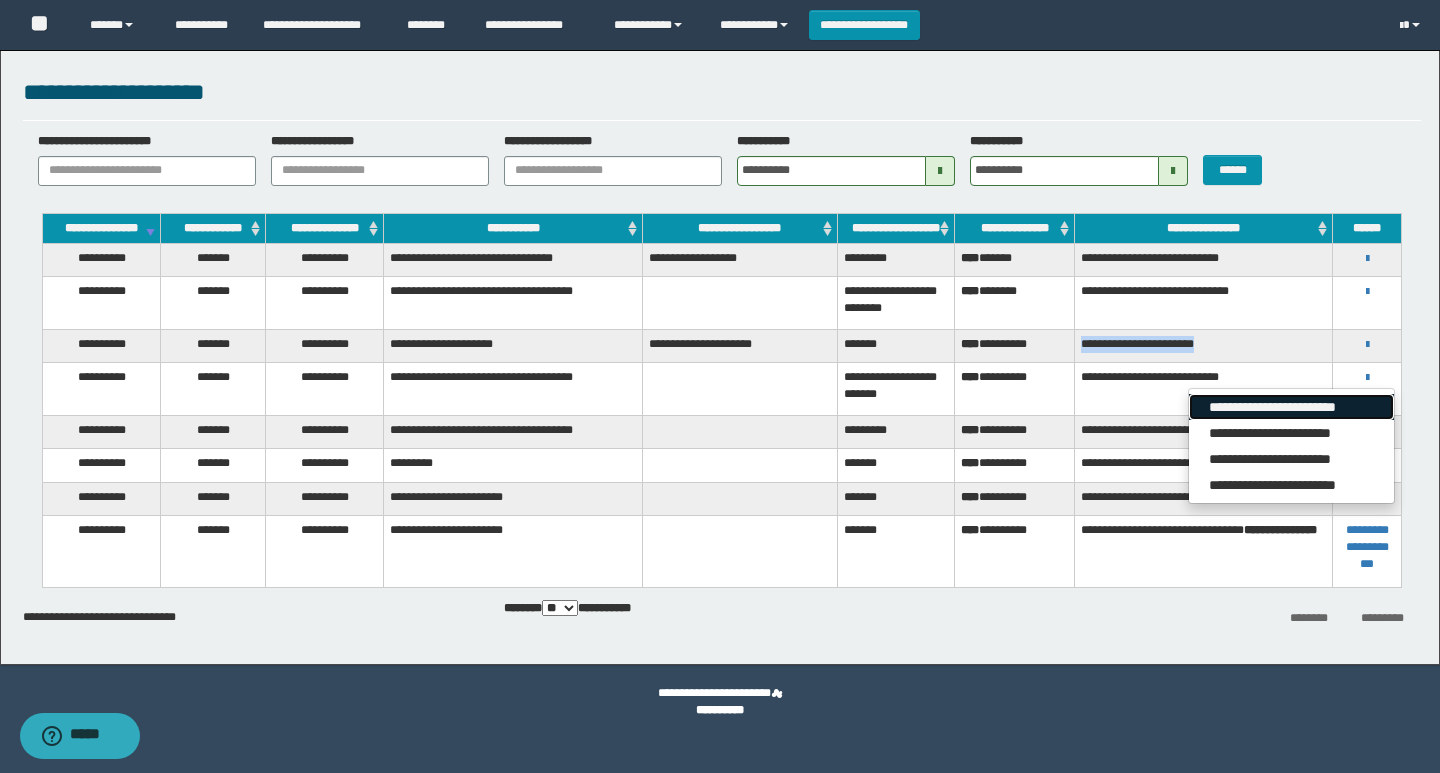 click on "**********" at bounding box center (1291, 407) 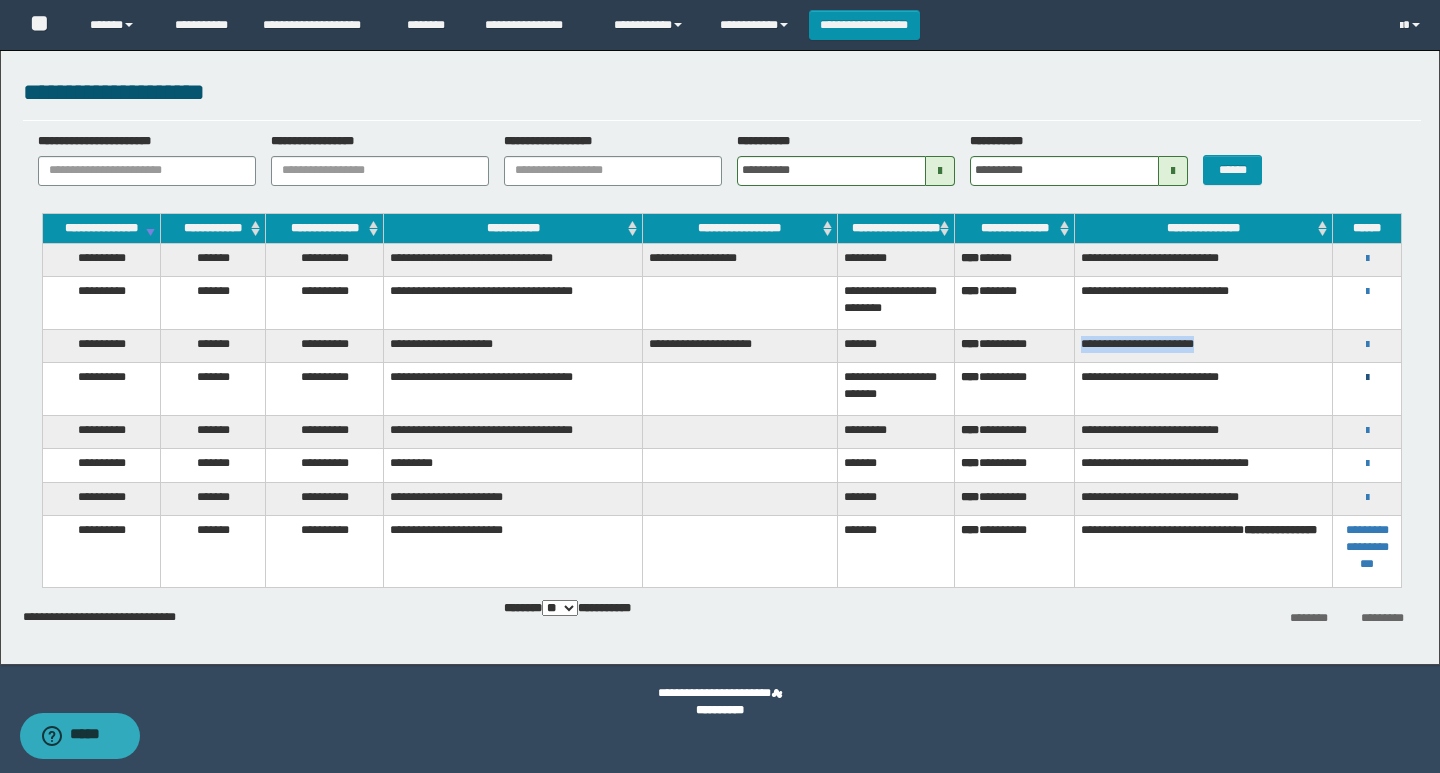 click at bounding box center [1367, 377] 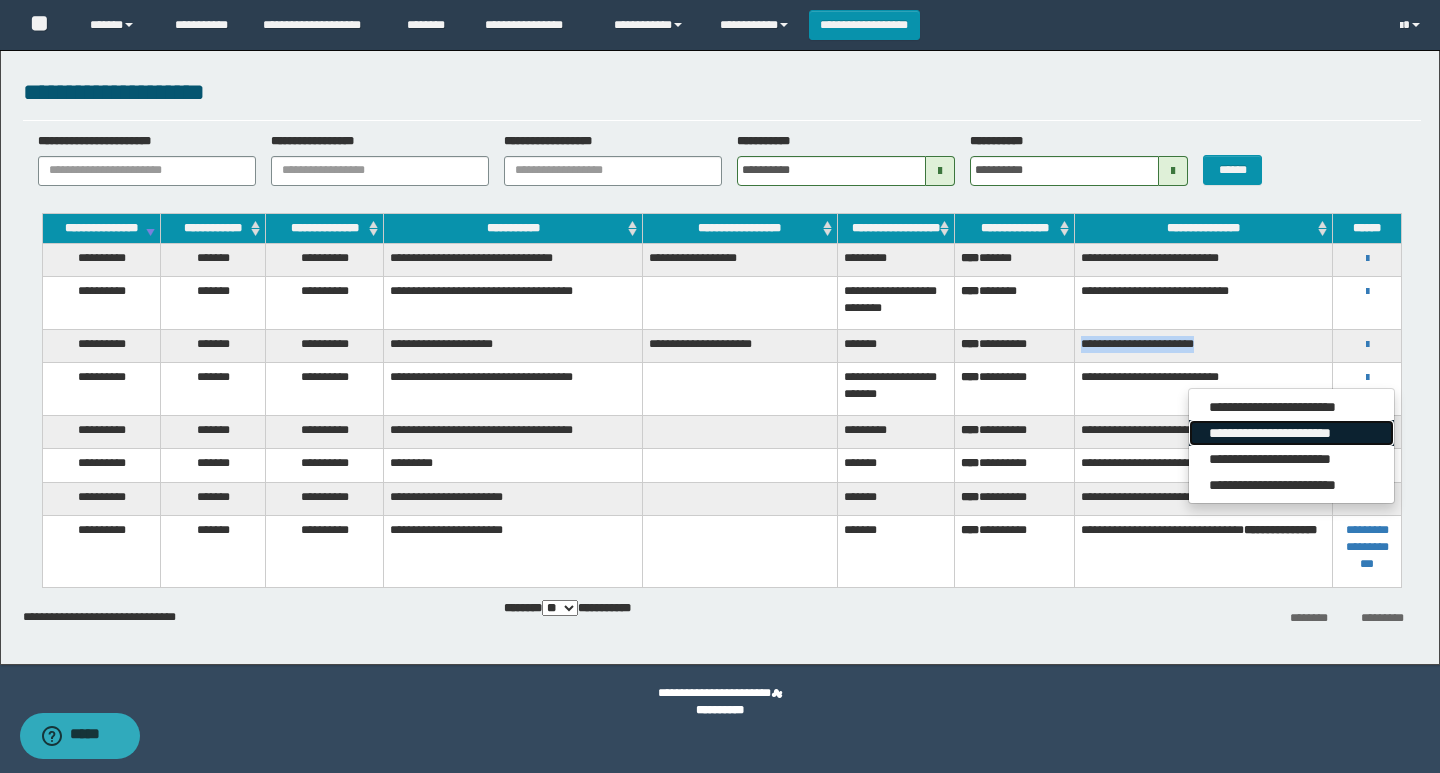 click on "**********" at bounding box center [1291, 433] 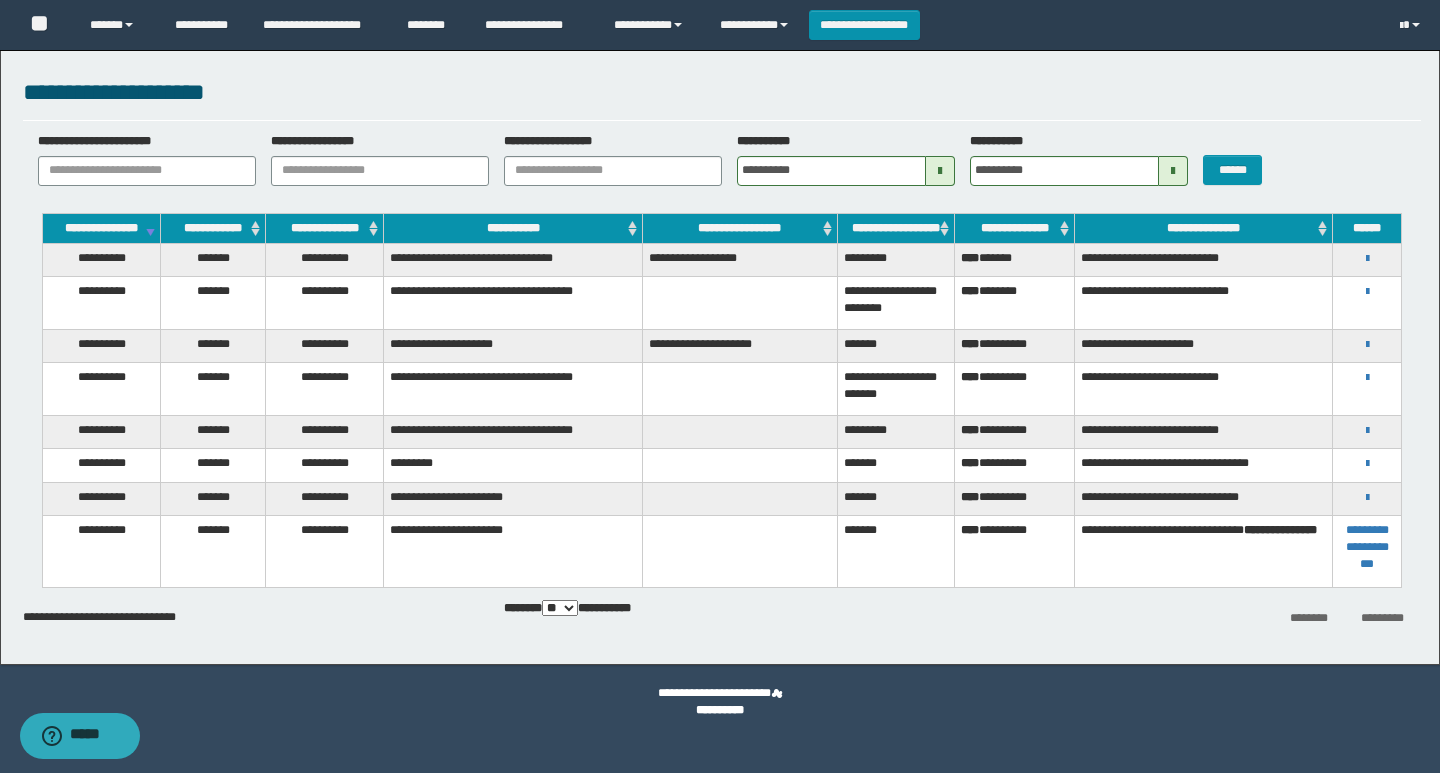 click on "**********" at bounding box center (1366, 430) 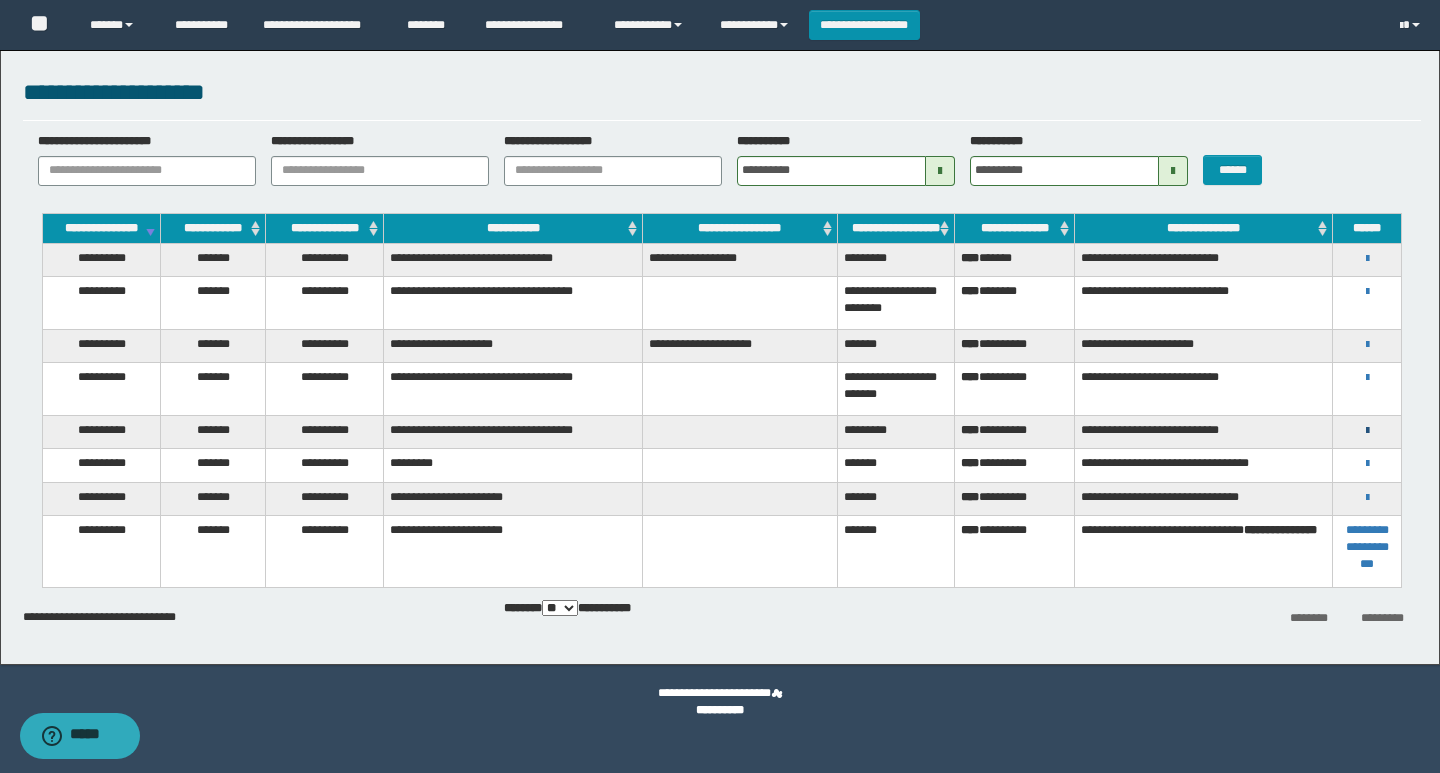 click at bounding box center (1367, 431) 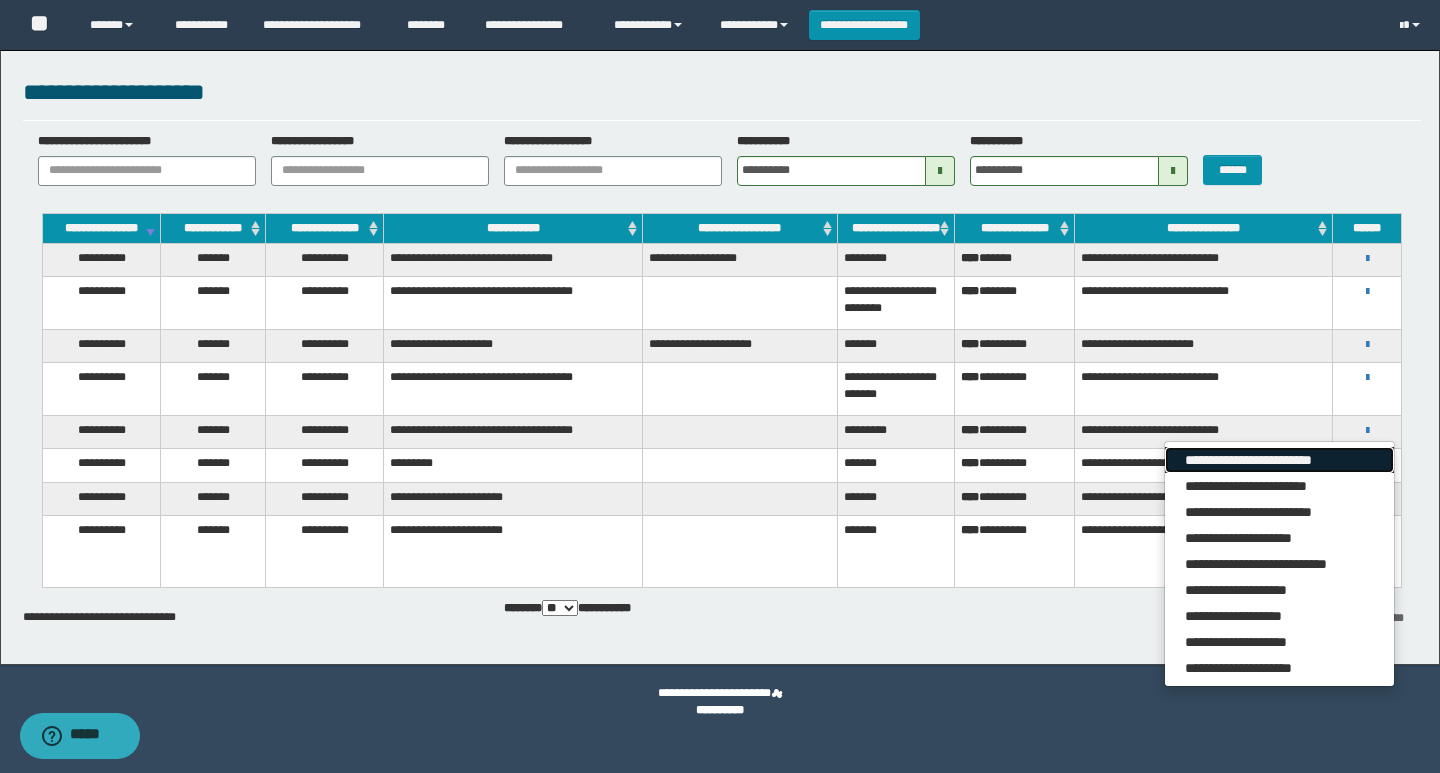 click on "**********" at bounding box center [1279, 460] 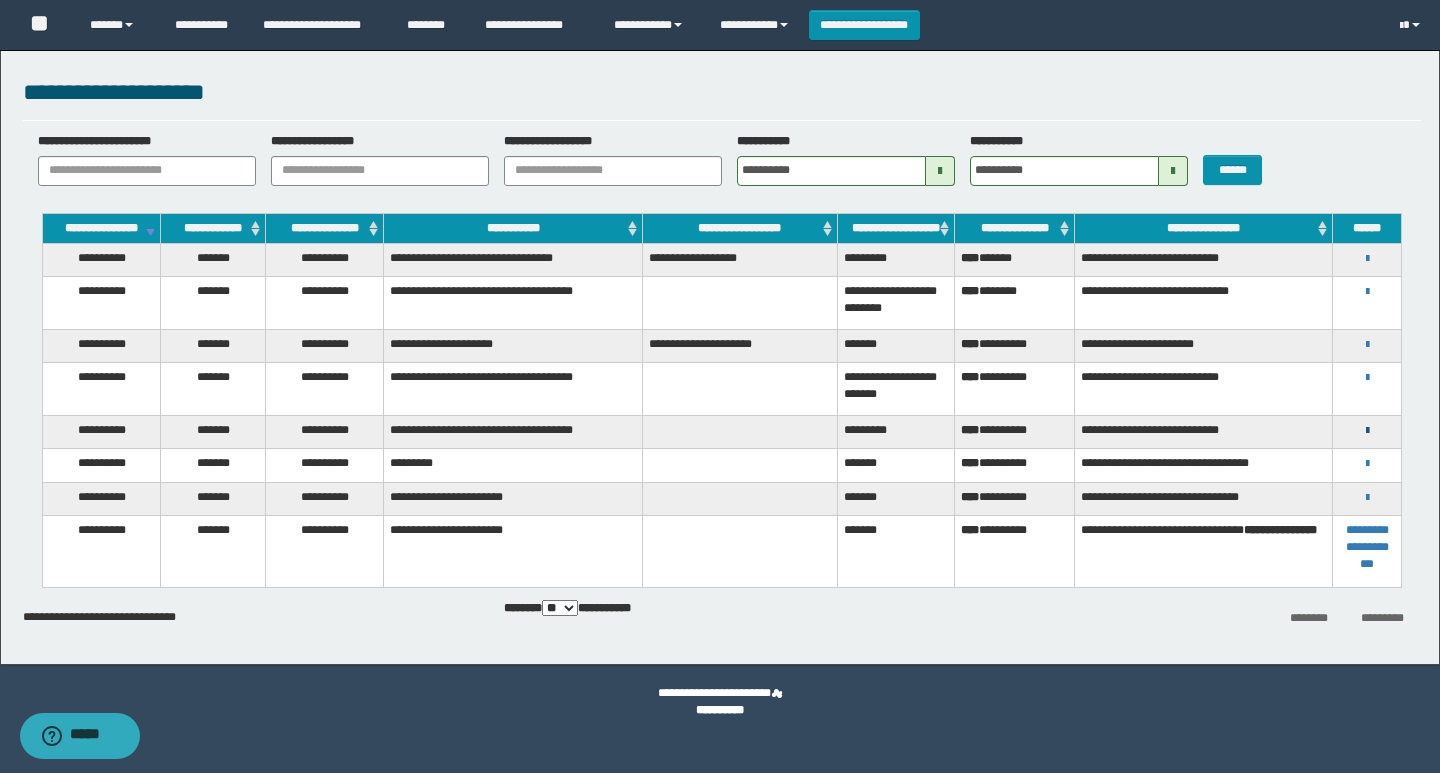 click at bounding box center [1367, 431] 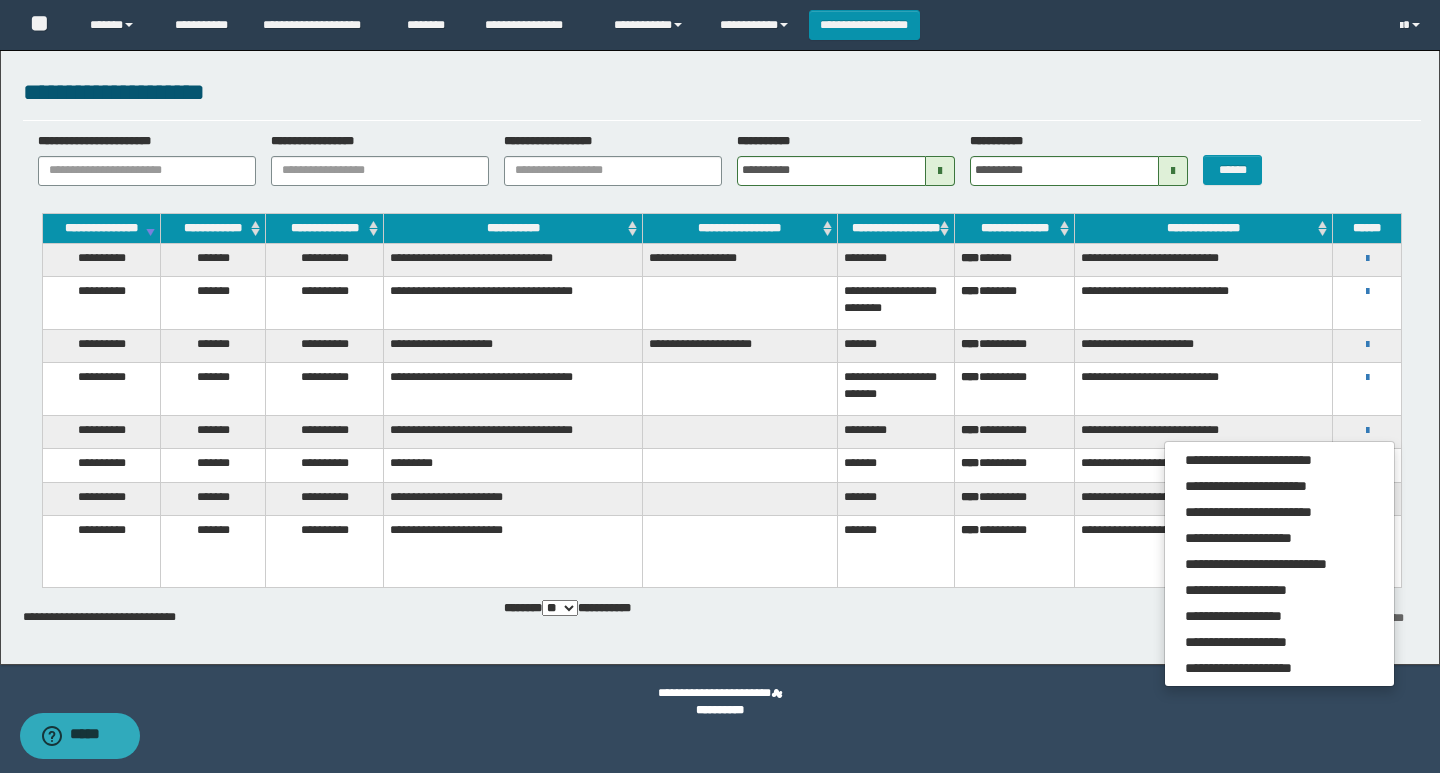click on "*********" at bounding box center (896, 259) 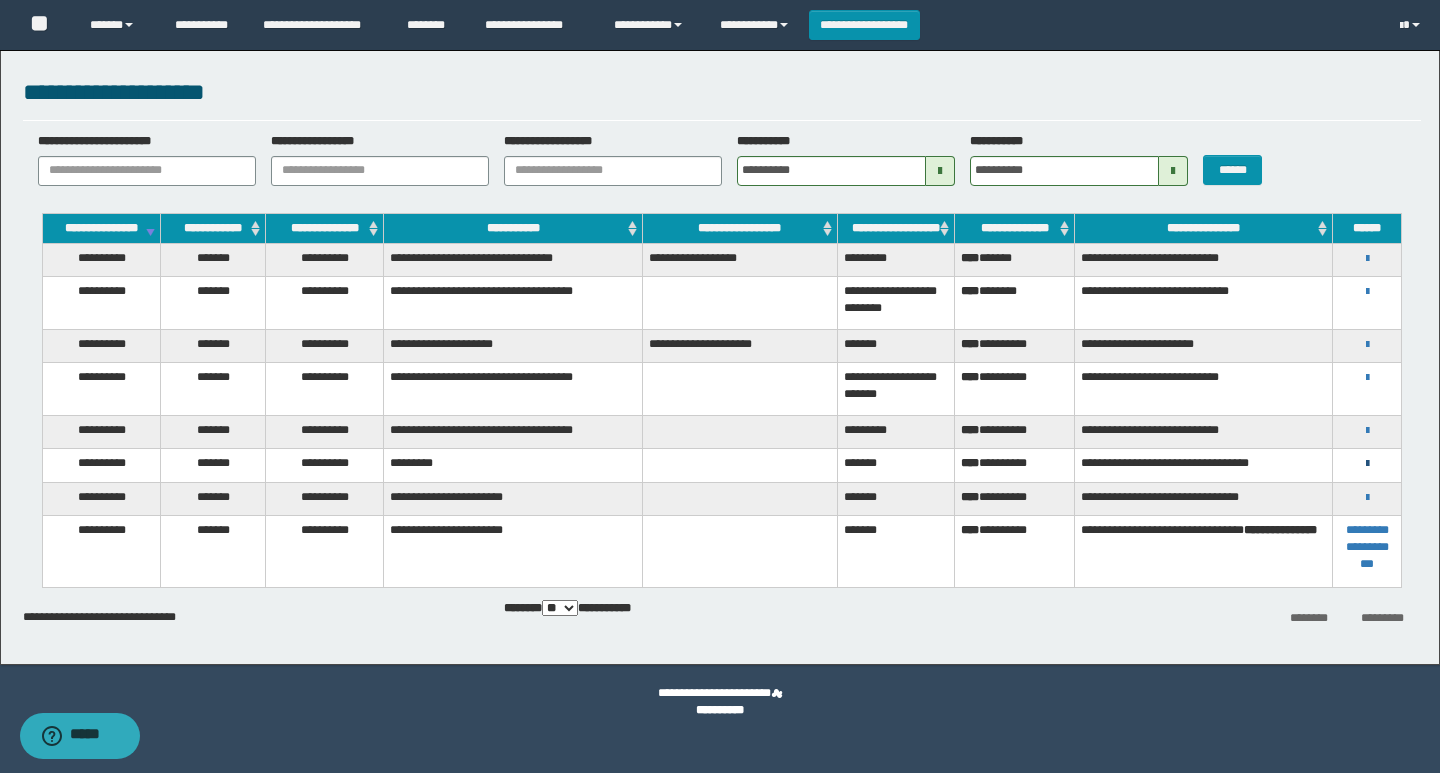 click at bounding box center [1367, 464] 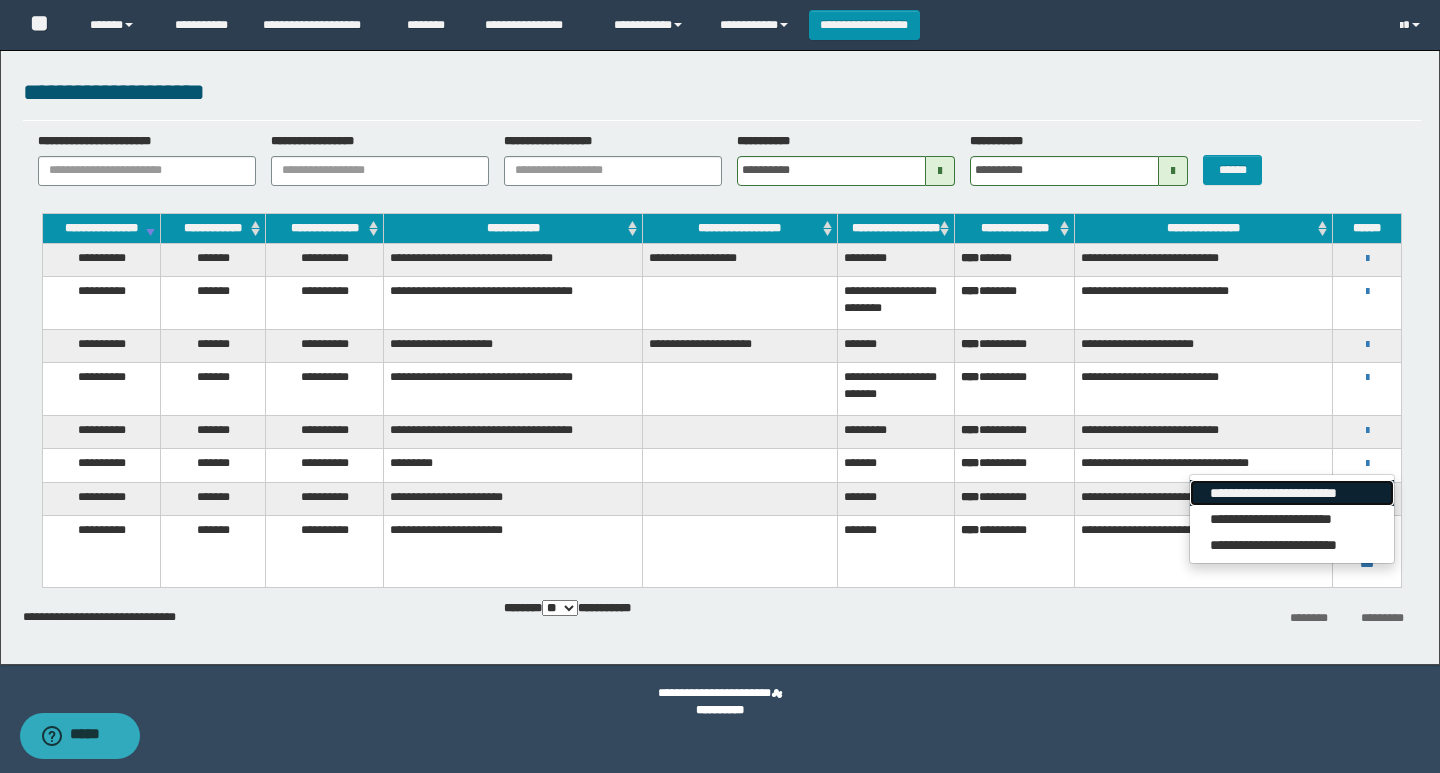 click on "**********" at bounding box center [1291, 493] 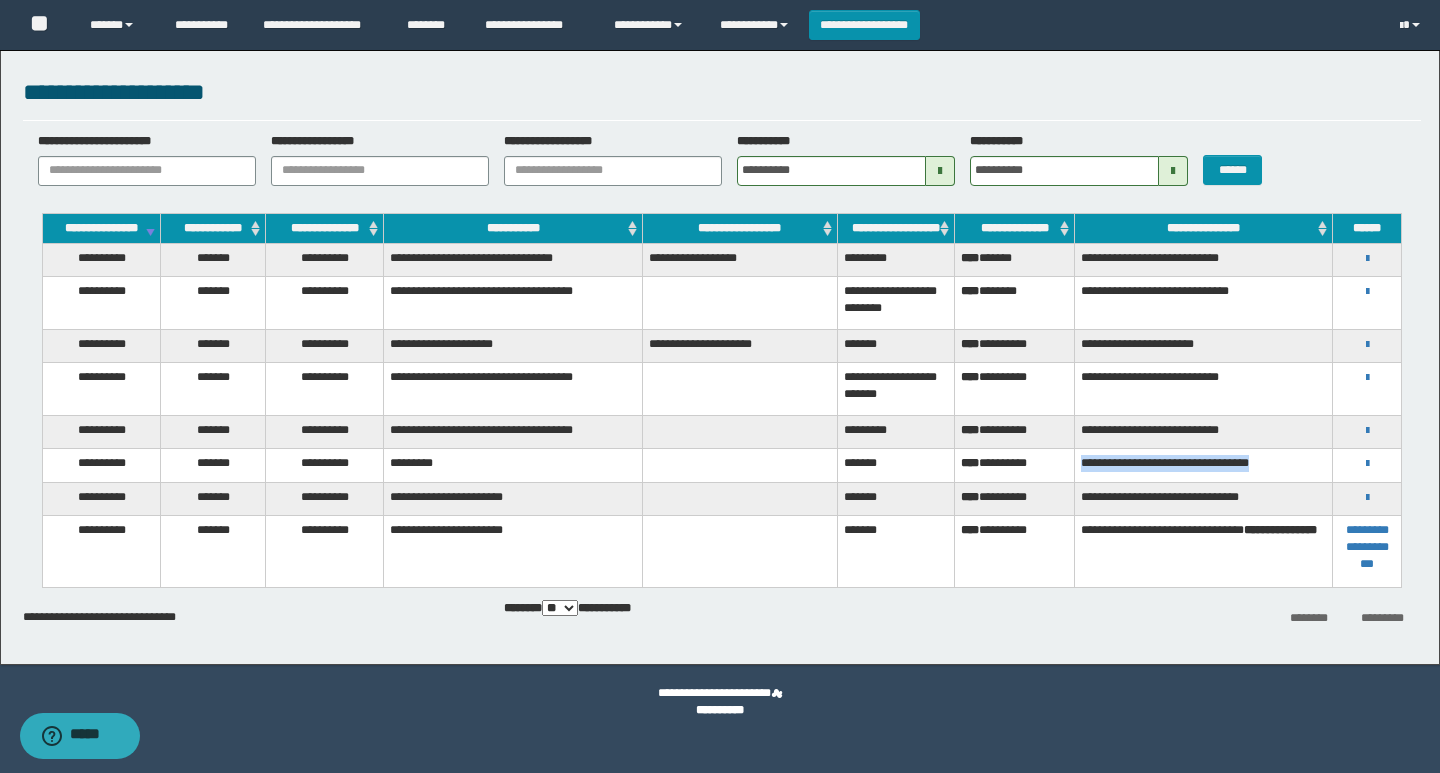 drag, startPoint x: 1302, startPoint y: 472, endPoint x: 1081, endPoint y: 486, distance: 221.443 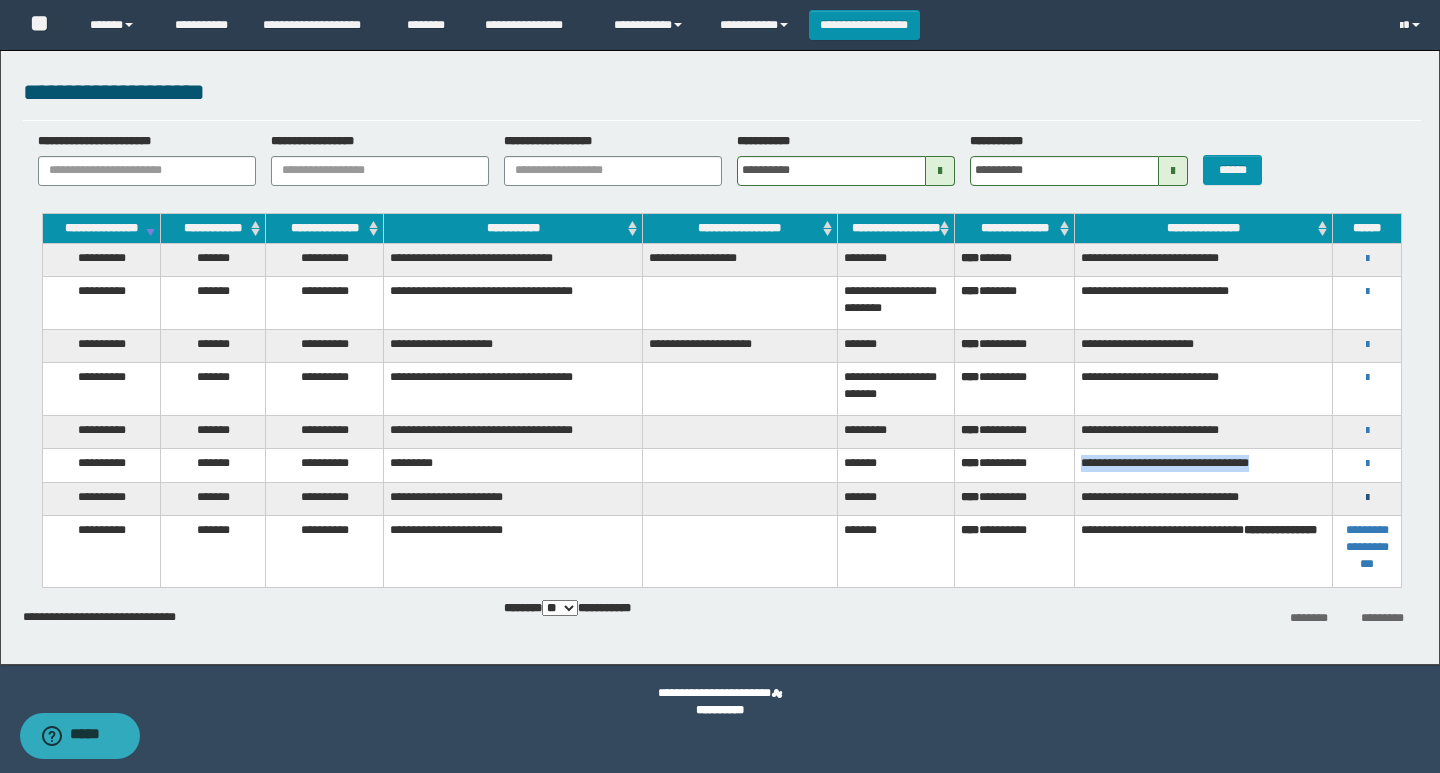 click at bounding box center (1367, 498) 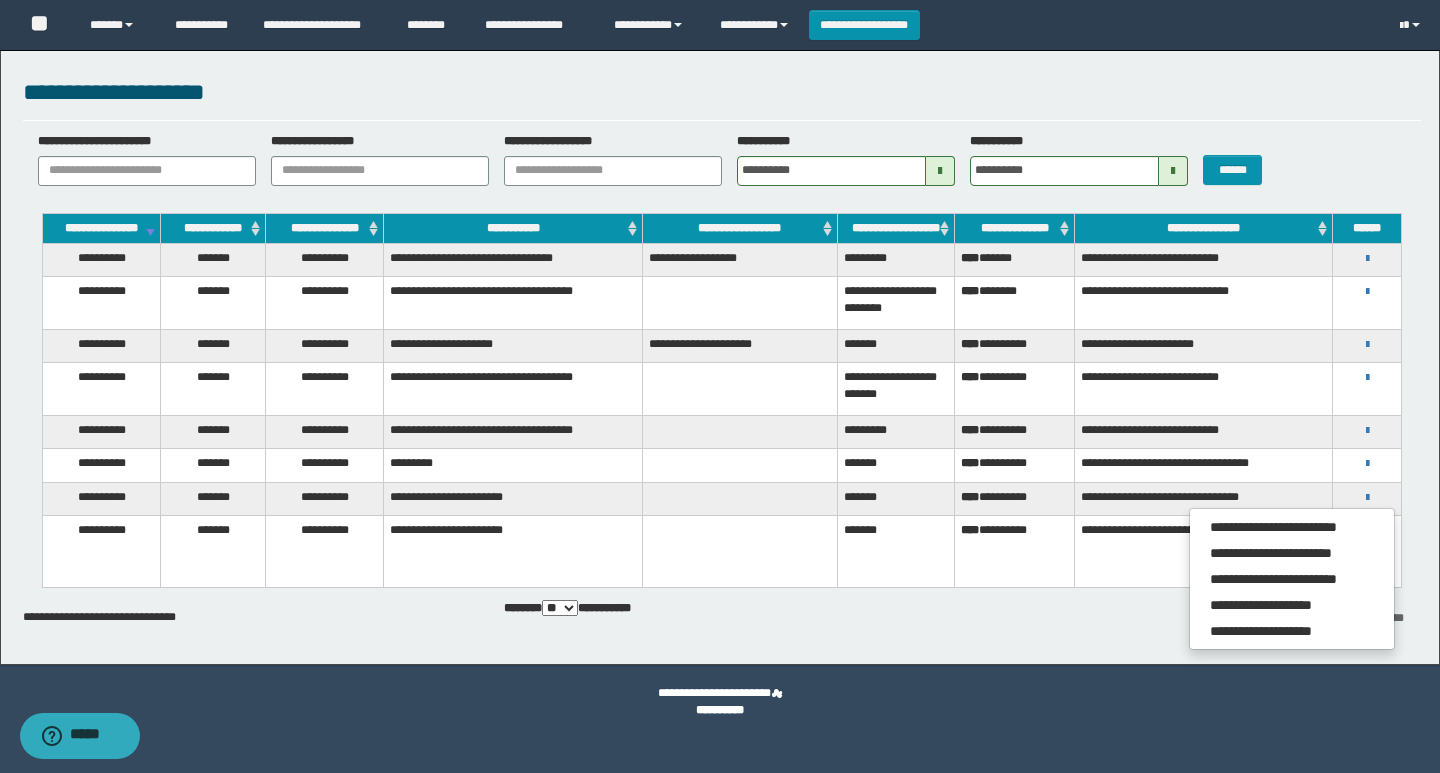 click on "**********" at bounding box center [1291, 579] 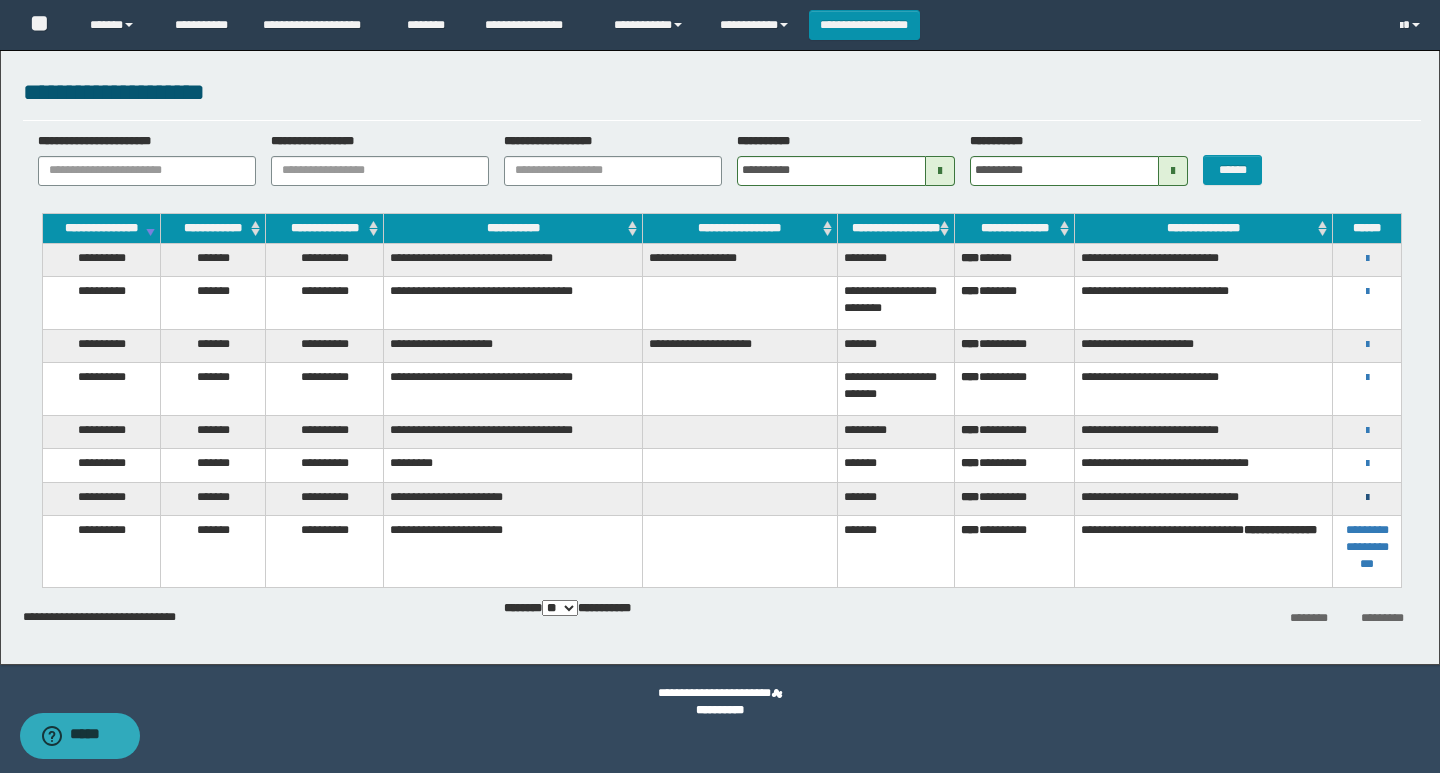 click at bounding box center (1367, 497) 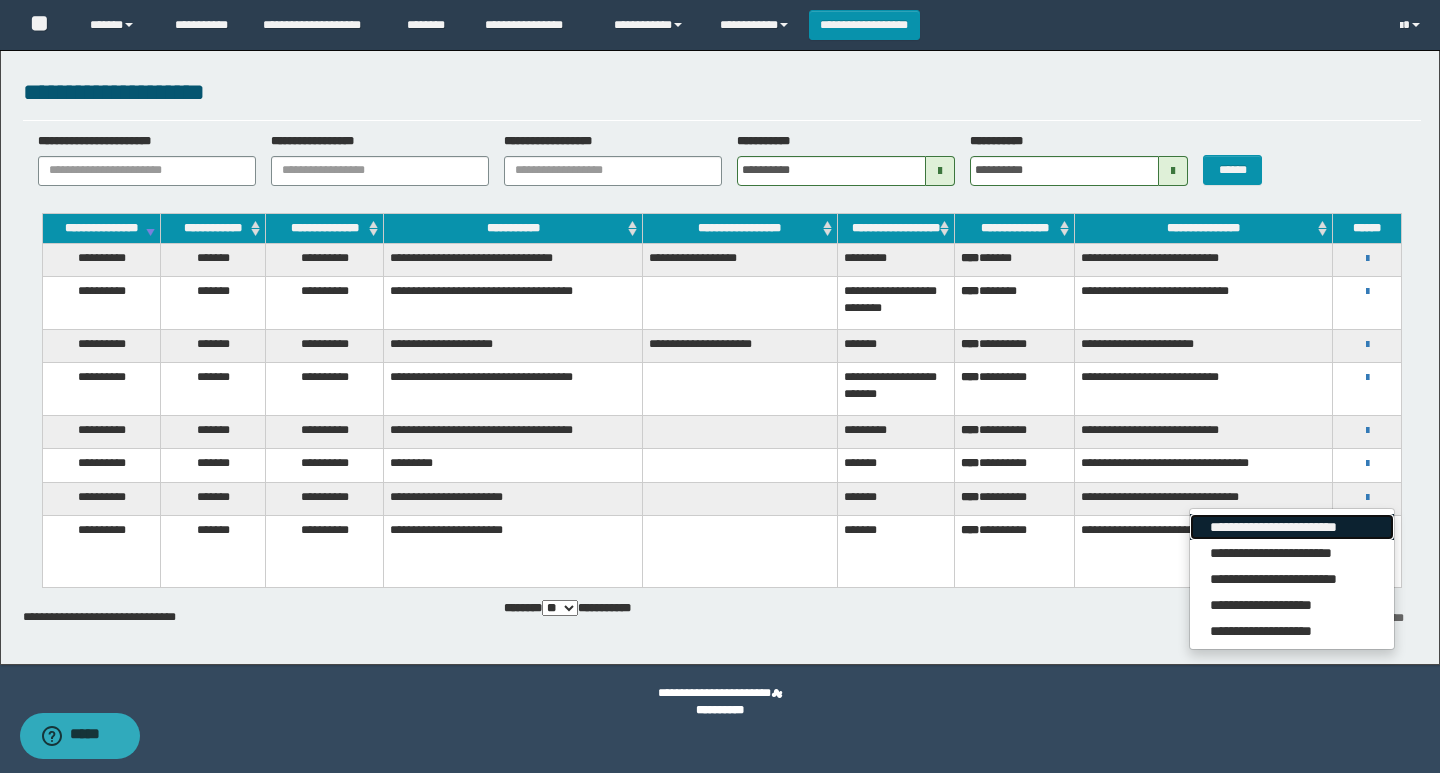 click on "**********" at bounding box center [1291, 527] 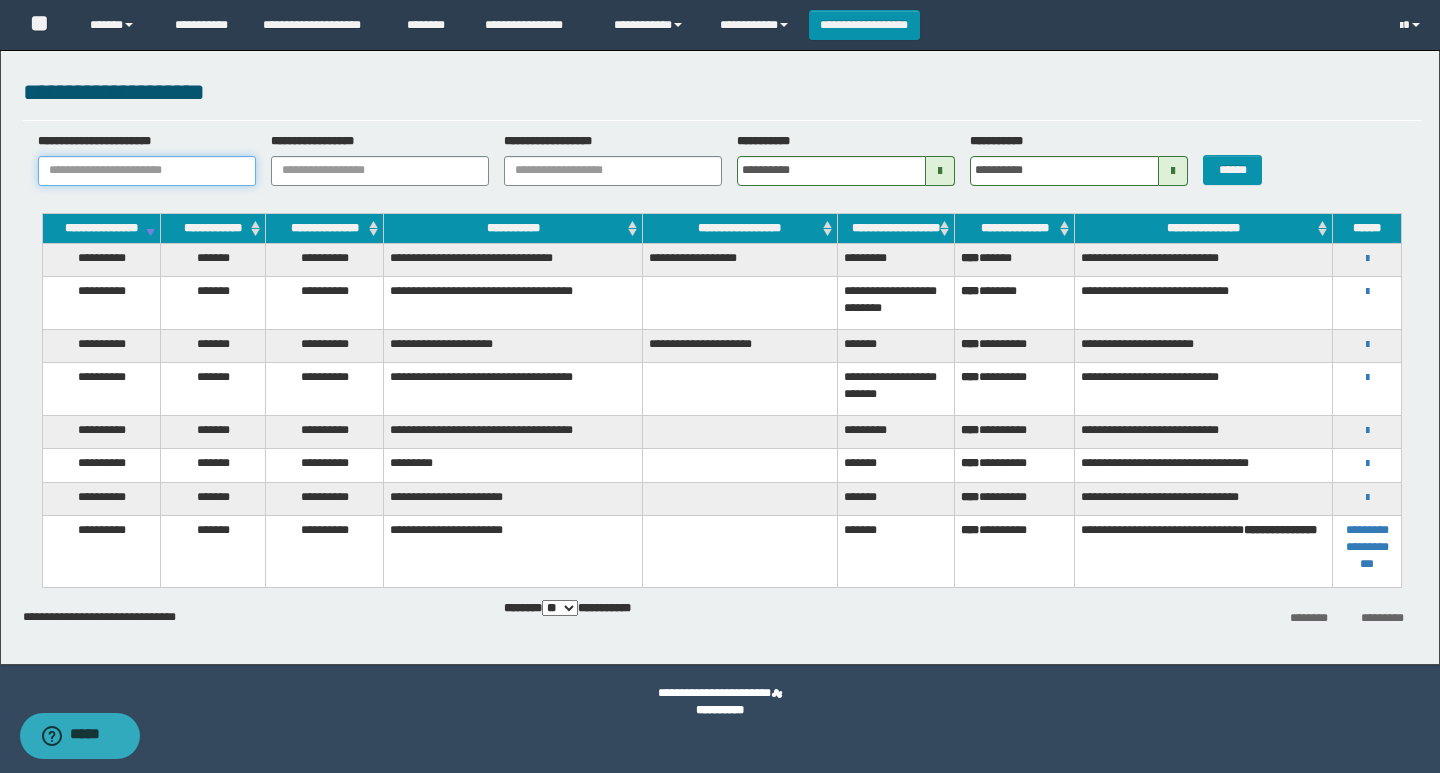 click on "**********" at bounding box center (147, 171) 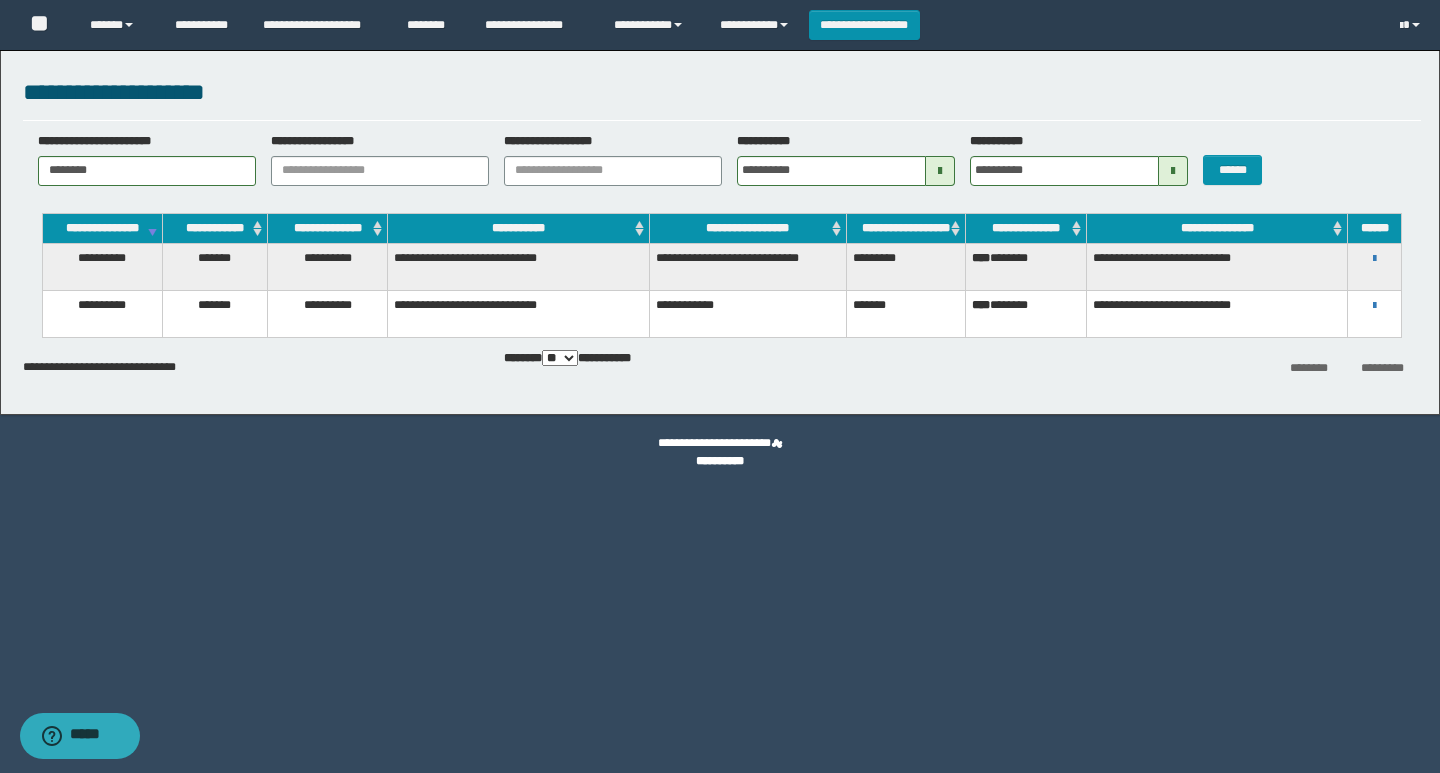 click on "**********" at bounding box center [1374, 258] 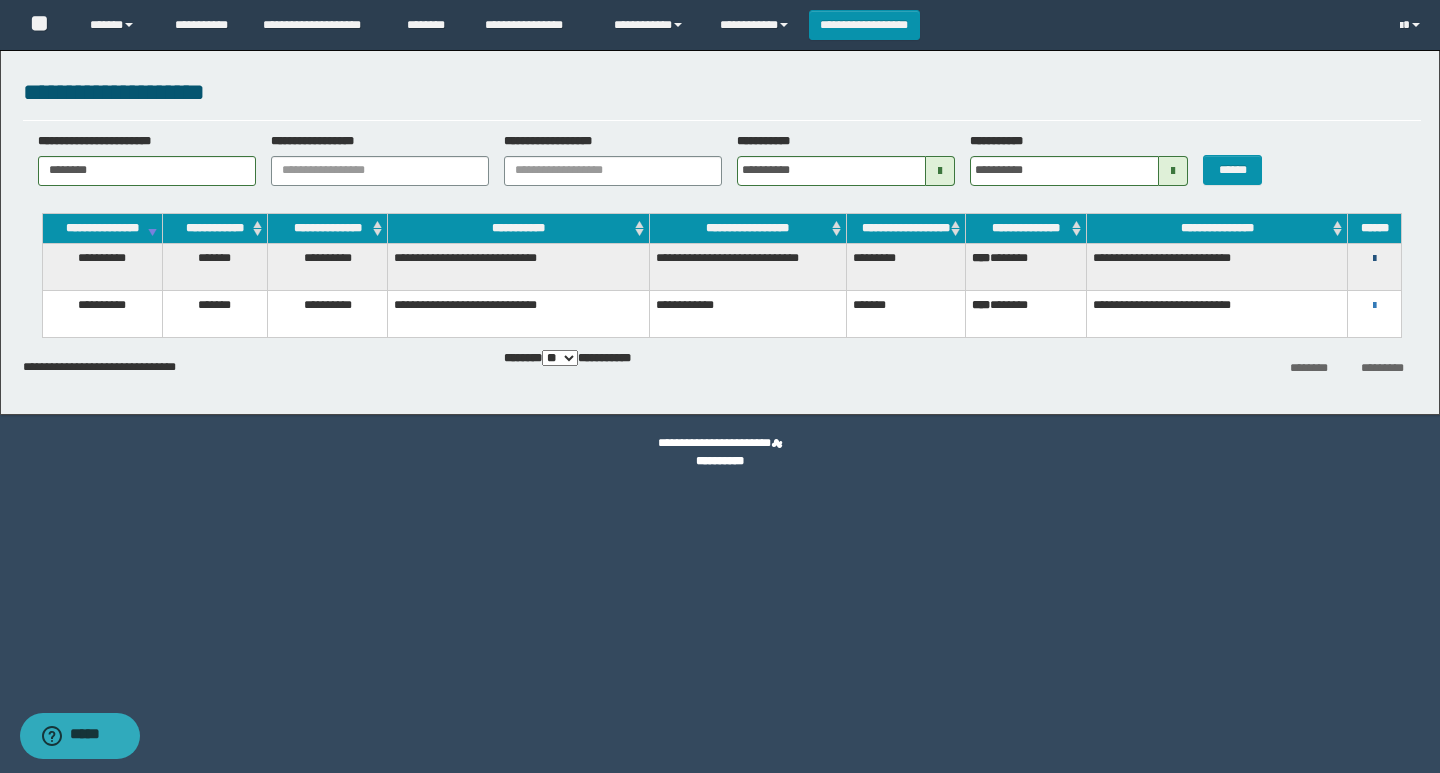 click at bounding box center [1374, 259] 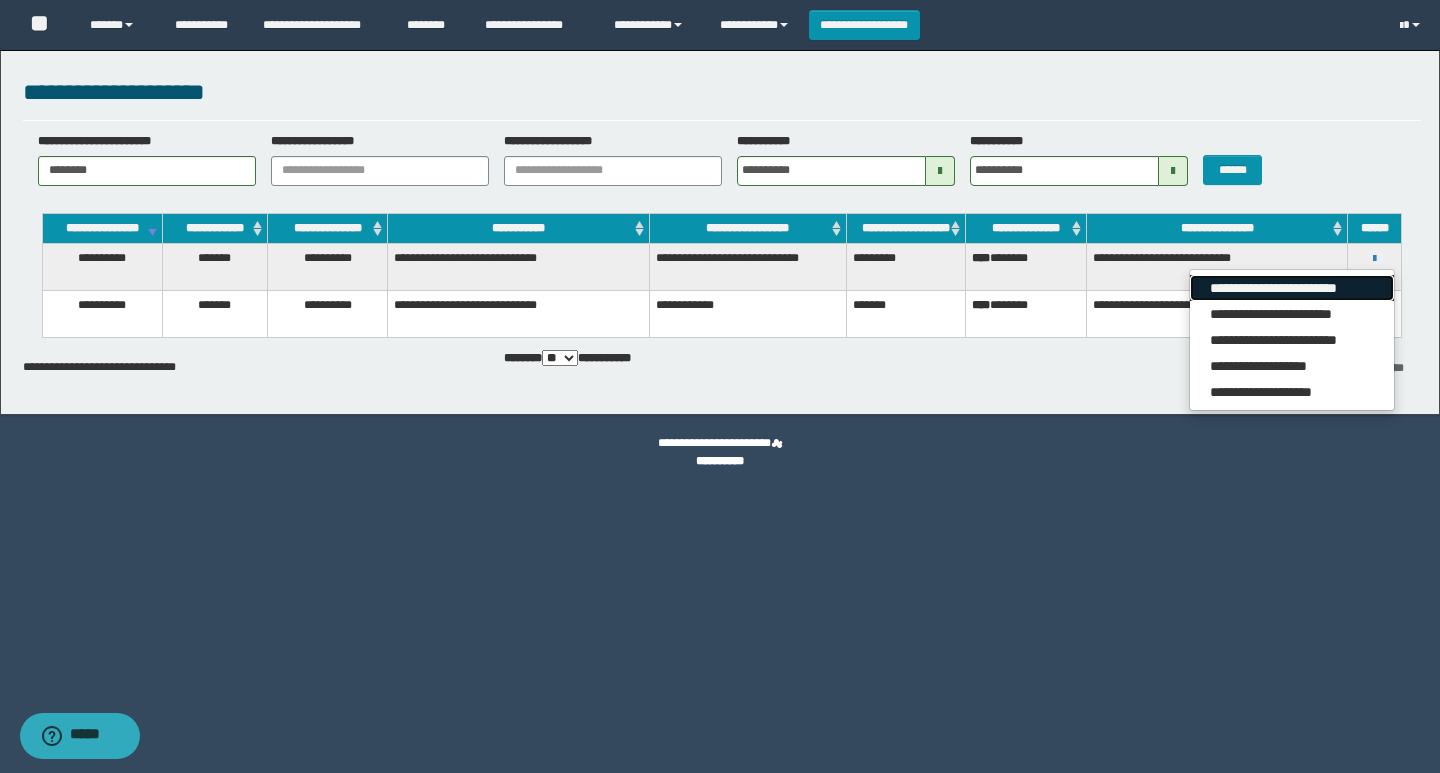 click on "**********" at bounding box center (1291, 288) 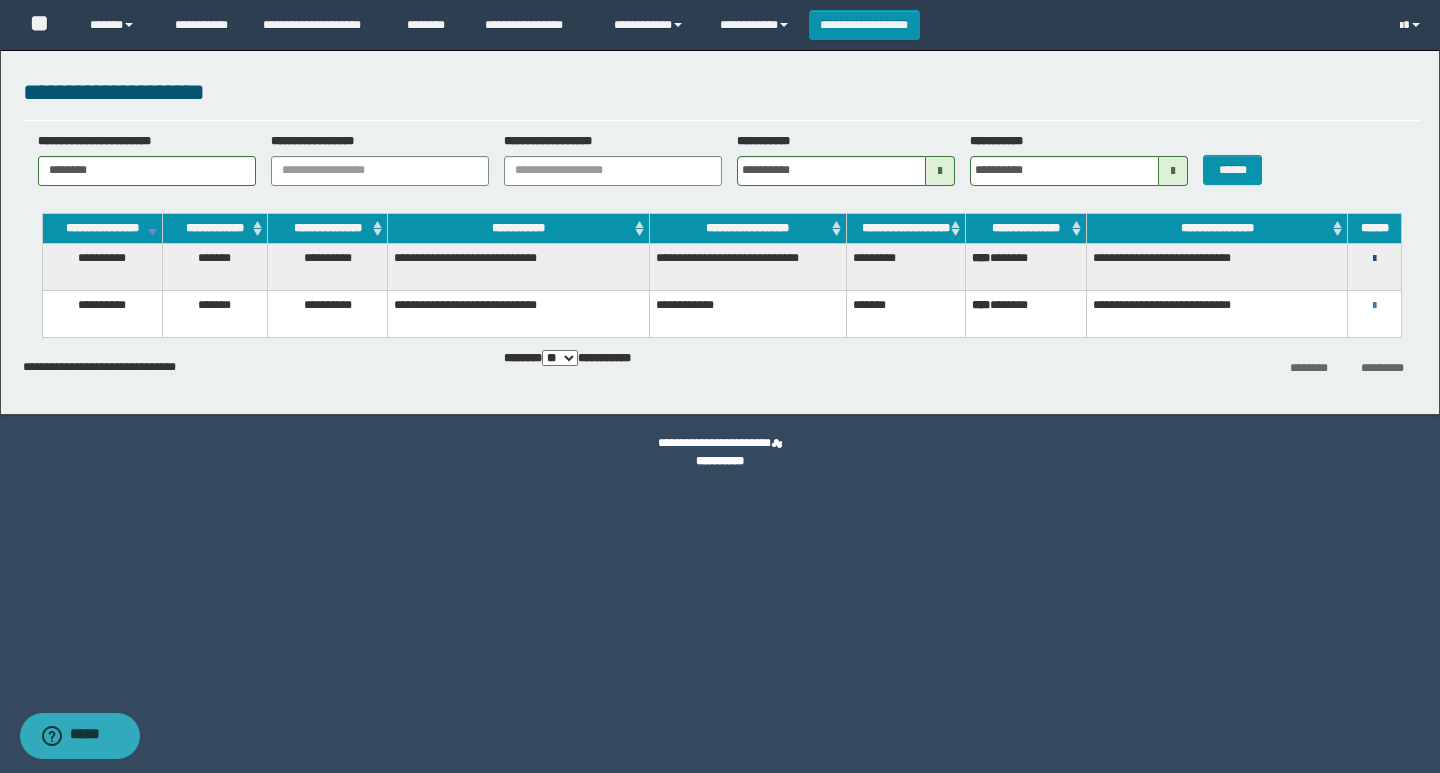 click at bounding box center (1374, 259) 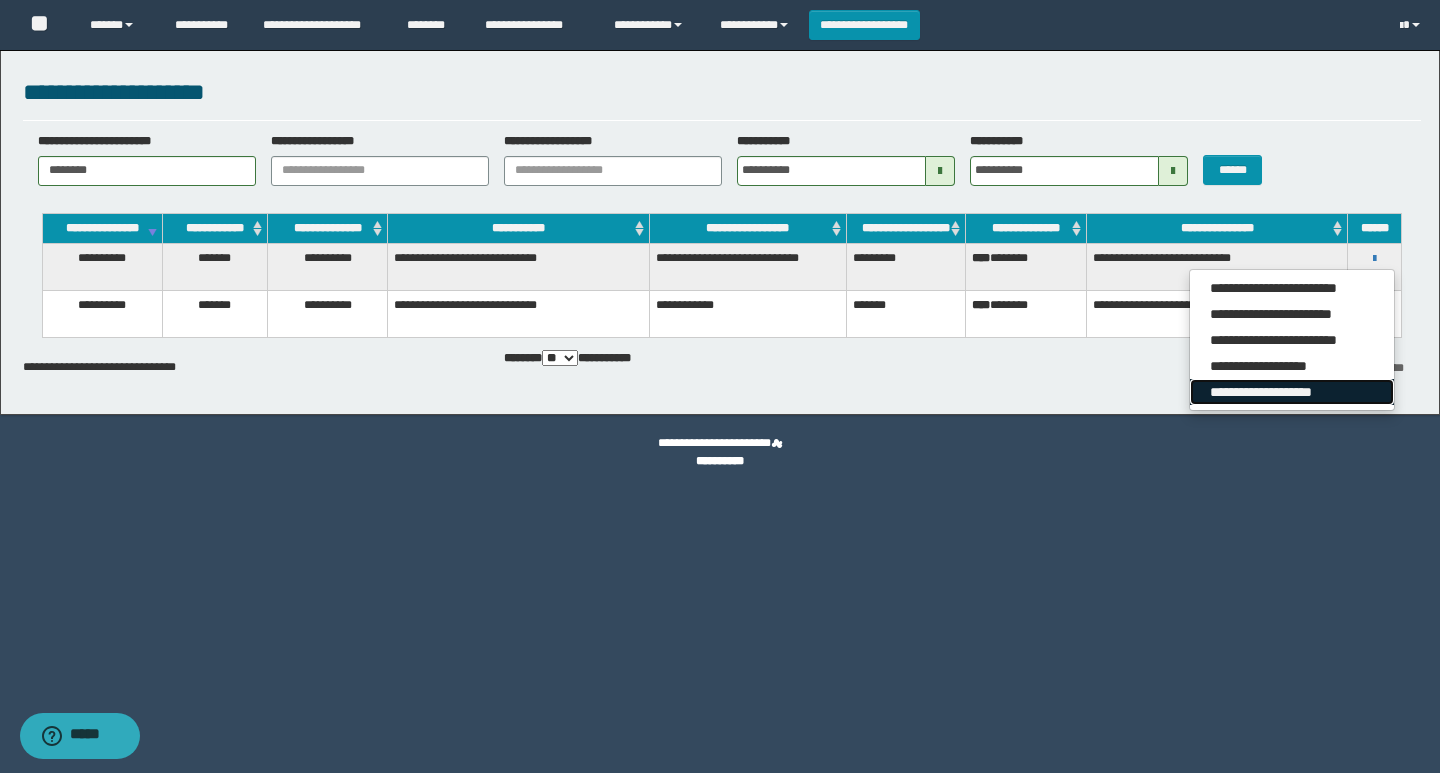 click on "**********" at bounding box center [1291, 392] 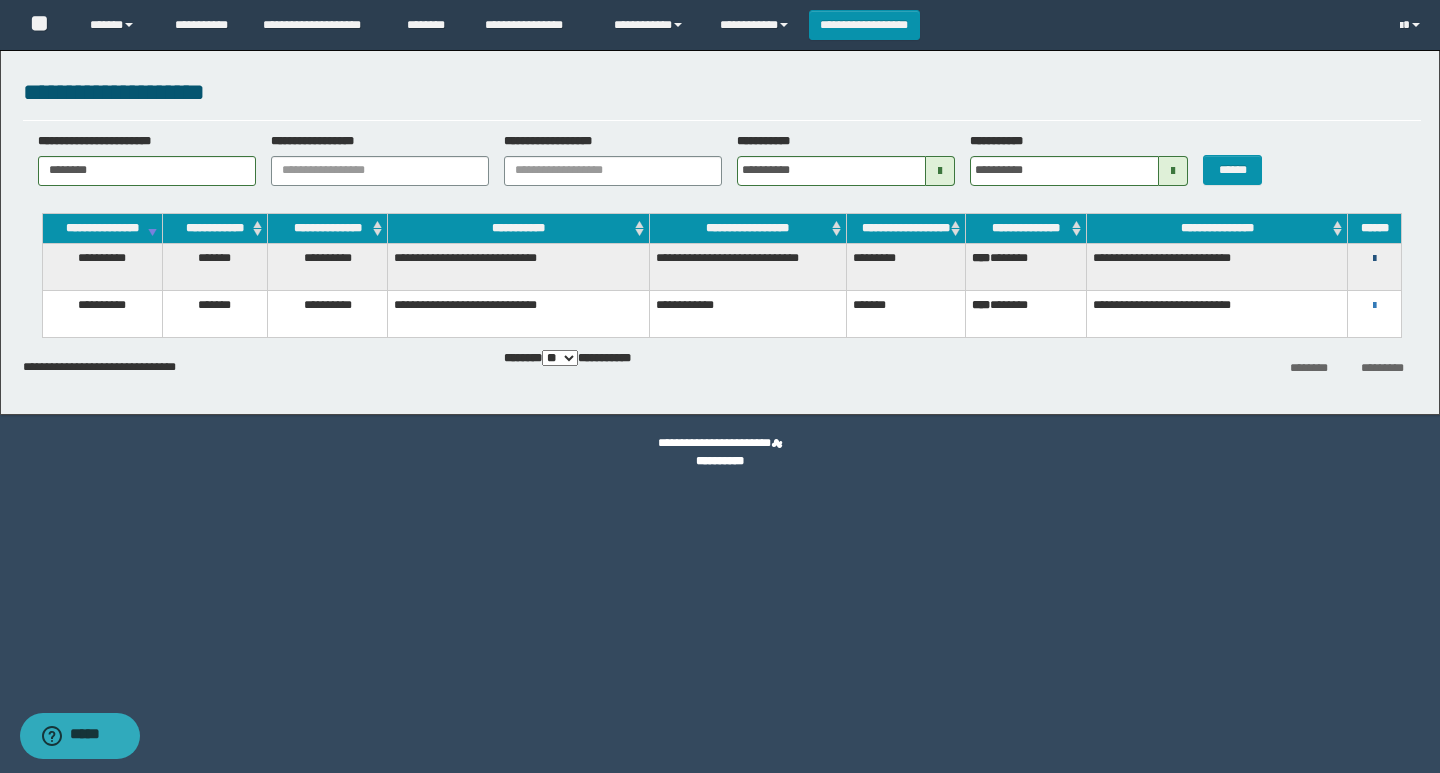 click at bounding box center [1374, 259] 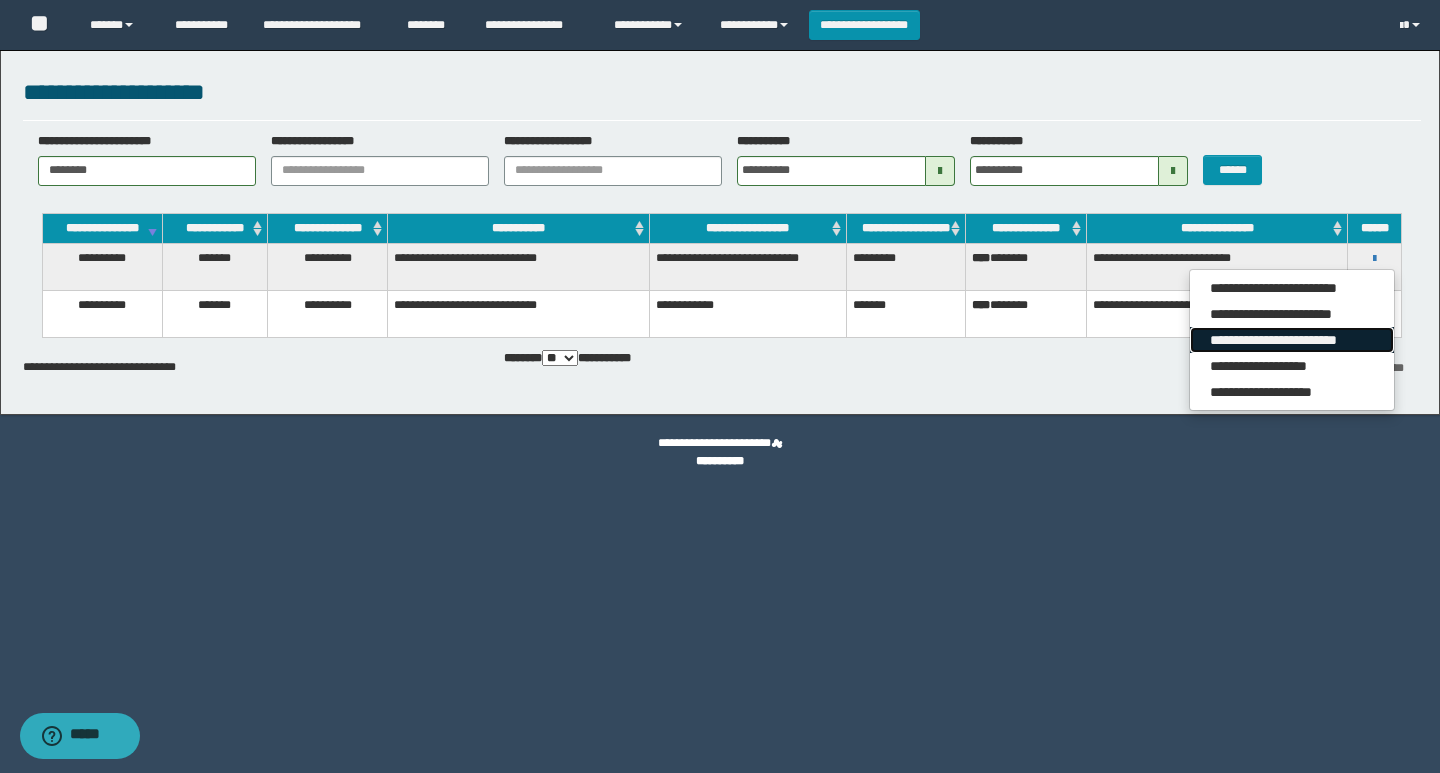 click on "**********" at bounding box center (1291, 340) 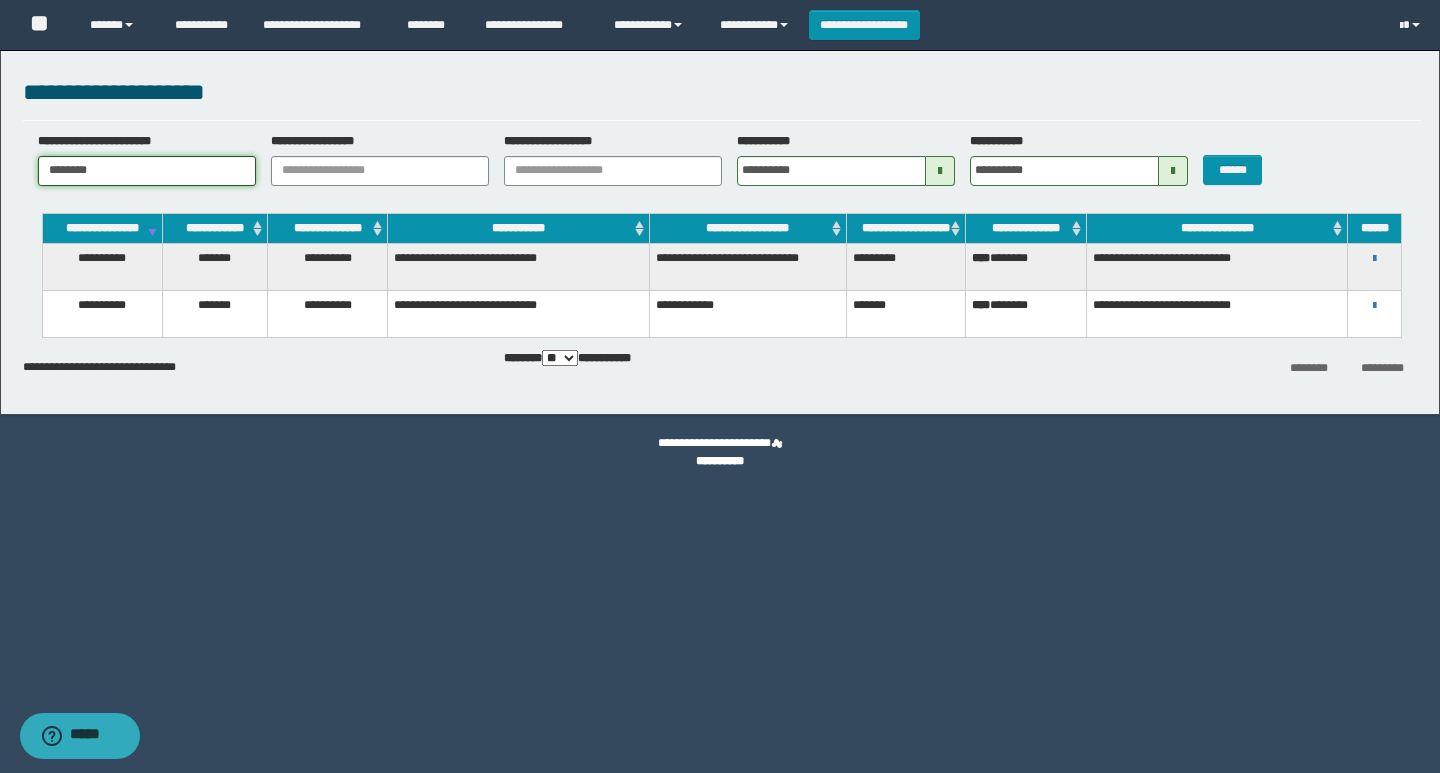 drag, startPoint x: 123, startPoint y: 164, endPoint x: 0, endPoint y: 187, distance: 125.13193 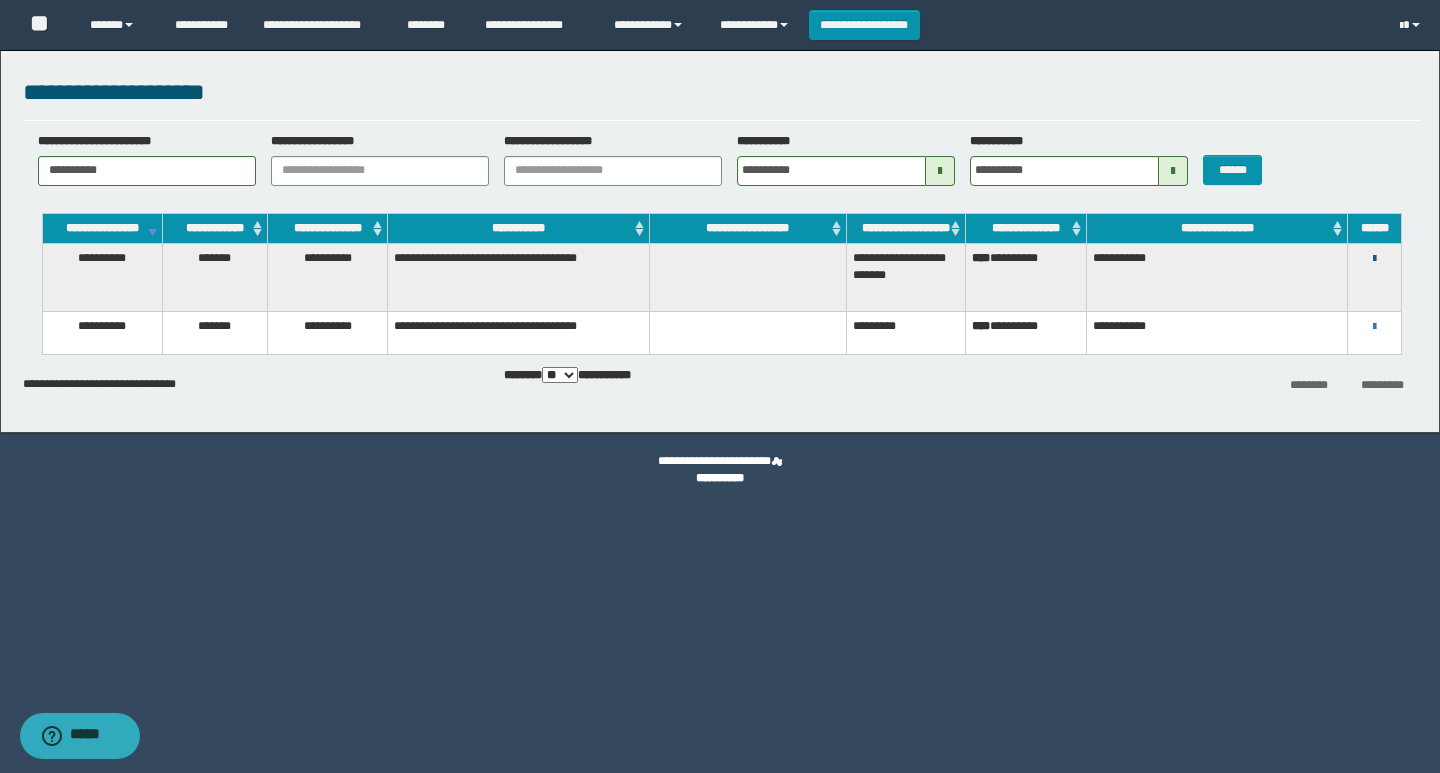 click at bounding box center [1374, 259] 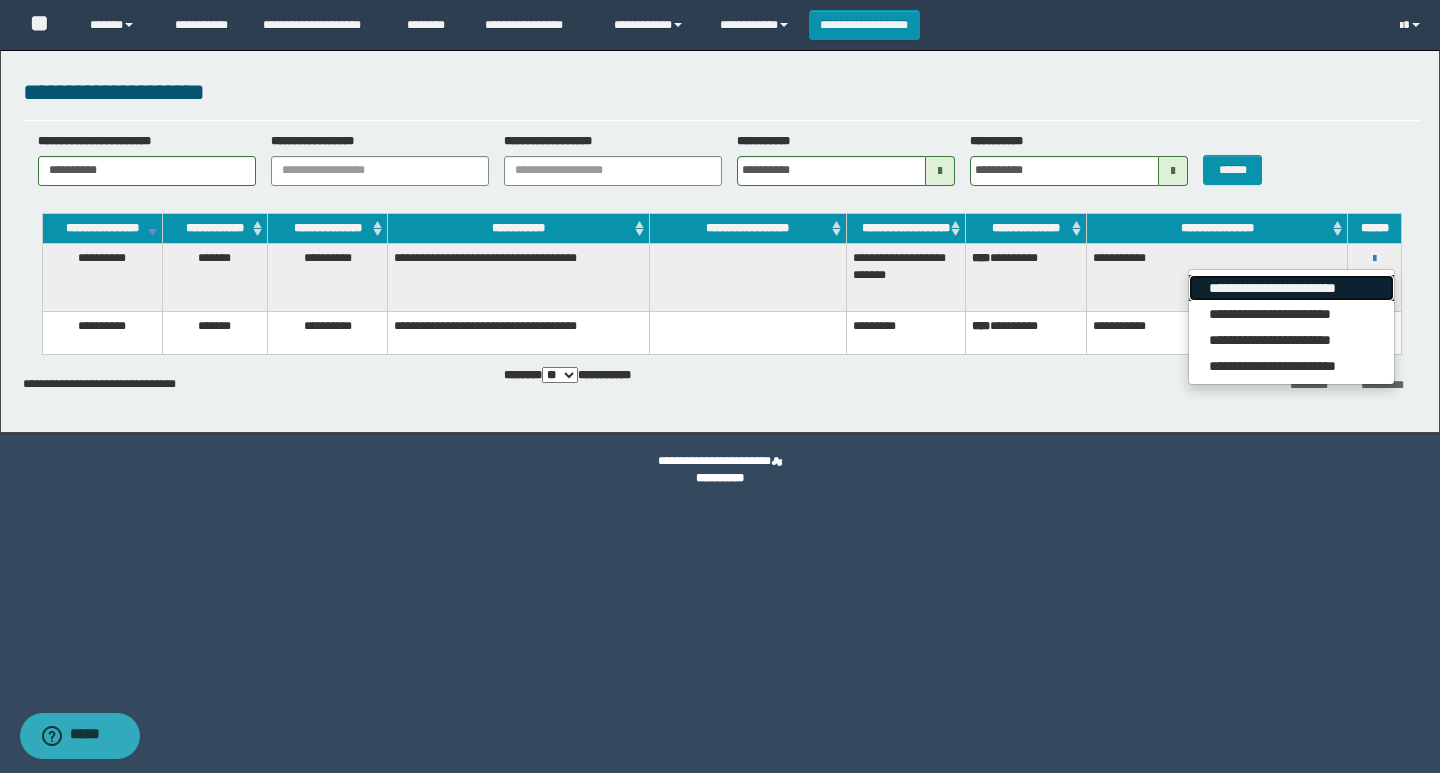 click on "**********" at bounding box center (1291, 288) 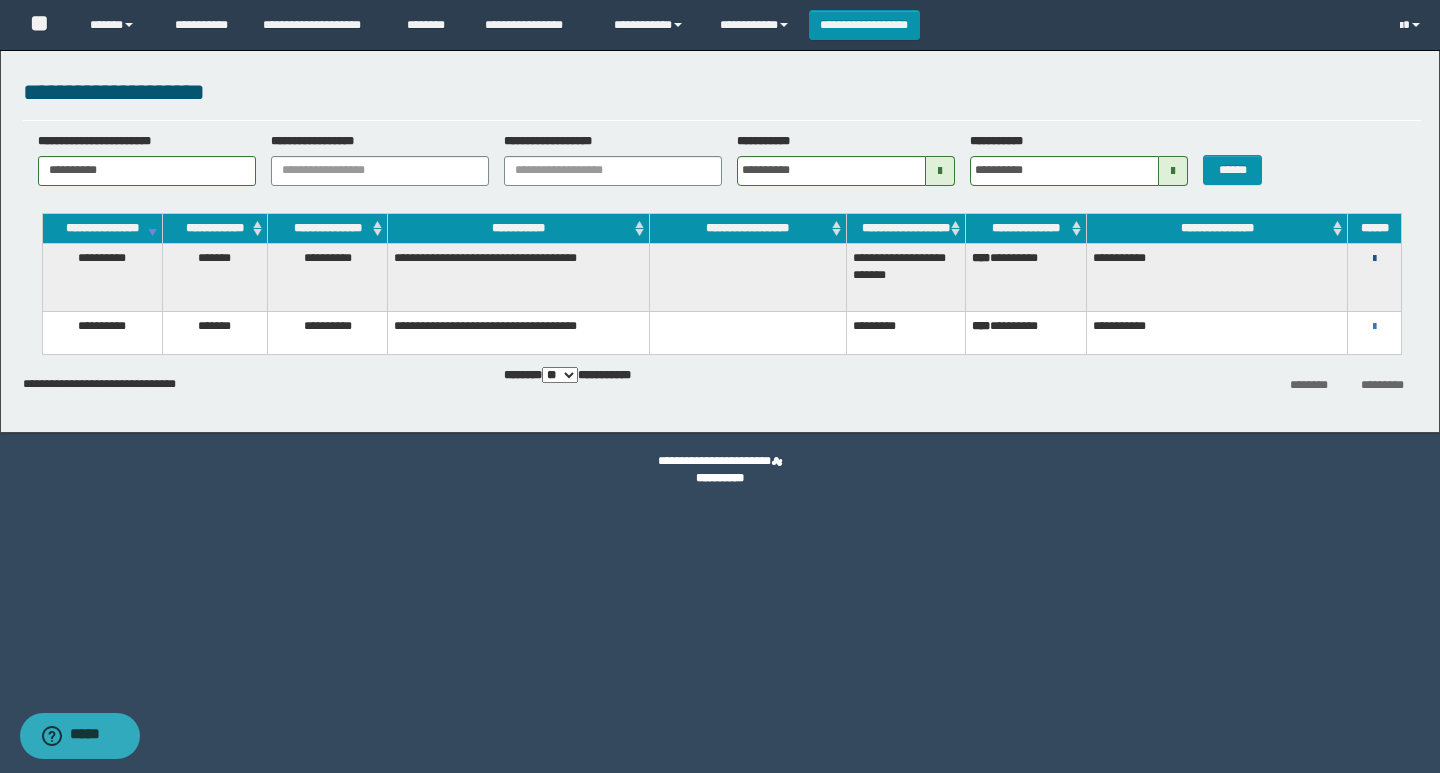 click at bounding box center (1374, 259) 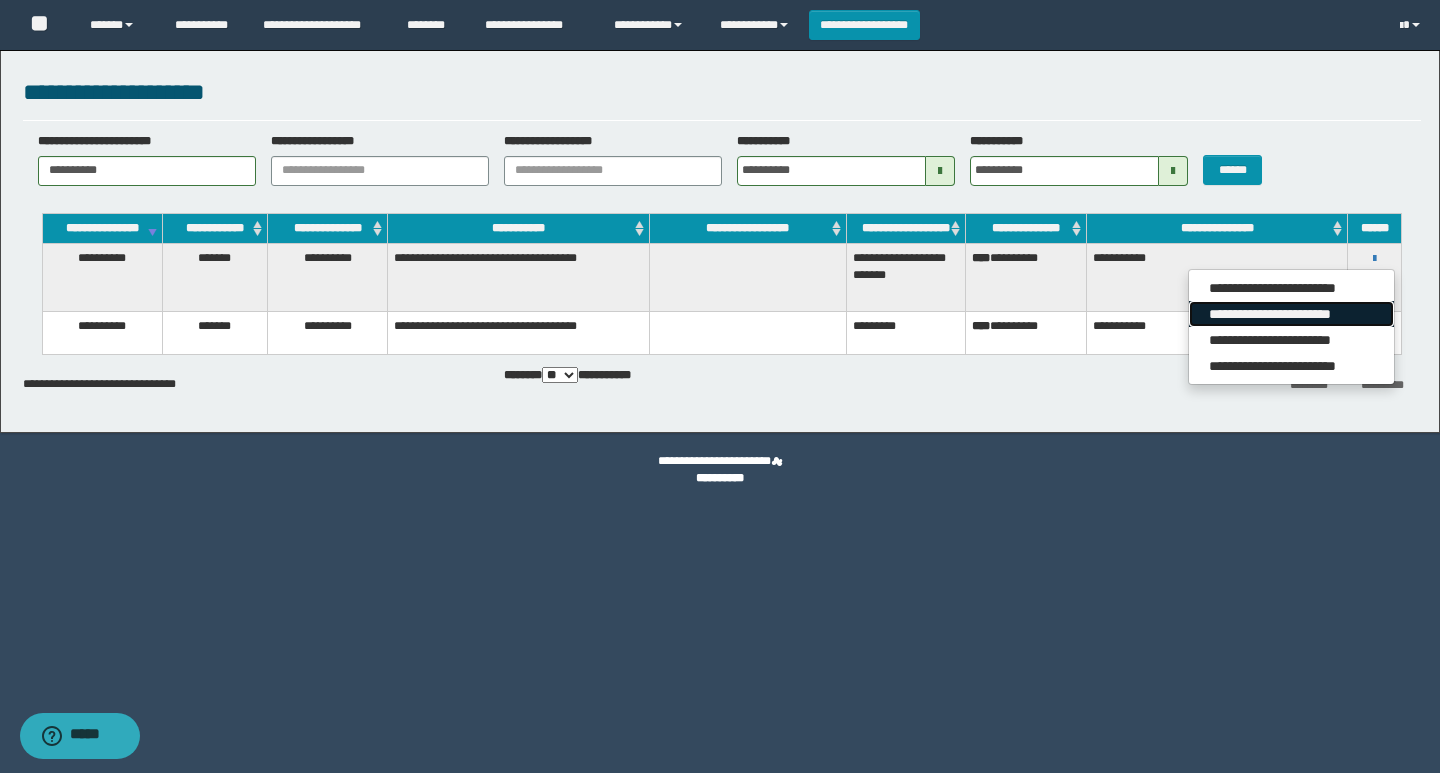 click on "**********" at bounding box center (1291, 314) 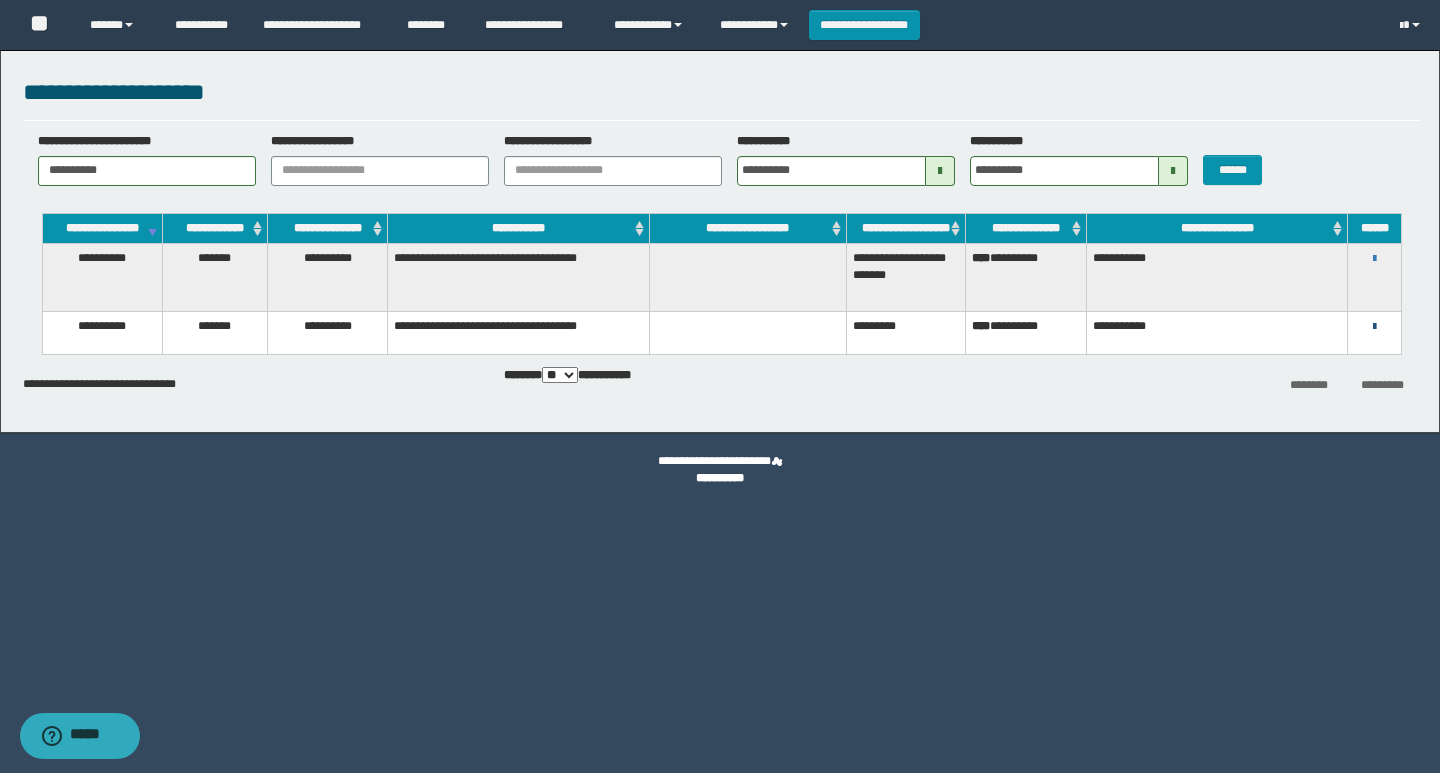 click at bounding box center [1374, 327] 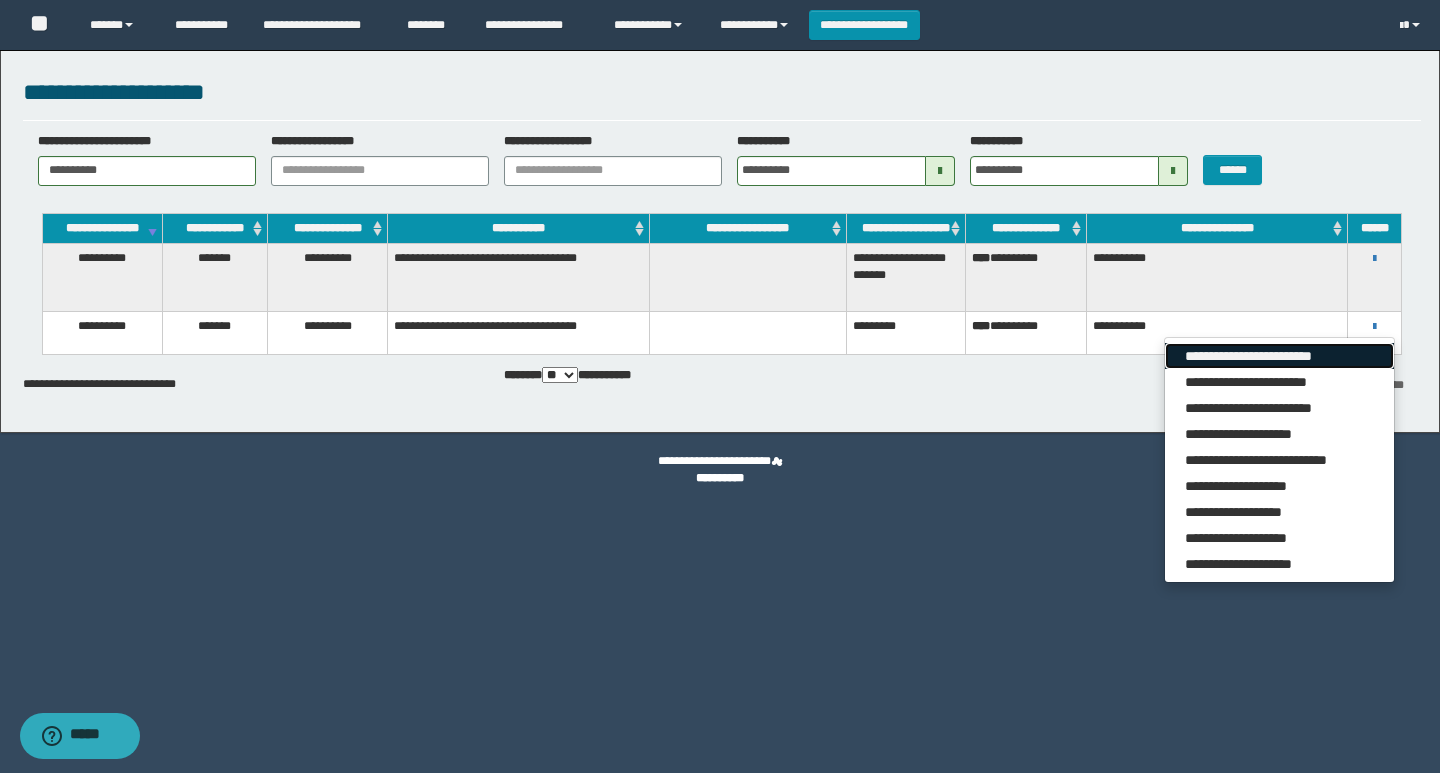 click on "**********" at bounding box center [1279, 356] 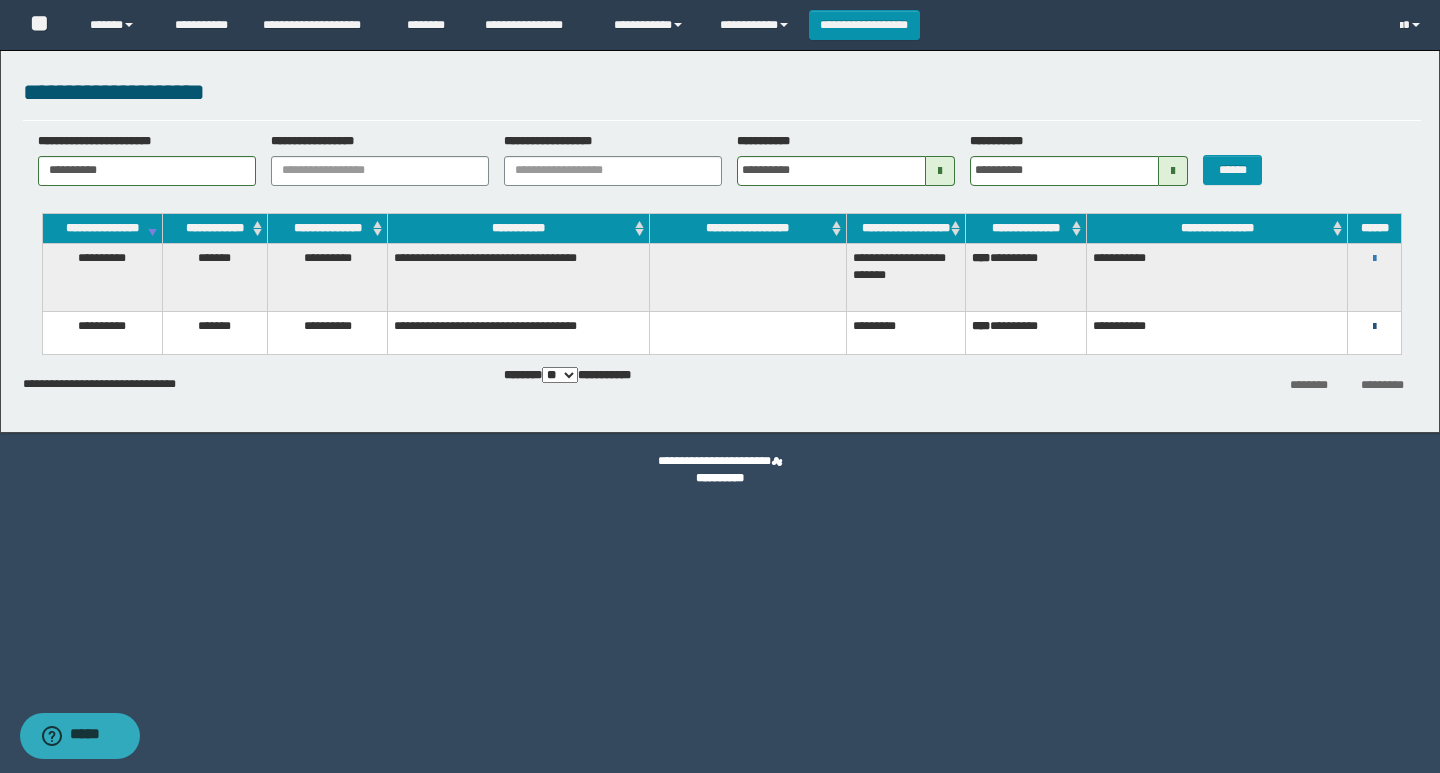 click at bounding box center (1374, 327) 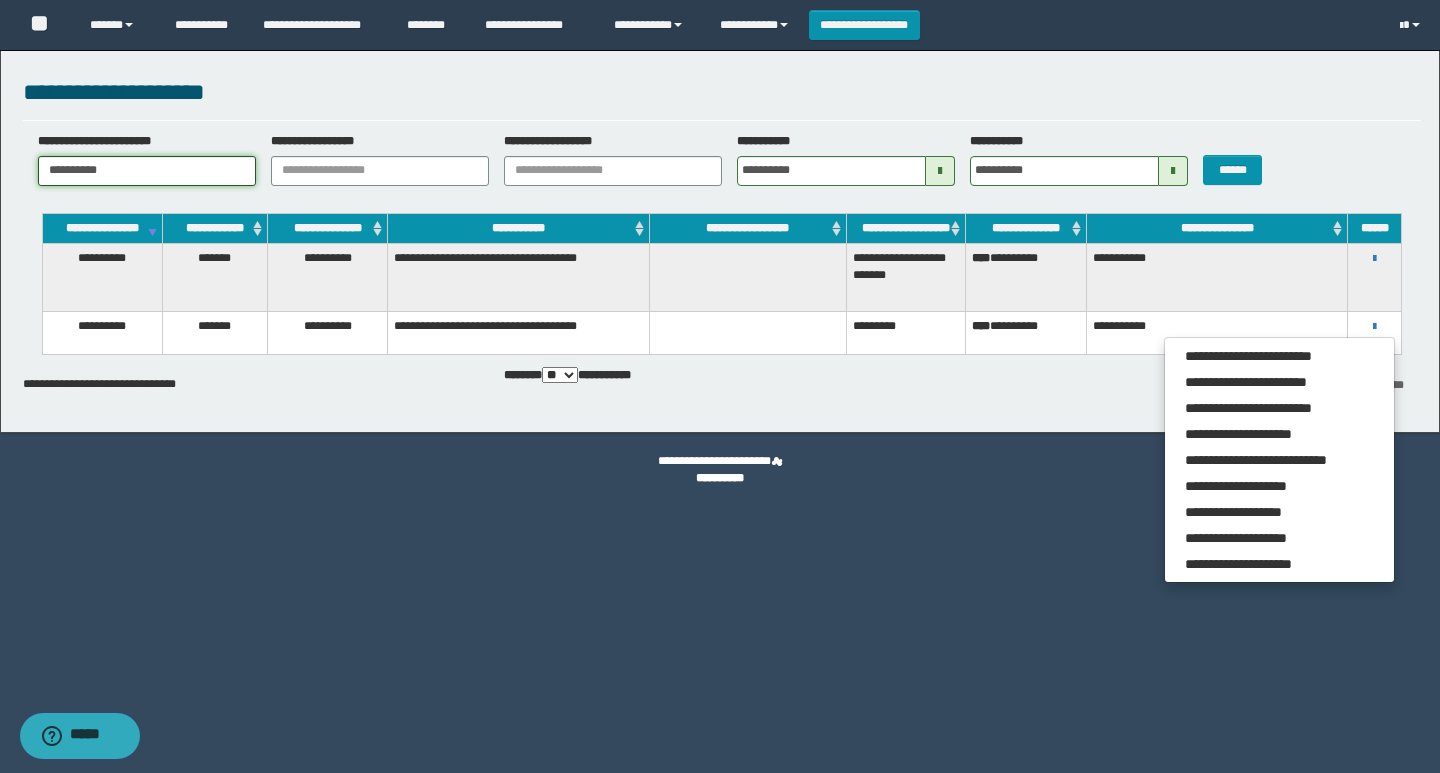 drag, startPoint x: 162, startPoint y: 163, endPoint x: 0, endPoint y: 143, distance: 163.2299 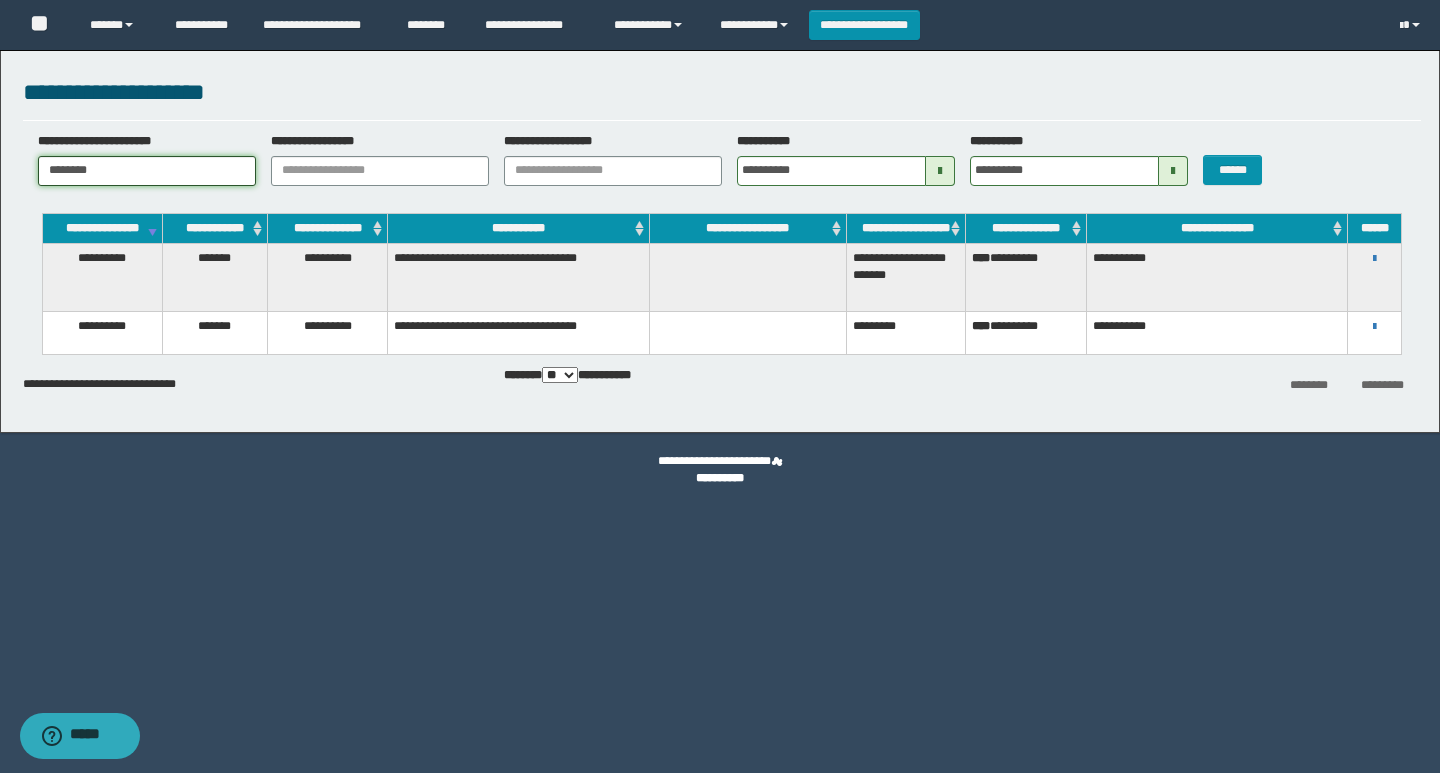 type on "********" 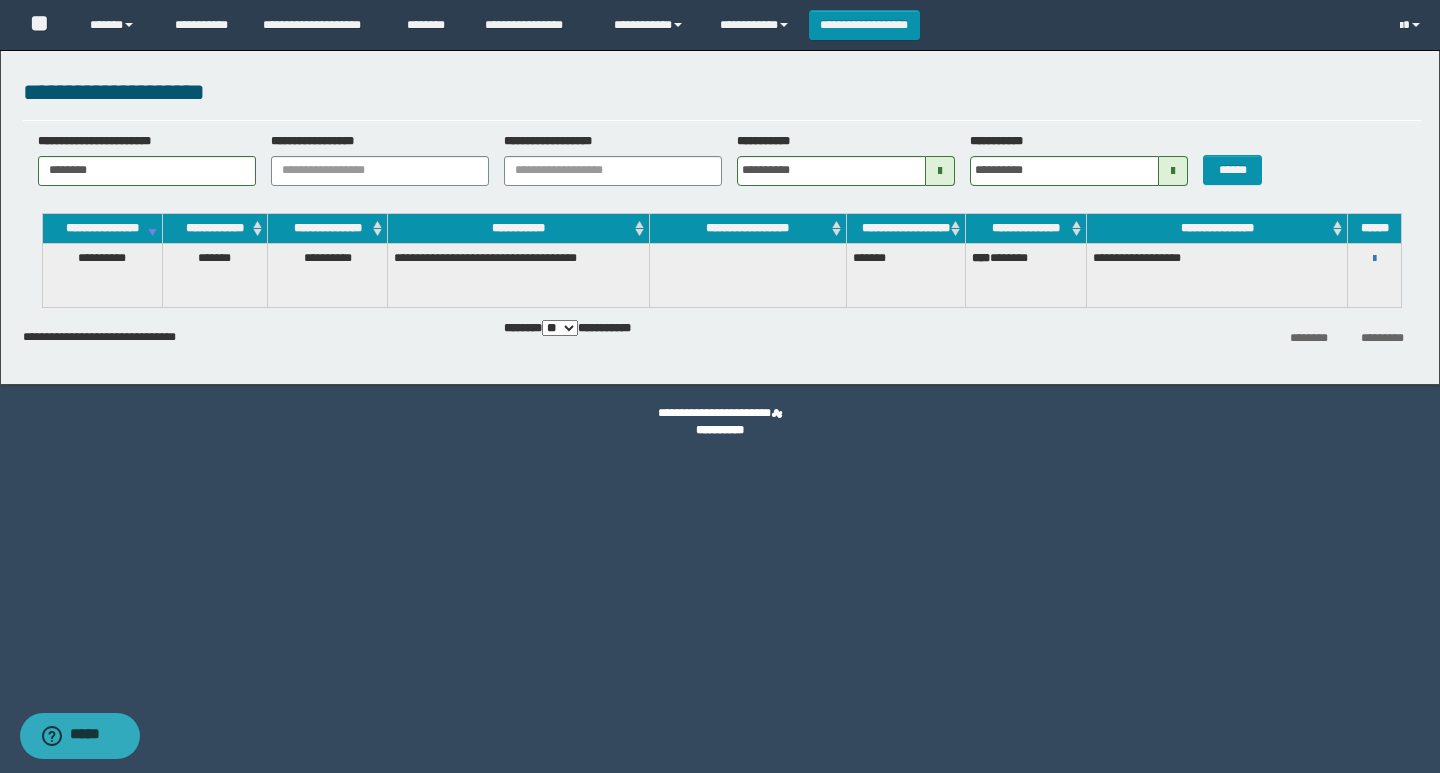 click on "**********" at bounding box center [1374, 258] 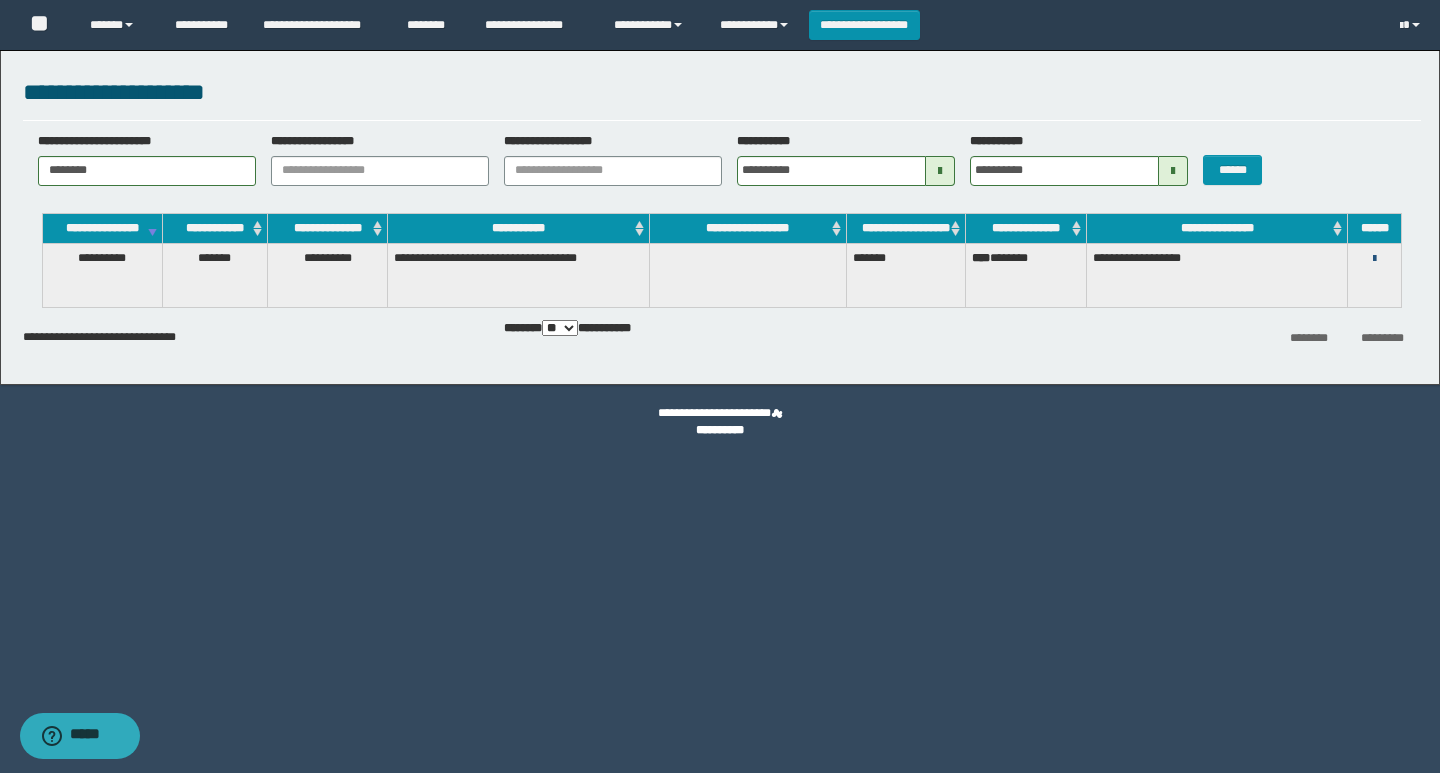 click at bounding box center (1374, 259) 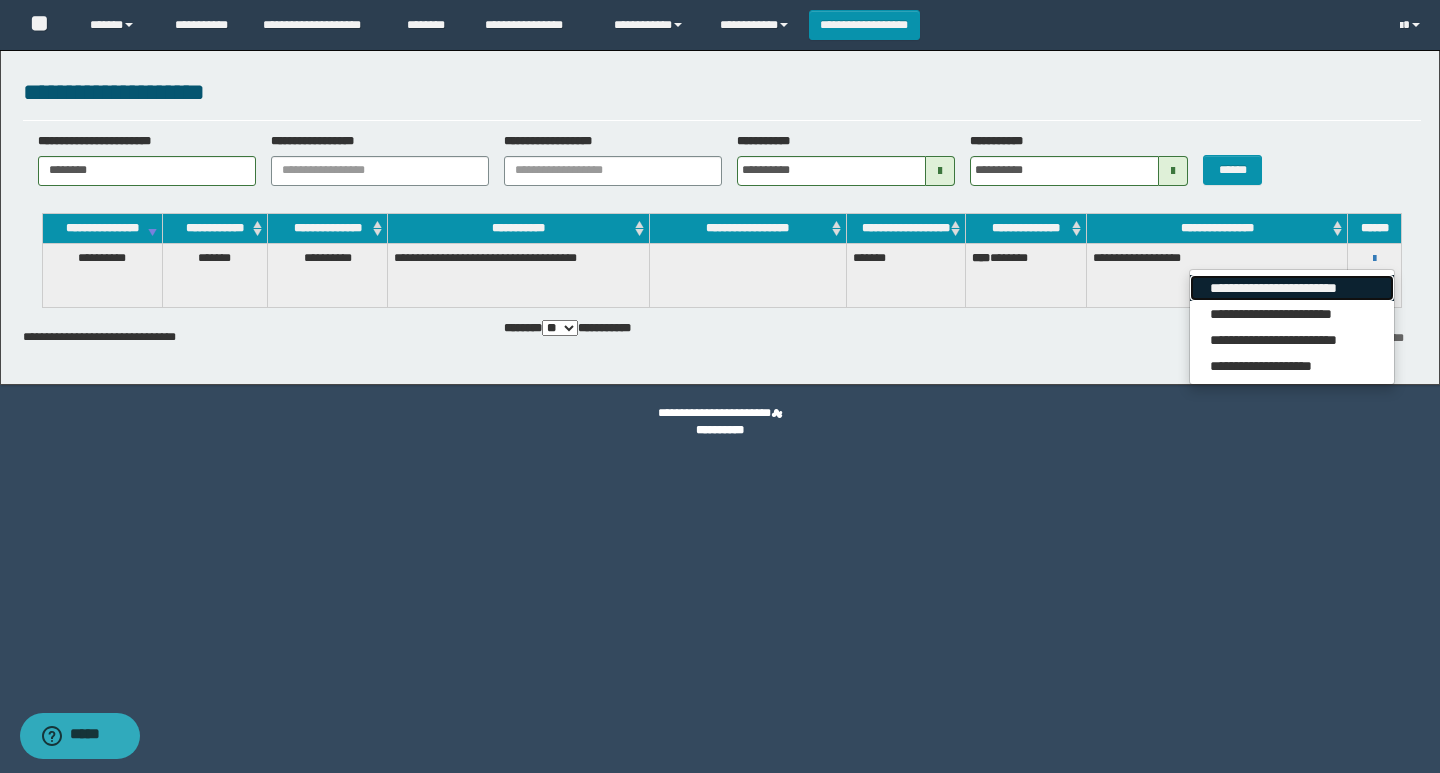 click on "**********" at bounding box center [1291, 288] 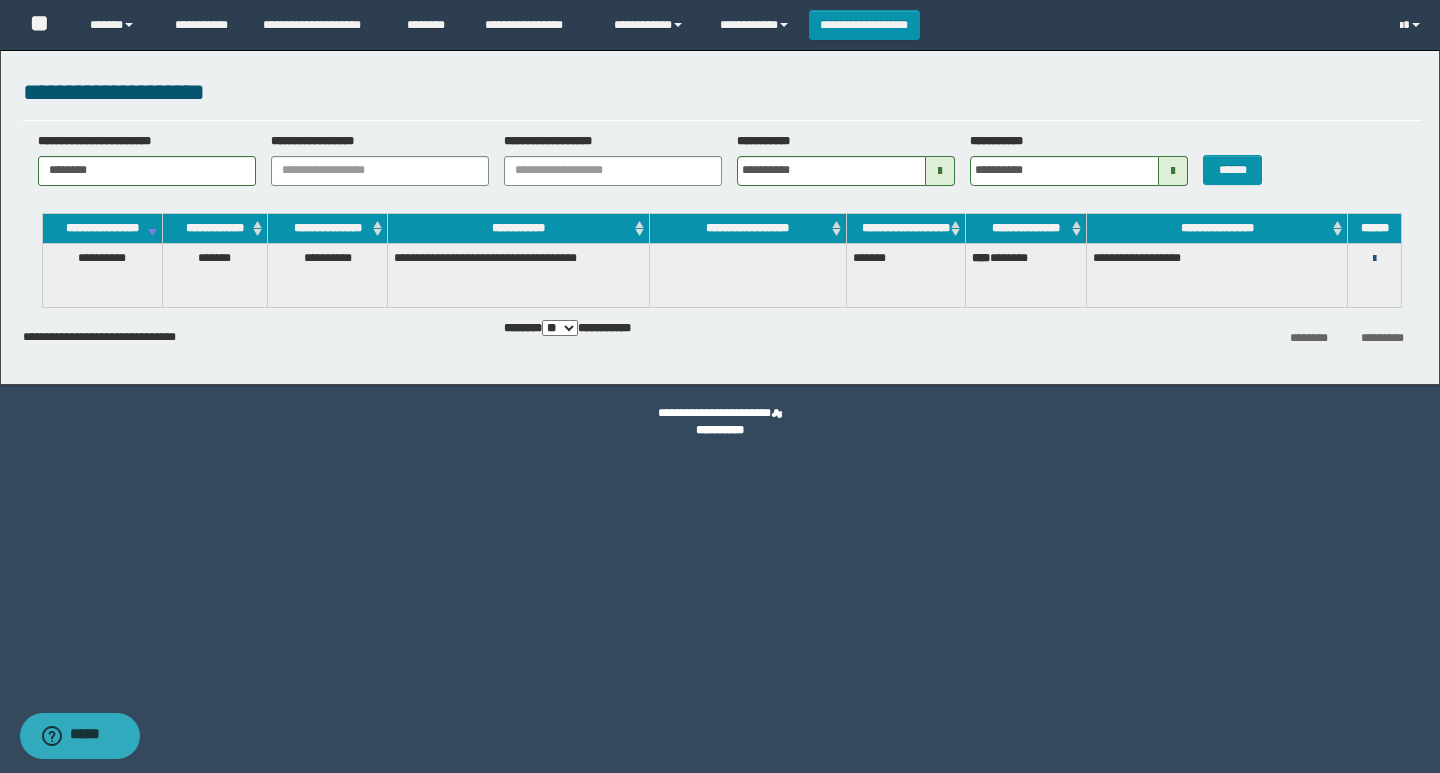 click at bounding box center [1374, 259] 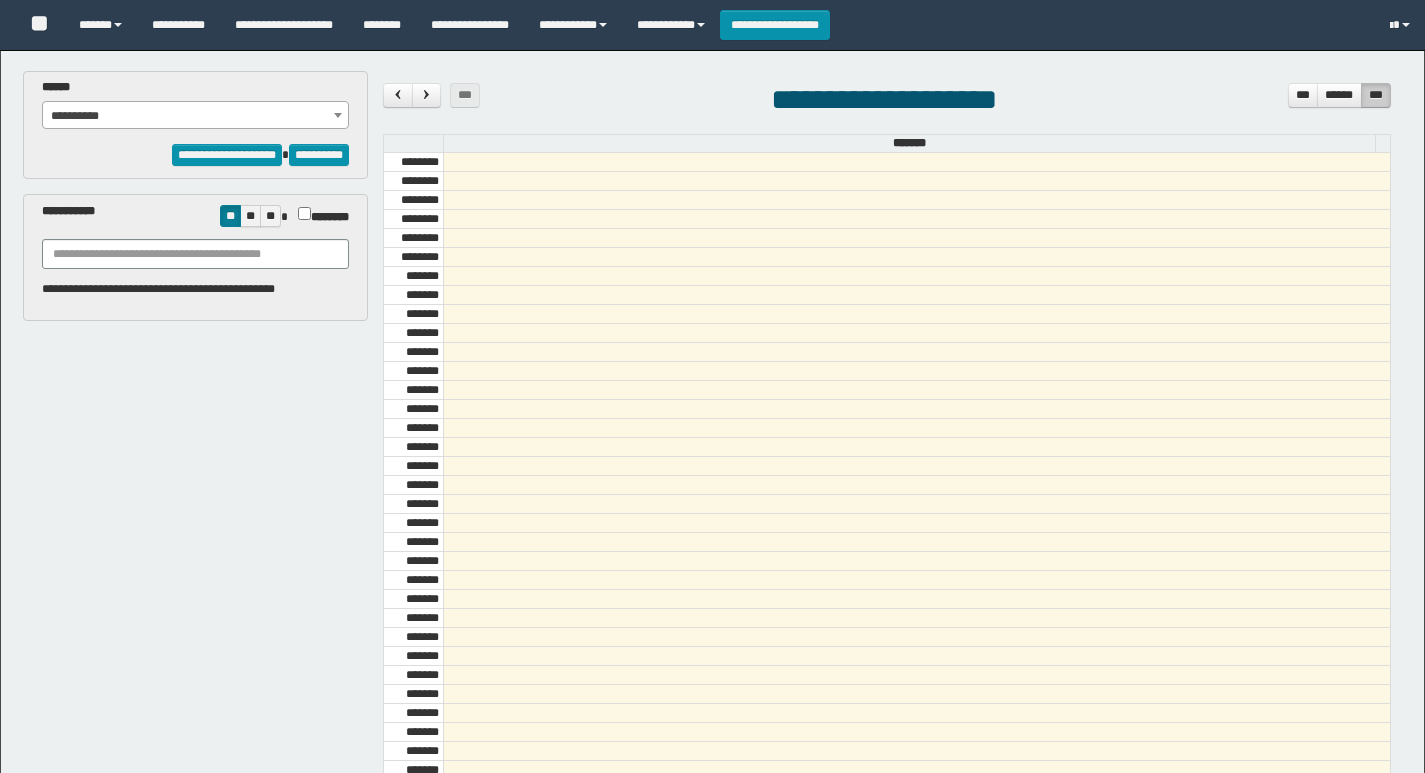 click on "**********" at bounding box center (196, 116) 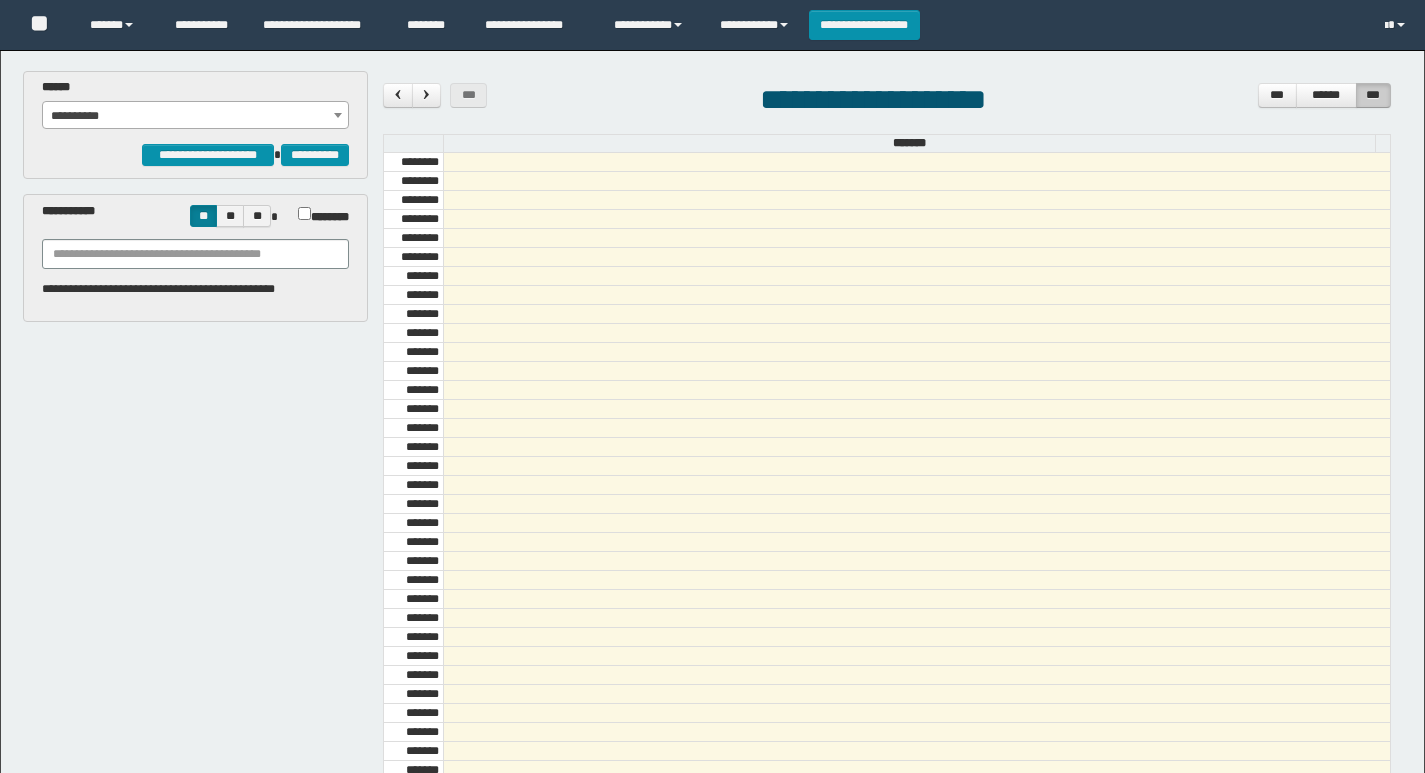 scroll, scrollTop: 0, scrollLeft: 0, axis: both 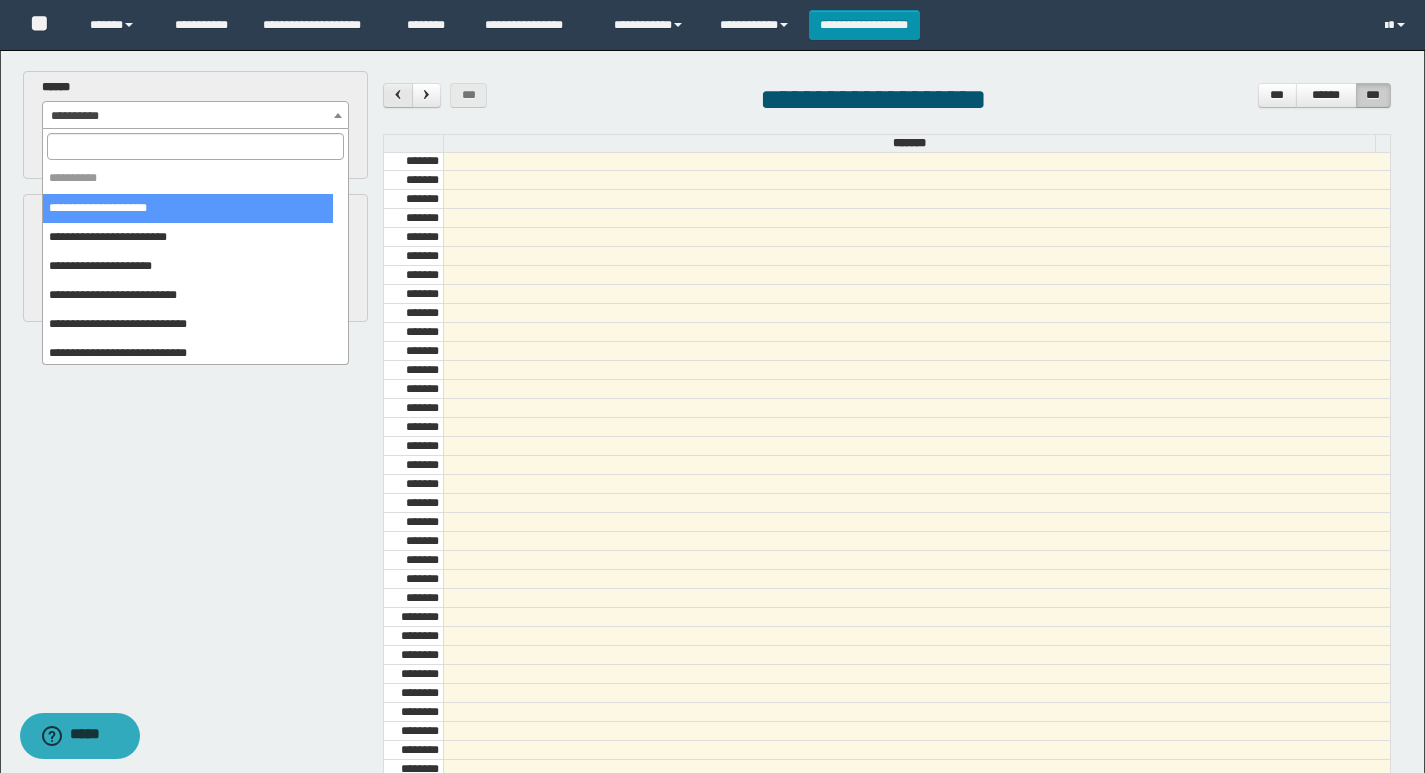 type 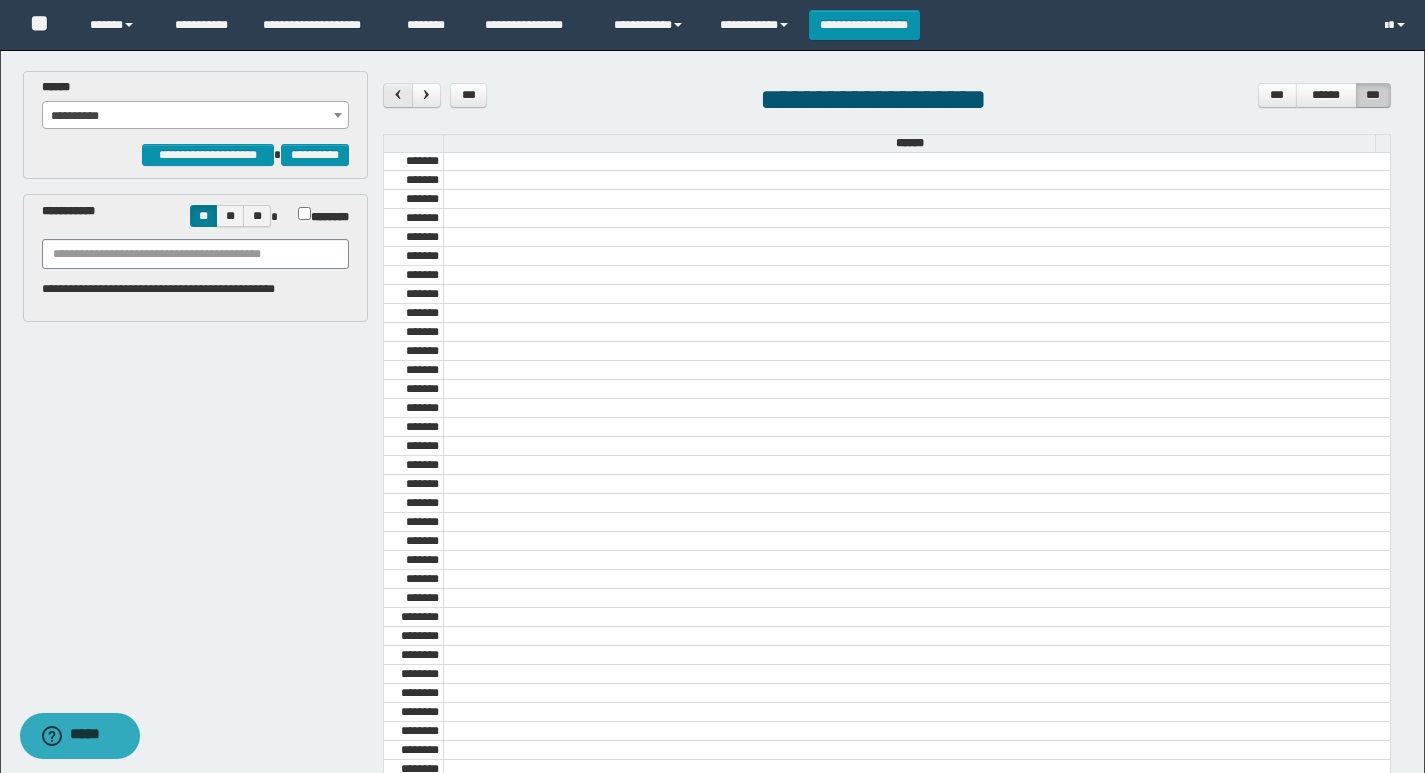 click at bounding box center [398, 94] 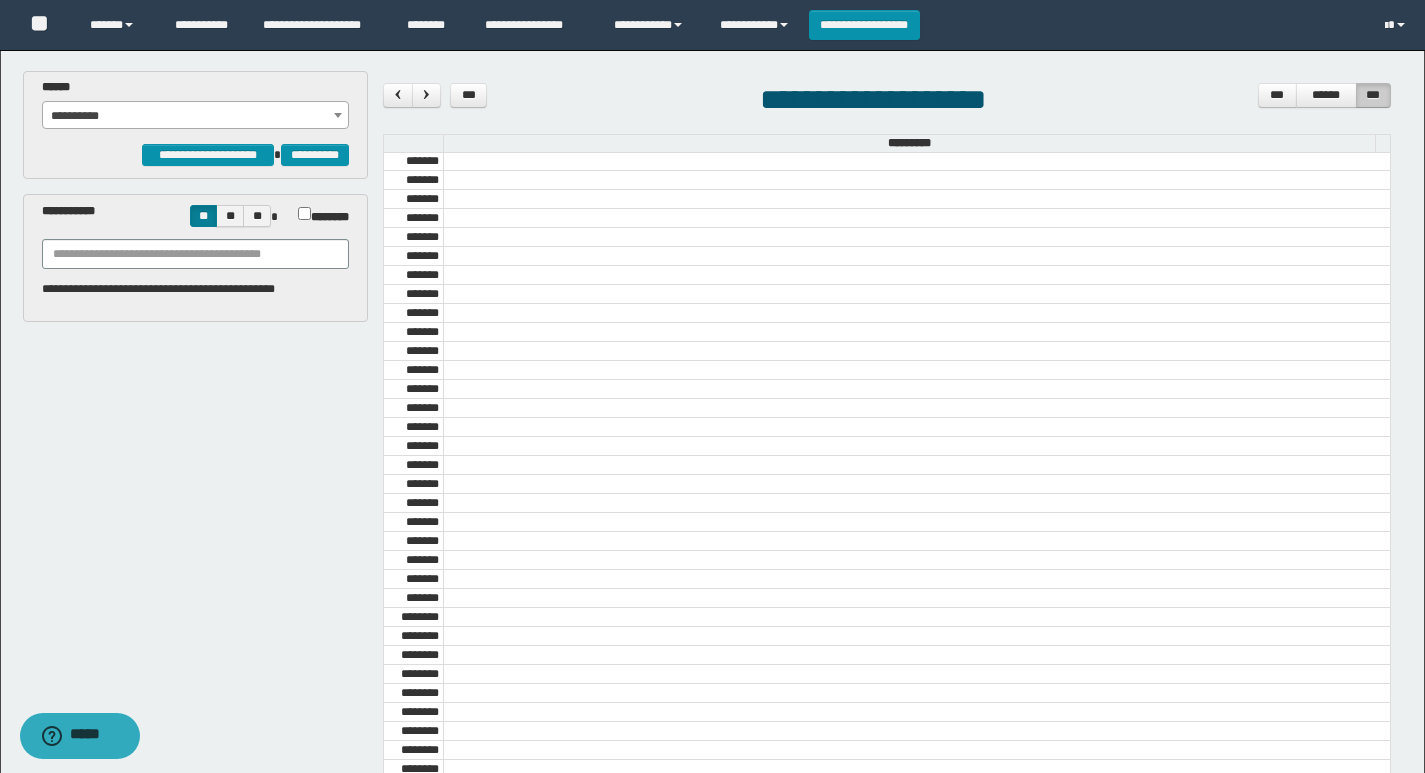 click on "**********" at bounding box center (196, 116) 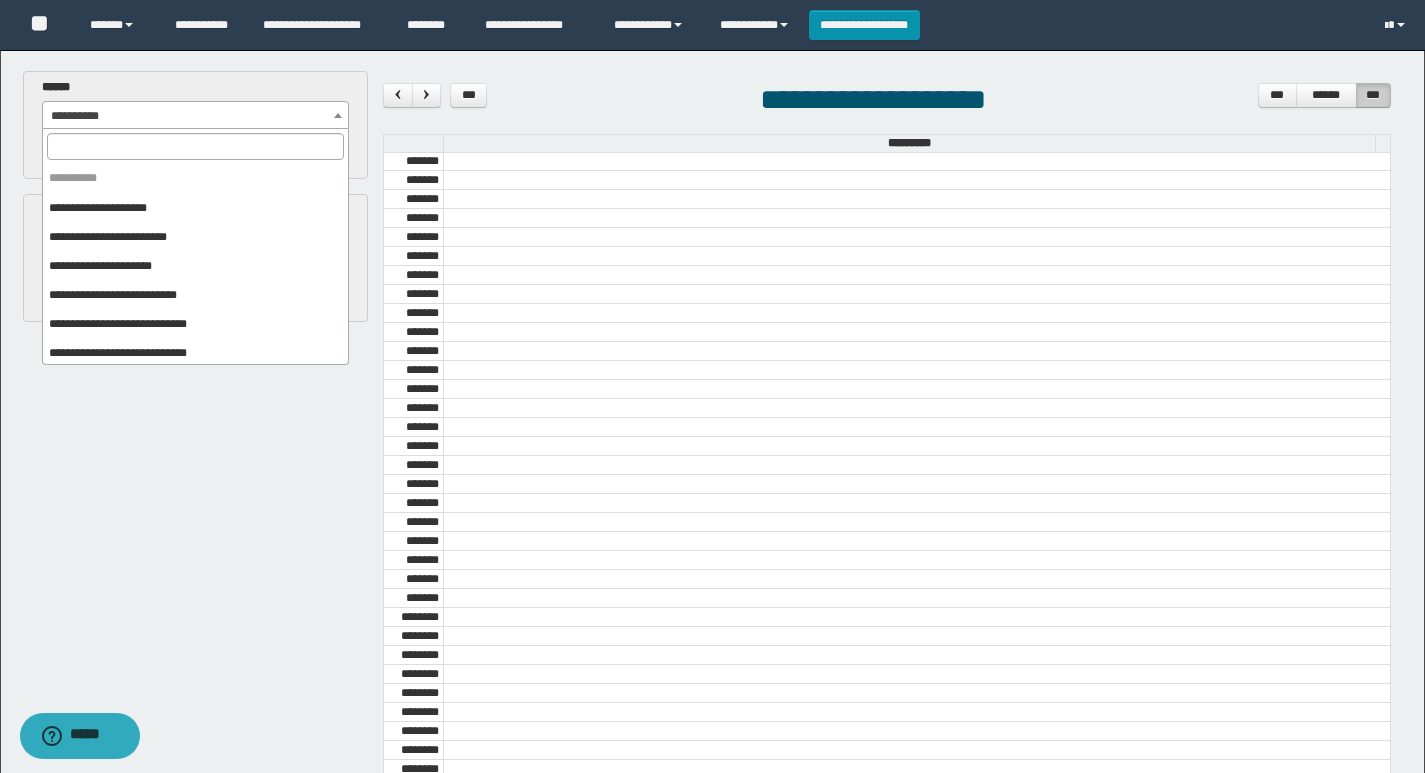 scroll, scrollTop: 325, scrollLeft: 0, axis: vertical 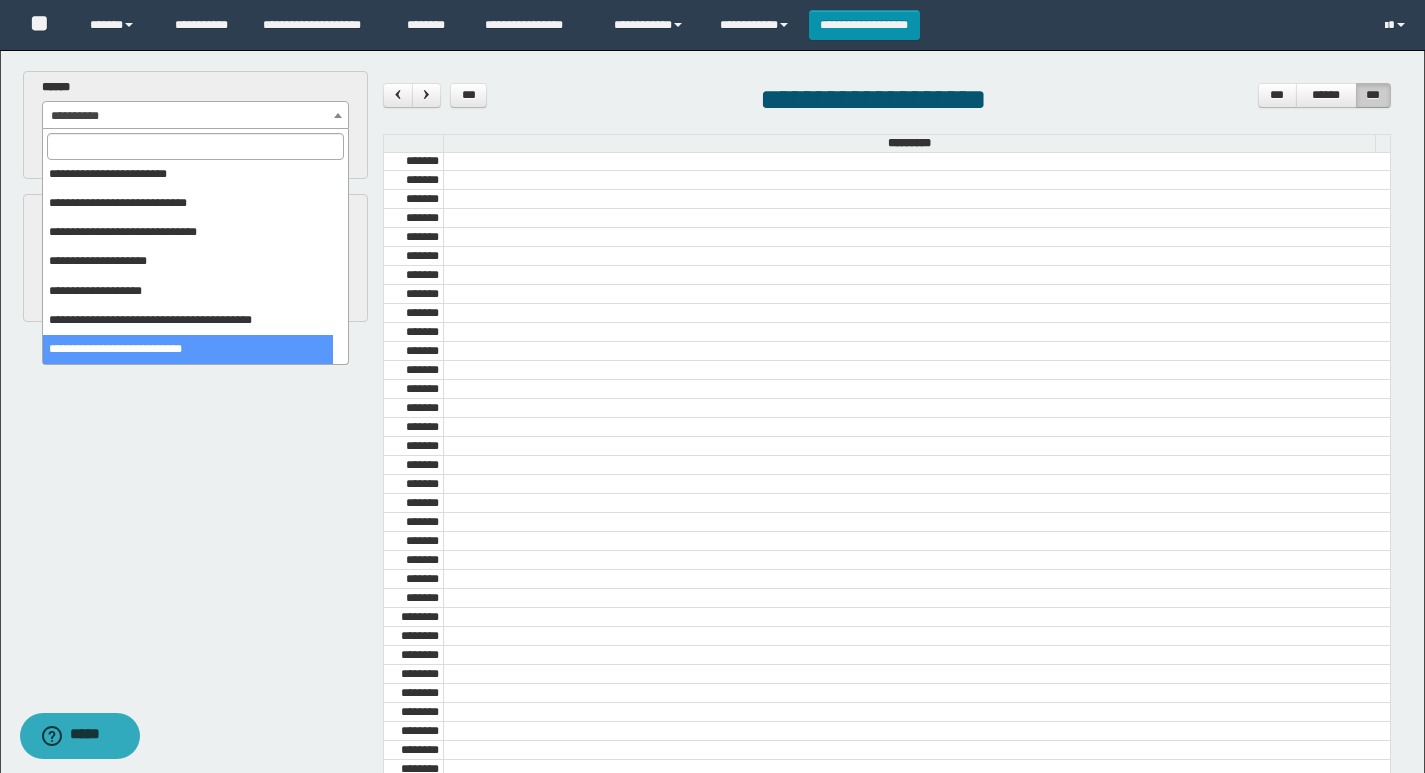 select on "******" 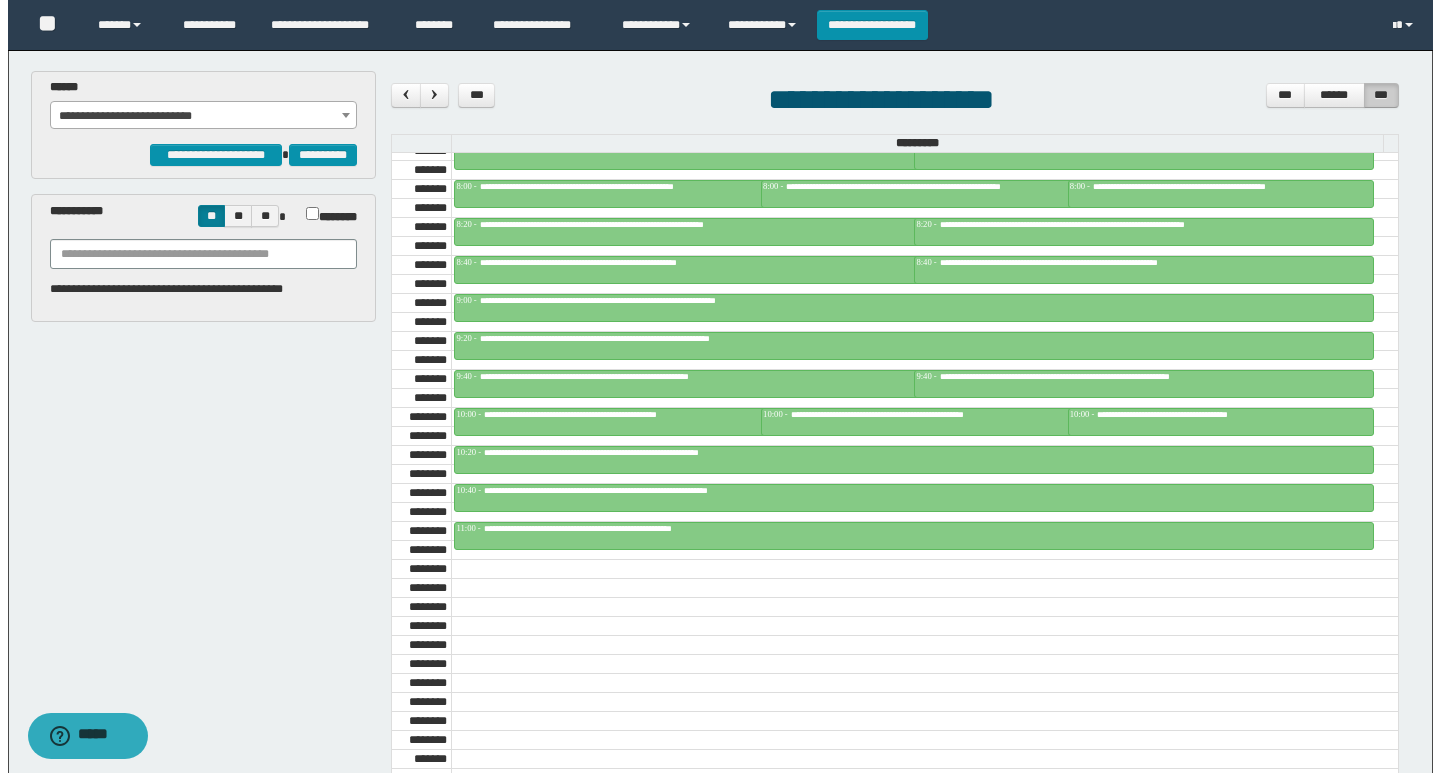 scroll, scrollTop: 685, scrollLeft: 0, axis: vertical 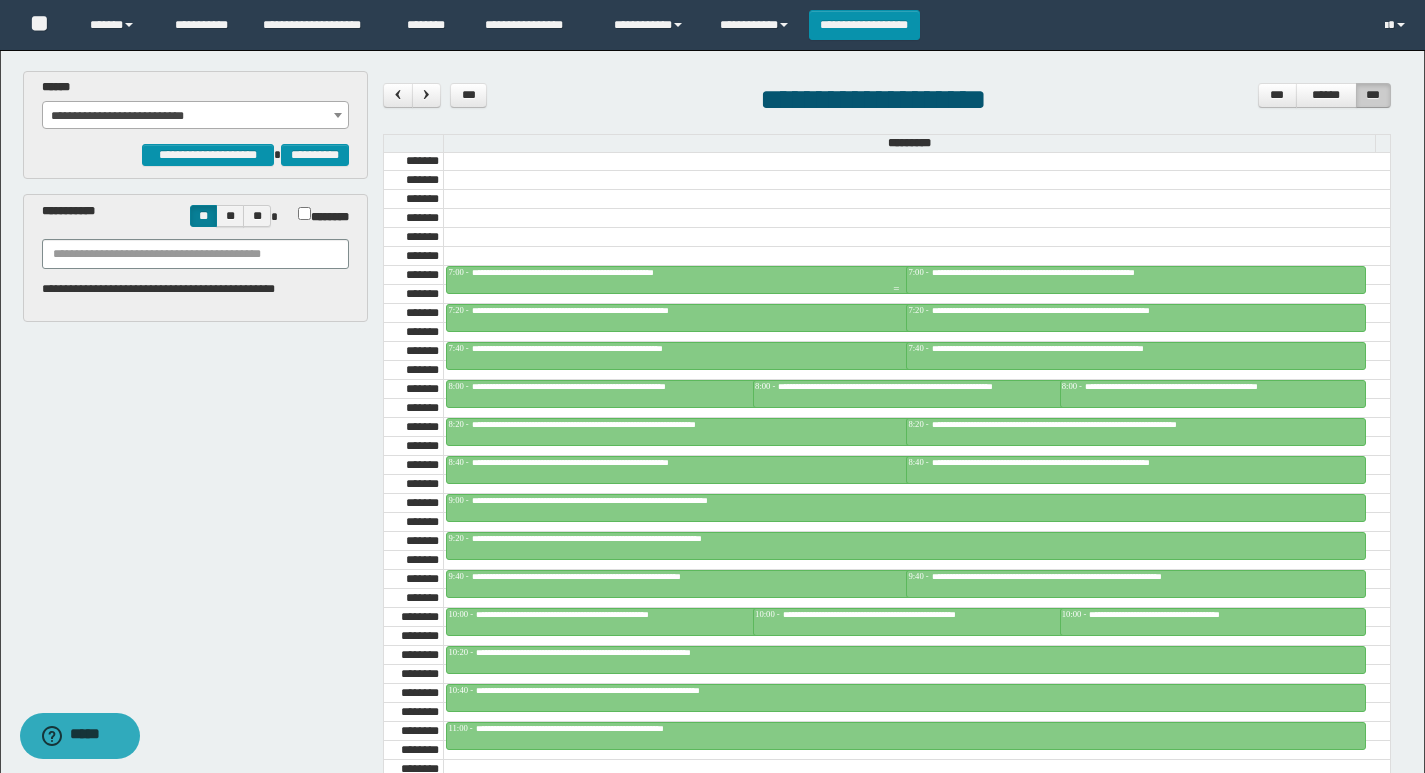 click on "**********" at bounding box center (896, 273) 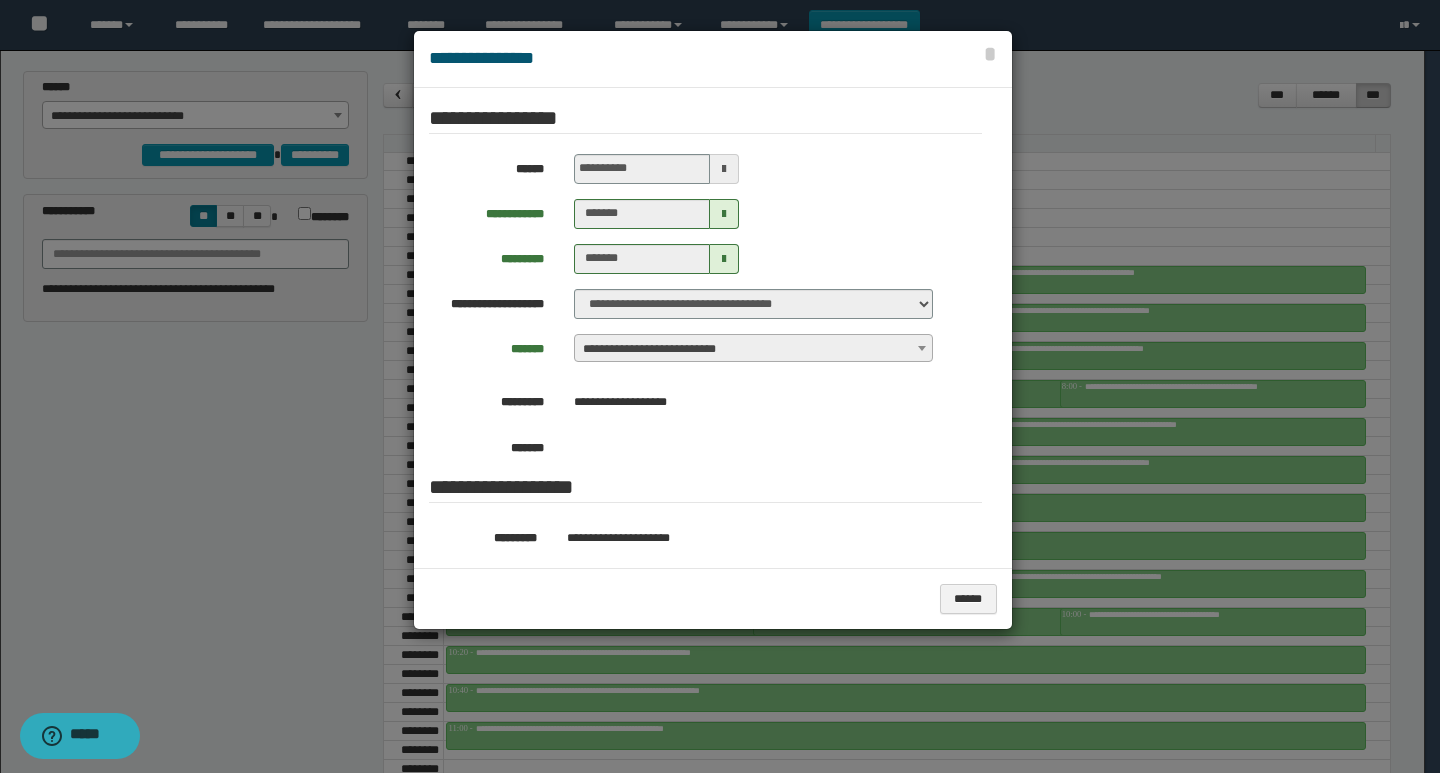 scroll, scrollTop: 100, scrollLeft: 0, axis: vertical 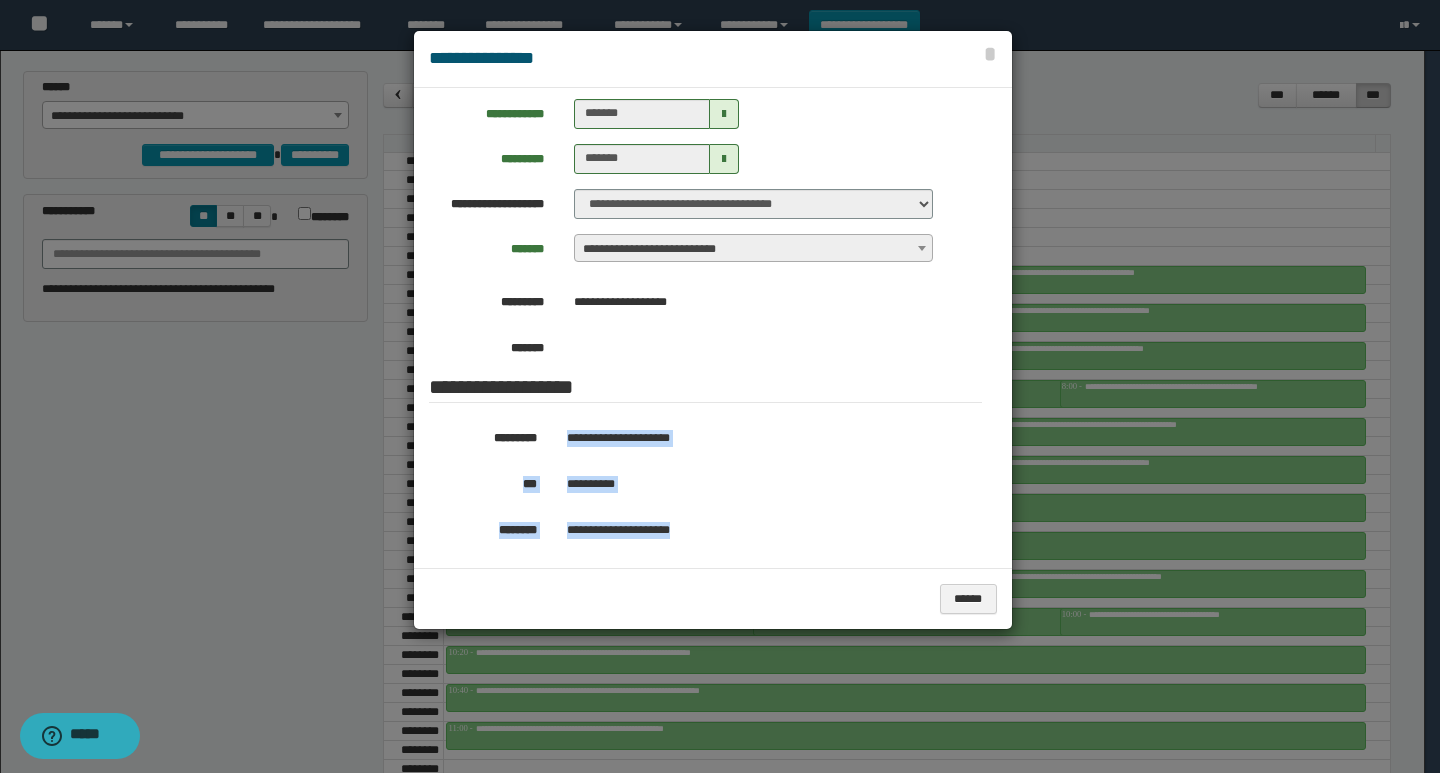 drag, startPoint x: 728, startPoint y: 522, endPoint x: 563, endPoint y: 426, distance: 190.89526 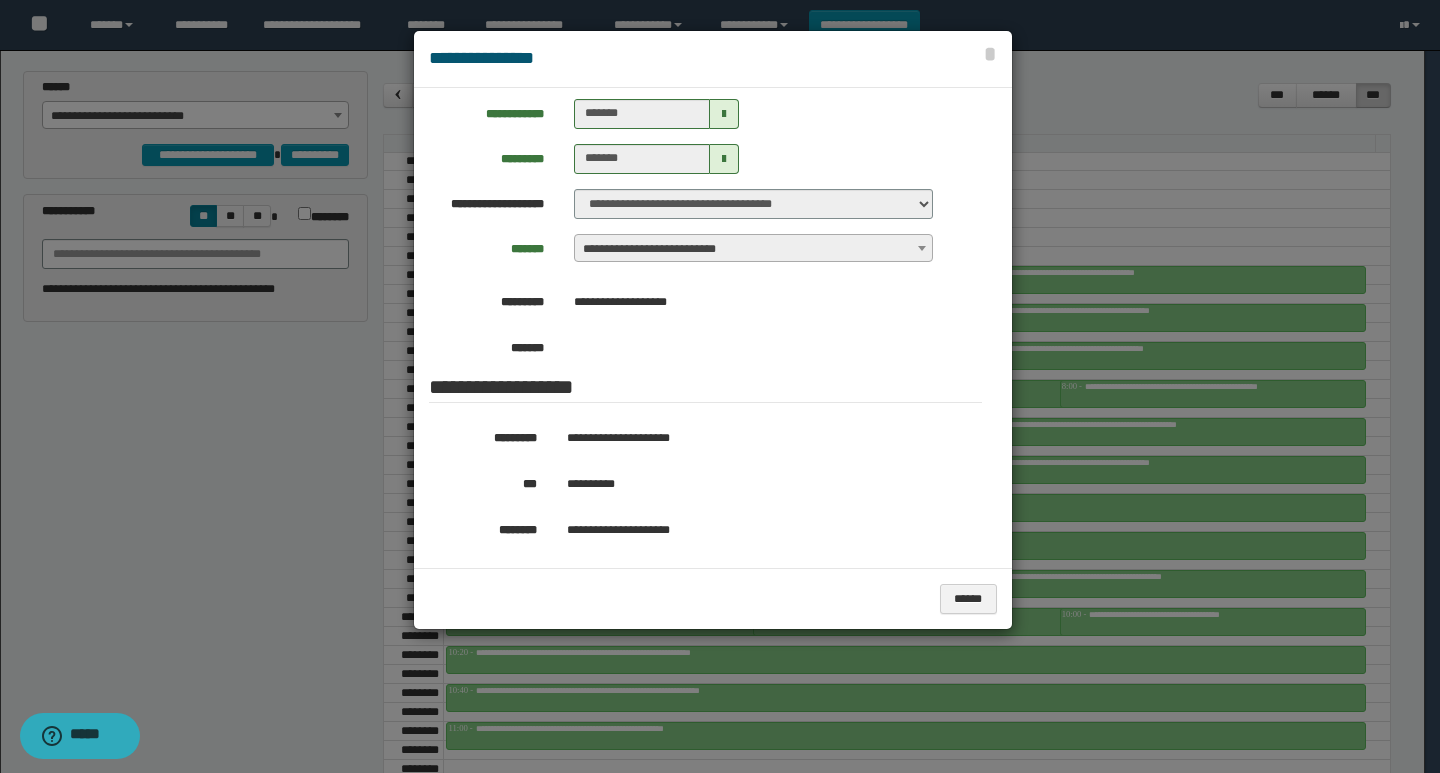 click at bounding box center [720, 386] 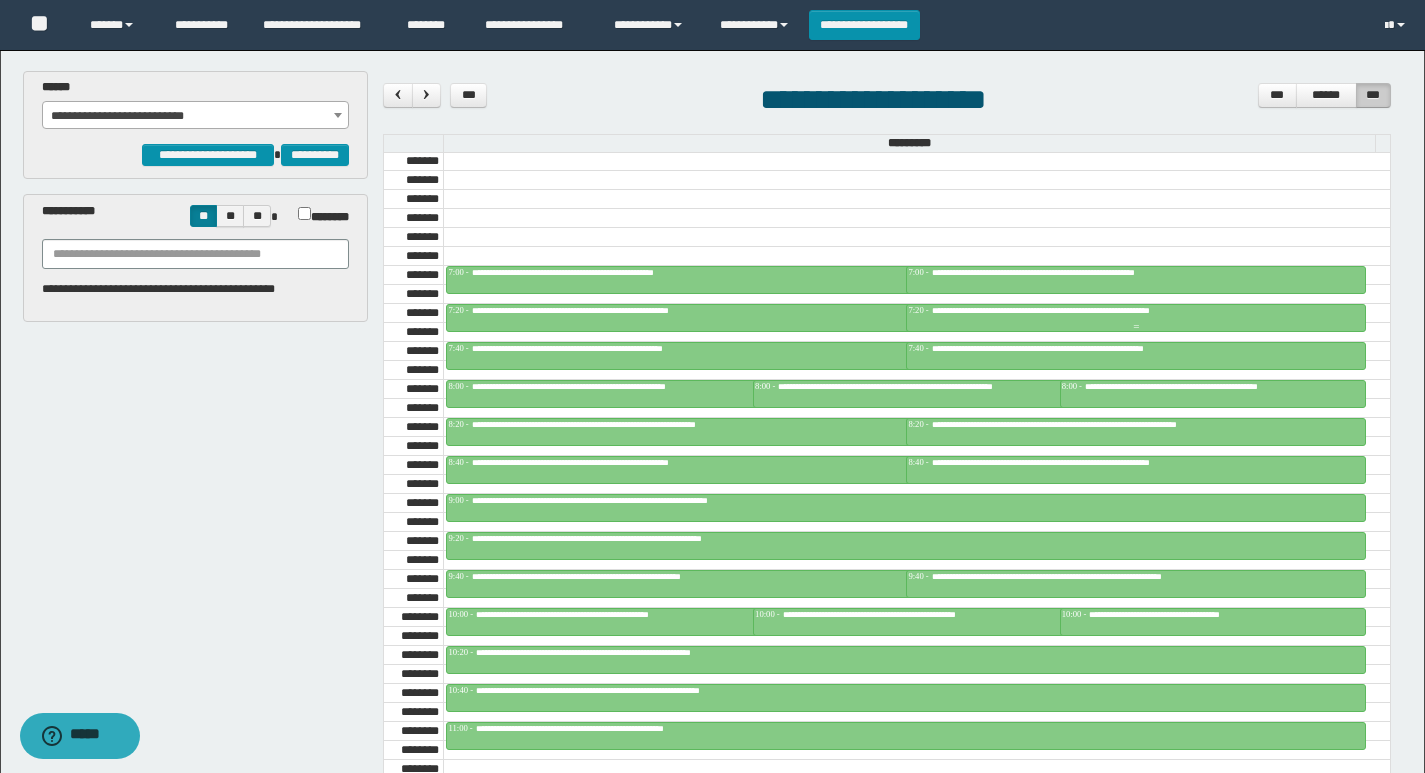 click at bounding box center (1136, 318) 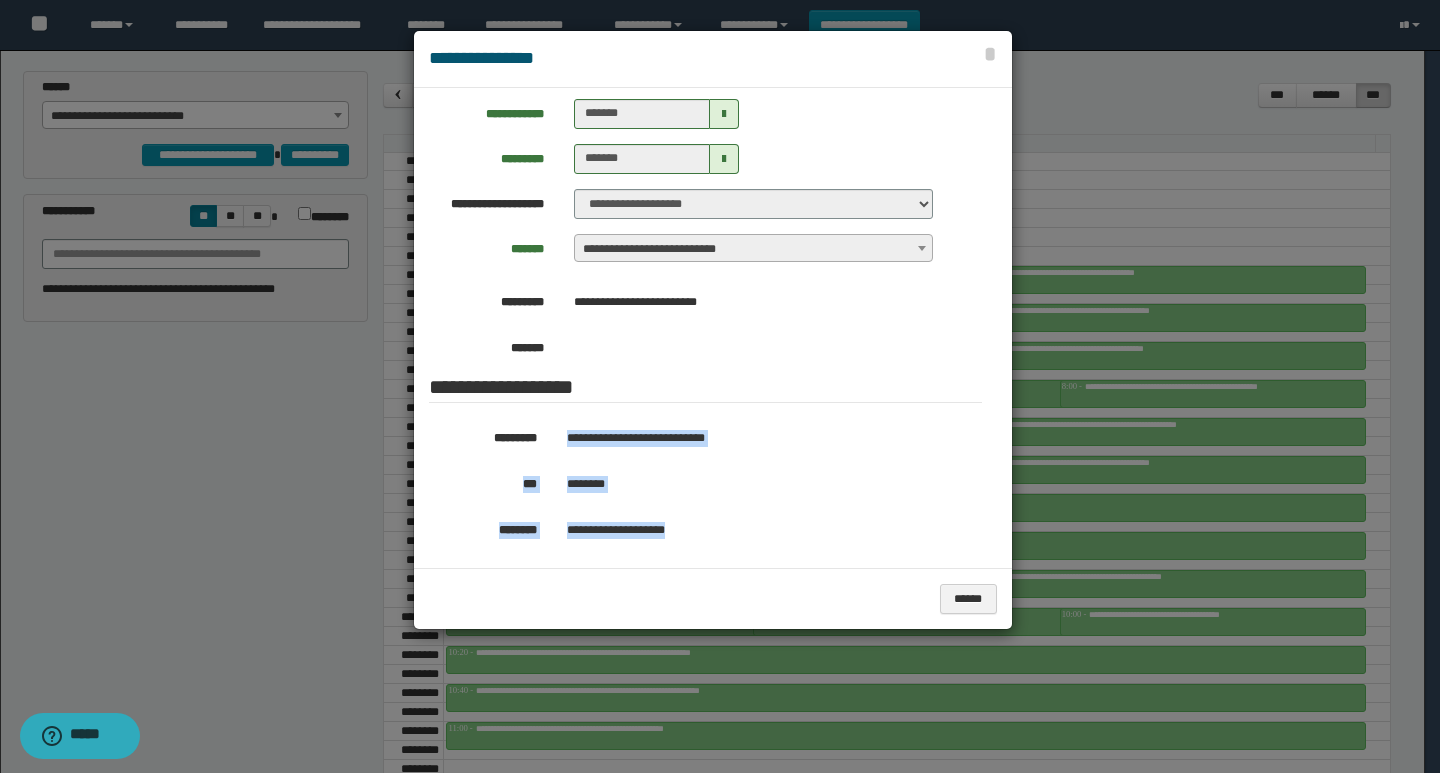 drag, startPoint x: 607, startPoint y: 517, endPoint x: 539, endPoint y: 435, distance: 106.52699 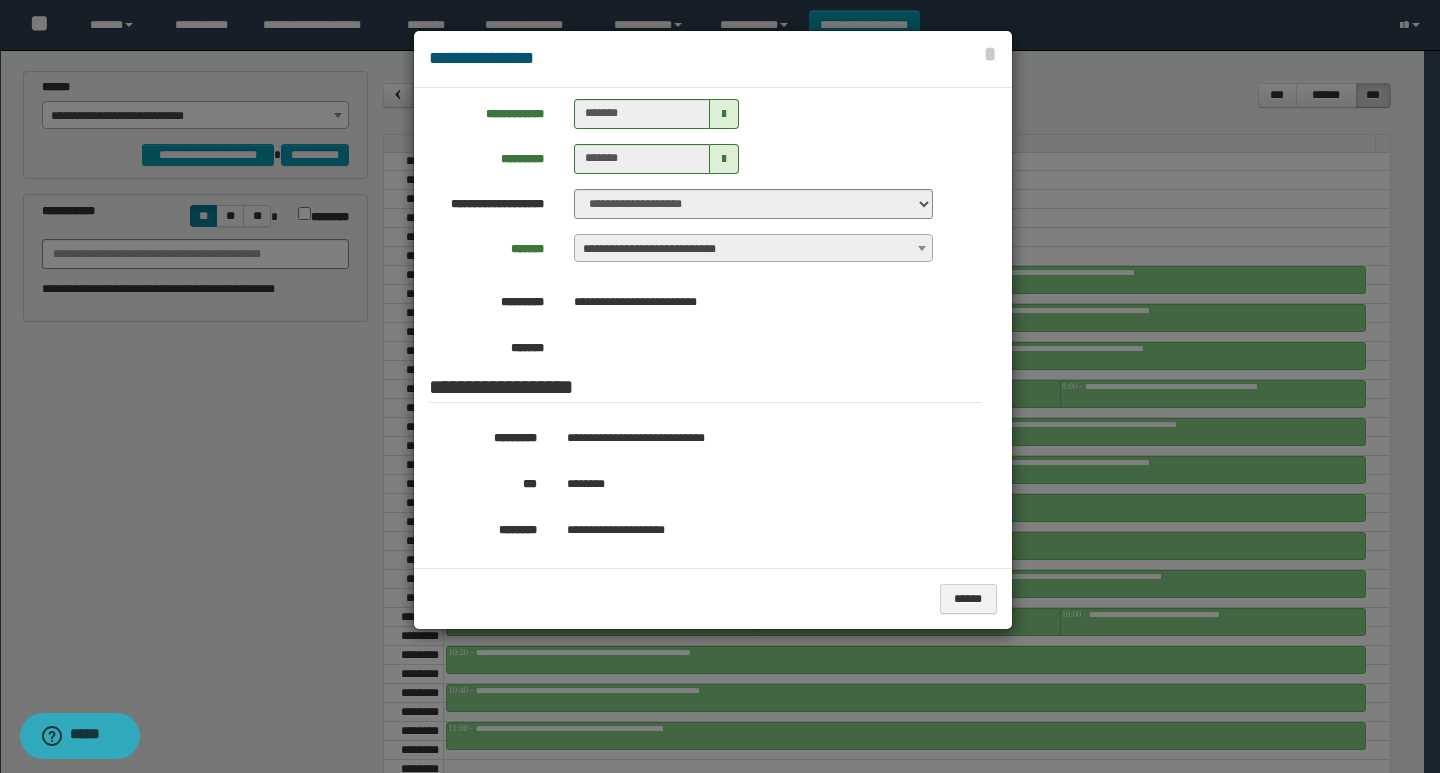 click at bounding box center (720, 386) 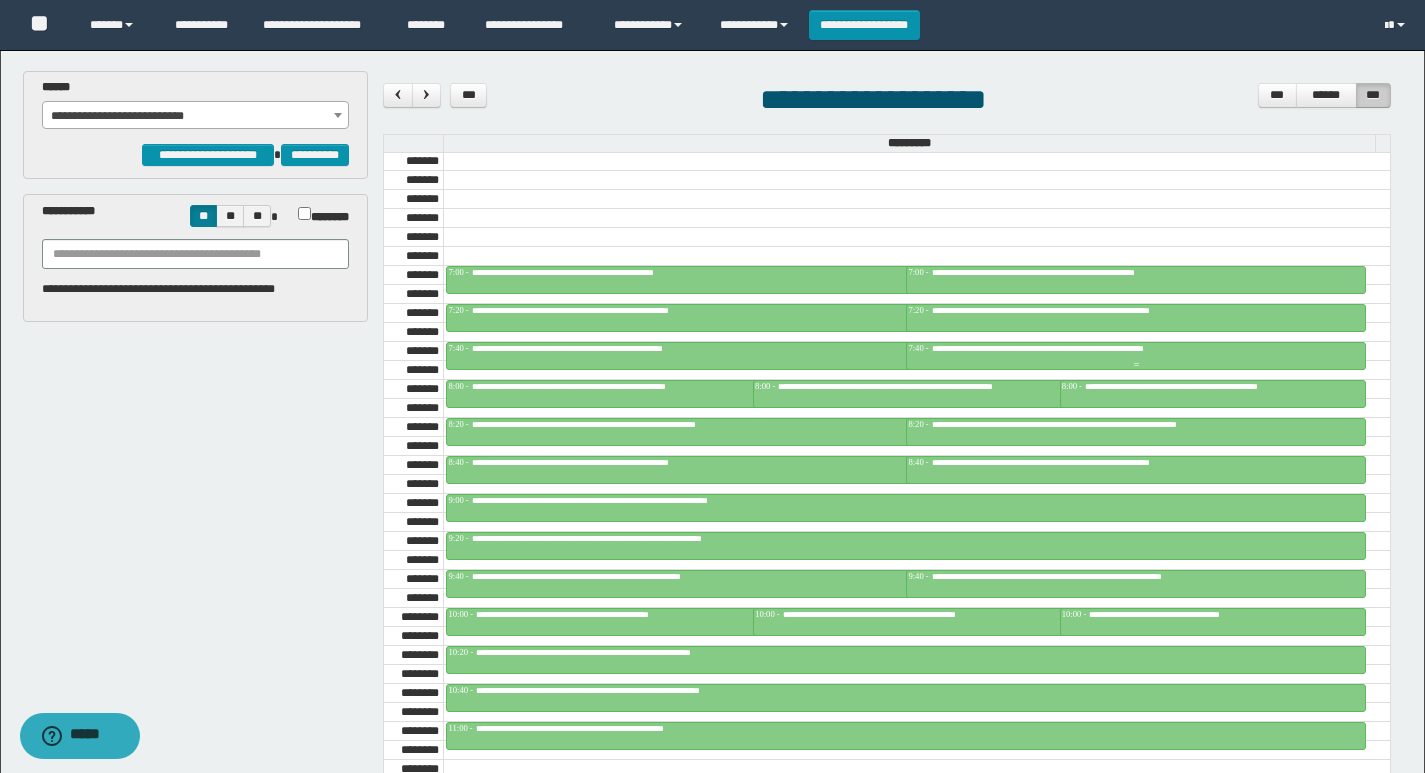 click on "**********" at bounding box center [1136, 349] 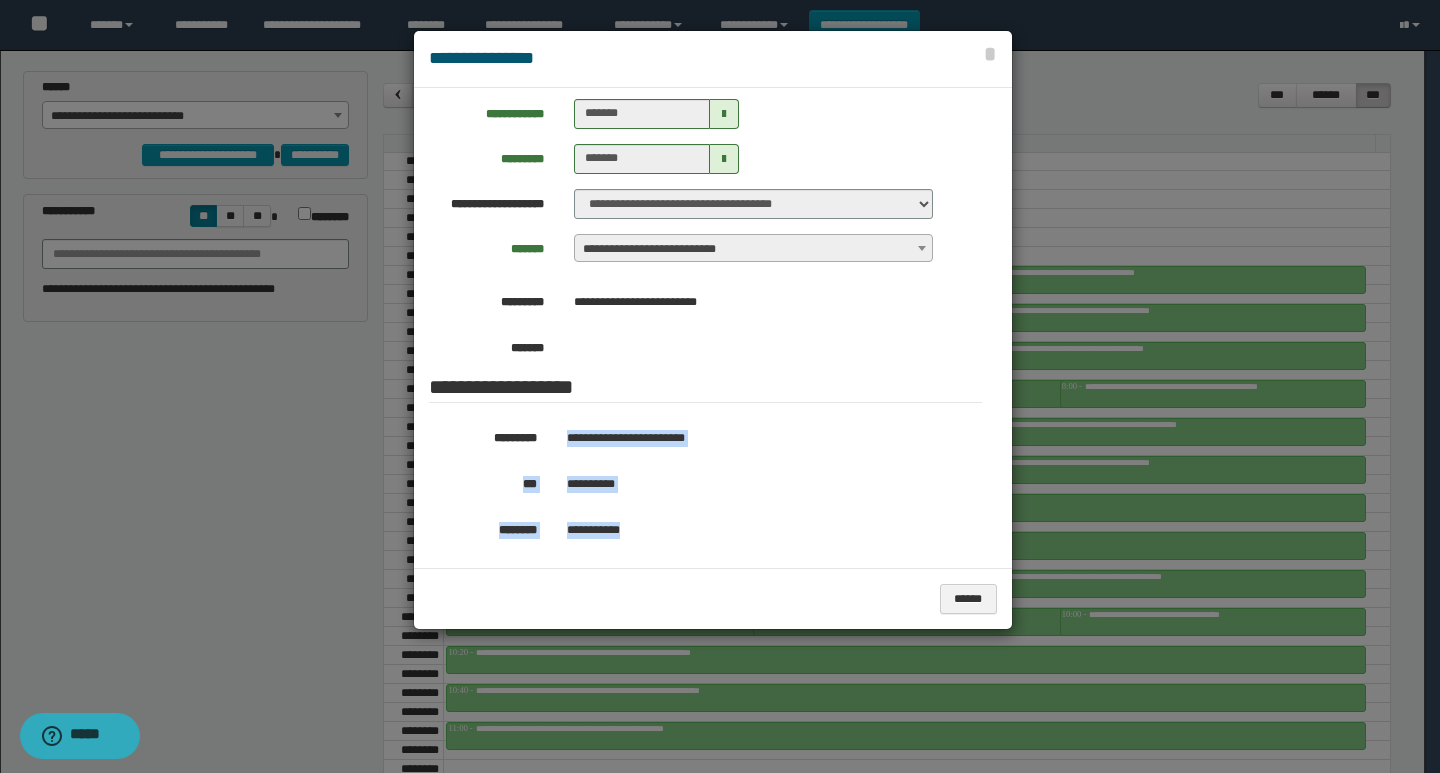 drag, startPoint x: 661, startPoint y: 522, endPoint x: 553, endPoint y: 442, distance: 134.40237 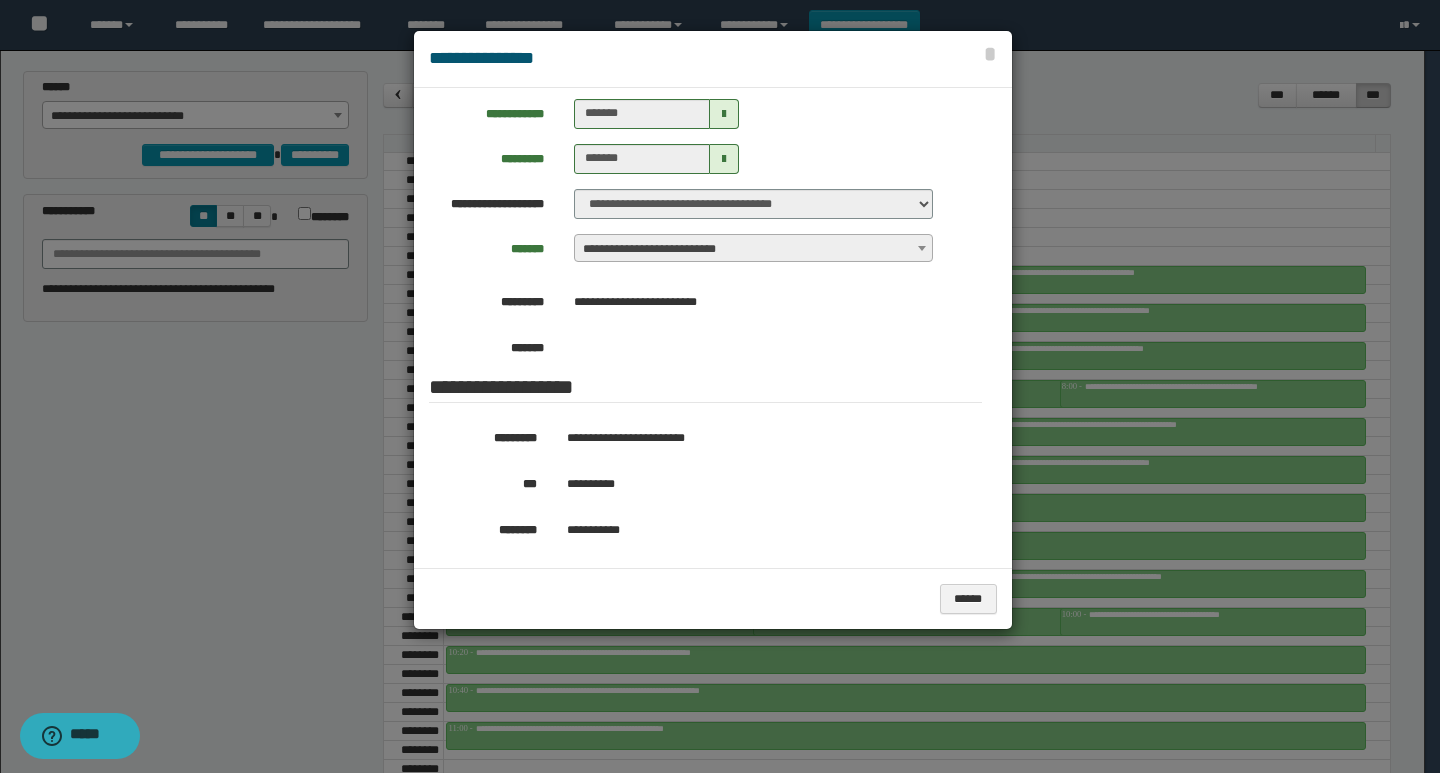 click at bounding box center (720, 386) 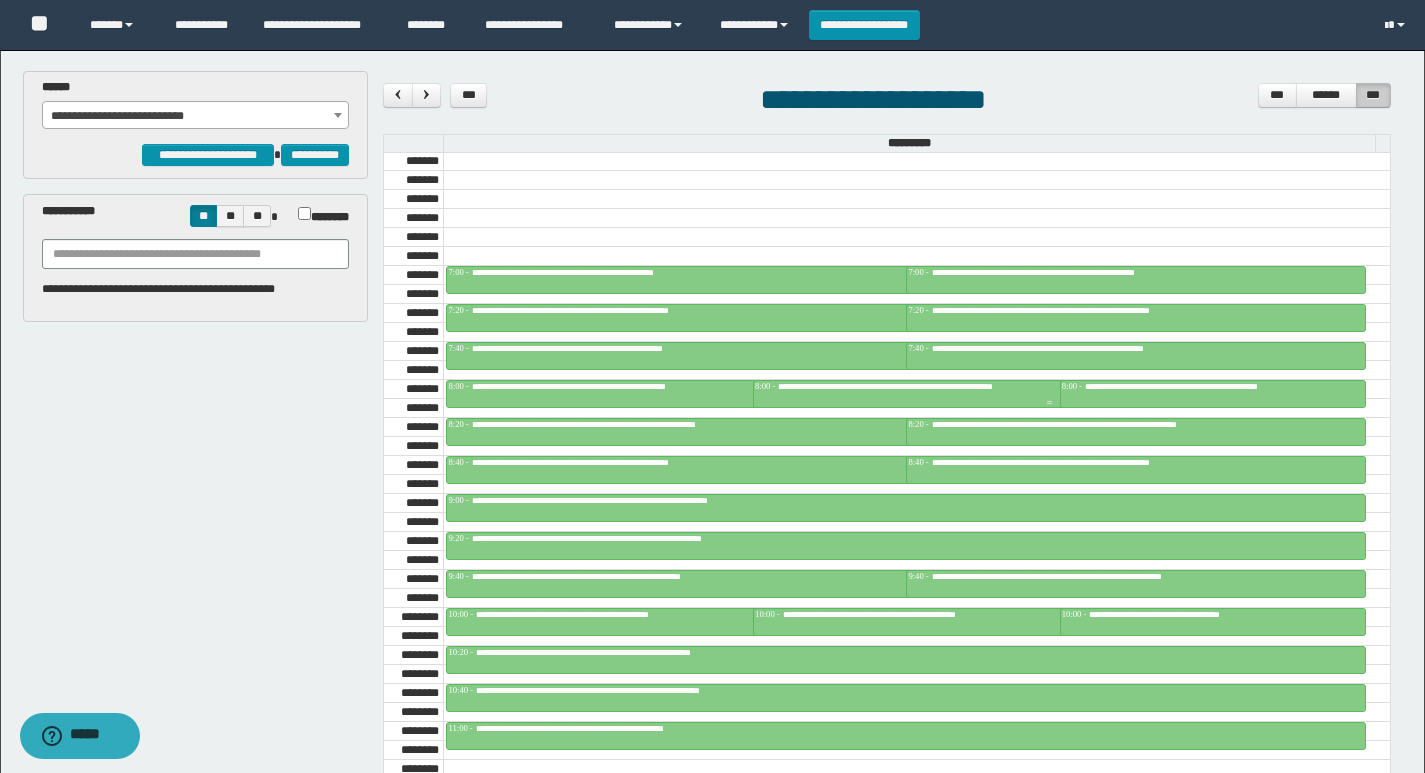 click at bounding box center [1049, 394] 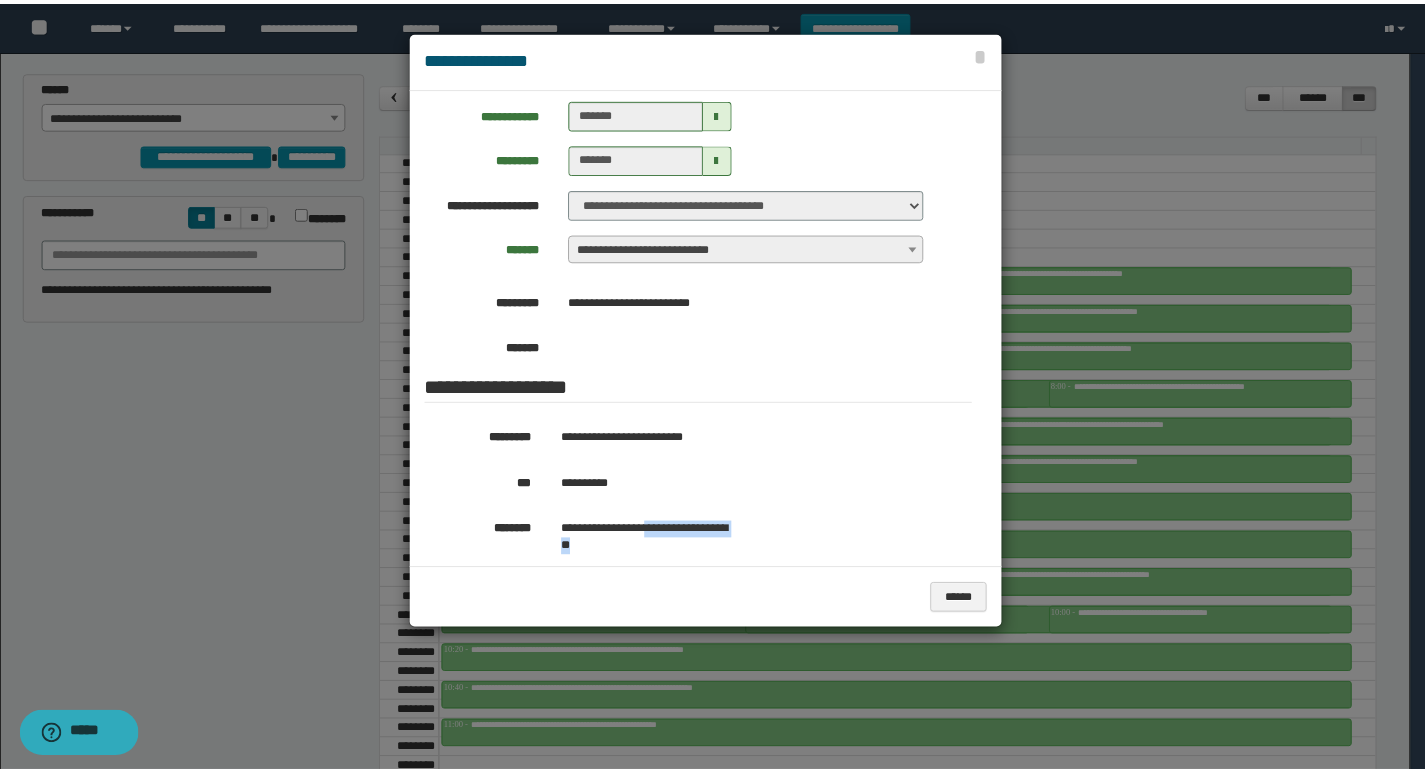 scroll, scrollTop: 150, scrollLeft: 0, axis: vertical 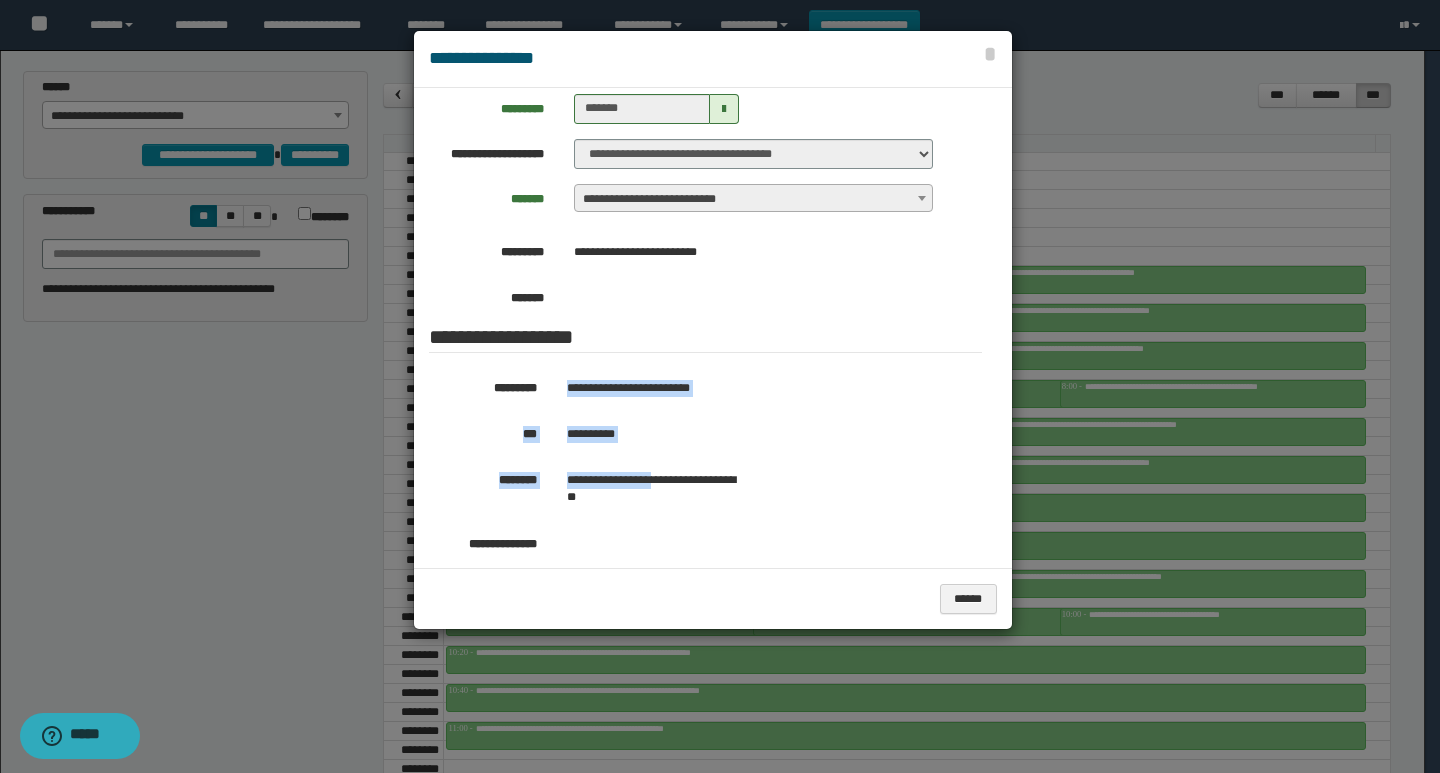 drag, startPoint x: 644, startPoint y: 539, endPoint x: 645, endPoint y: 470, distance: 69.00725 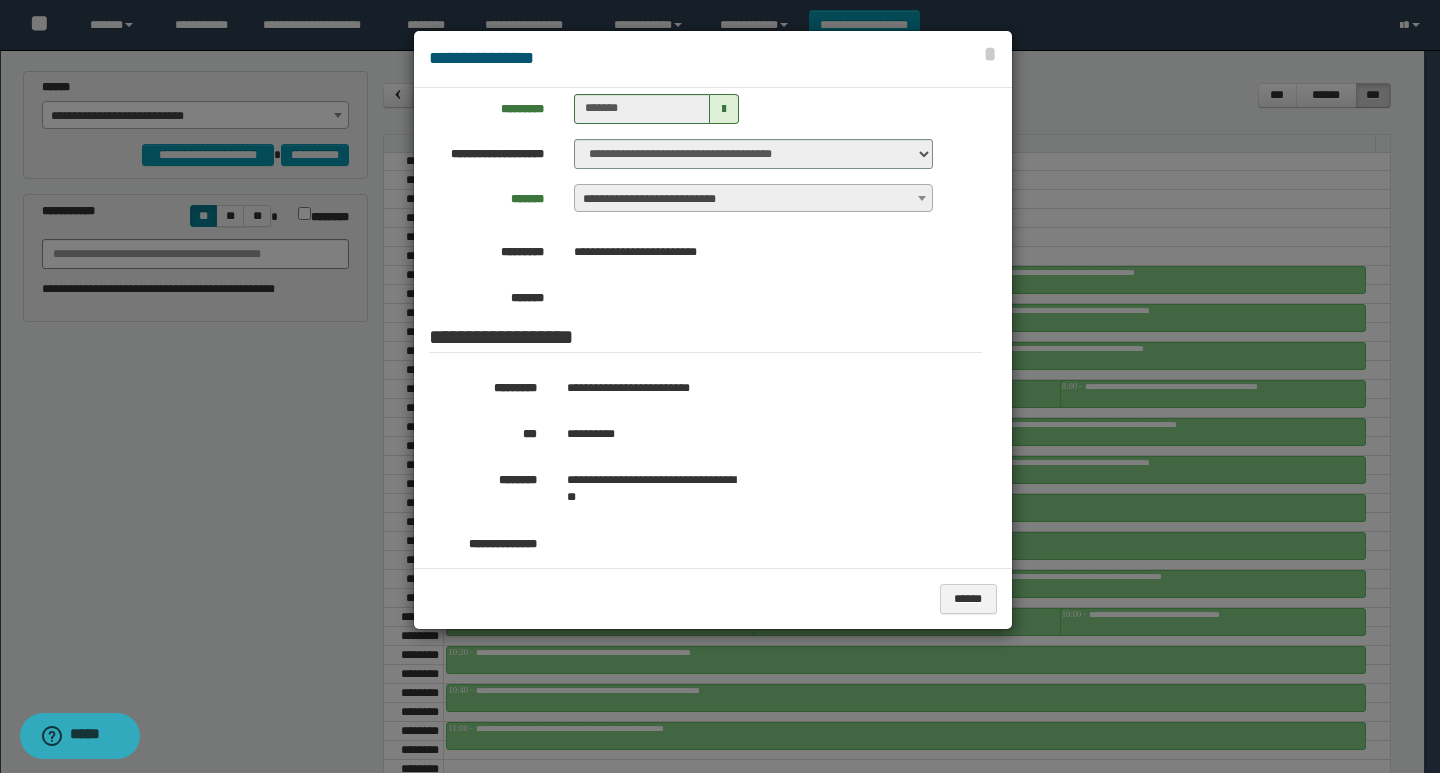 click on "**********" at bounding box center (654, 489) 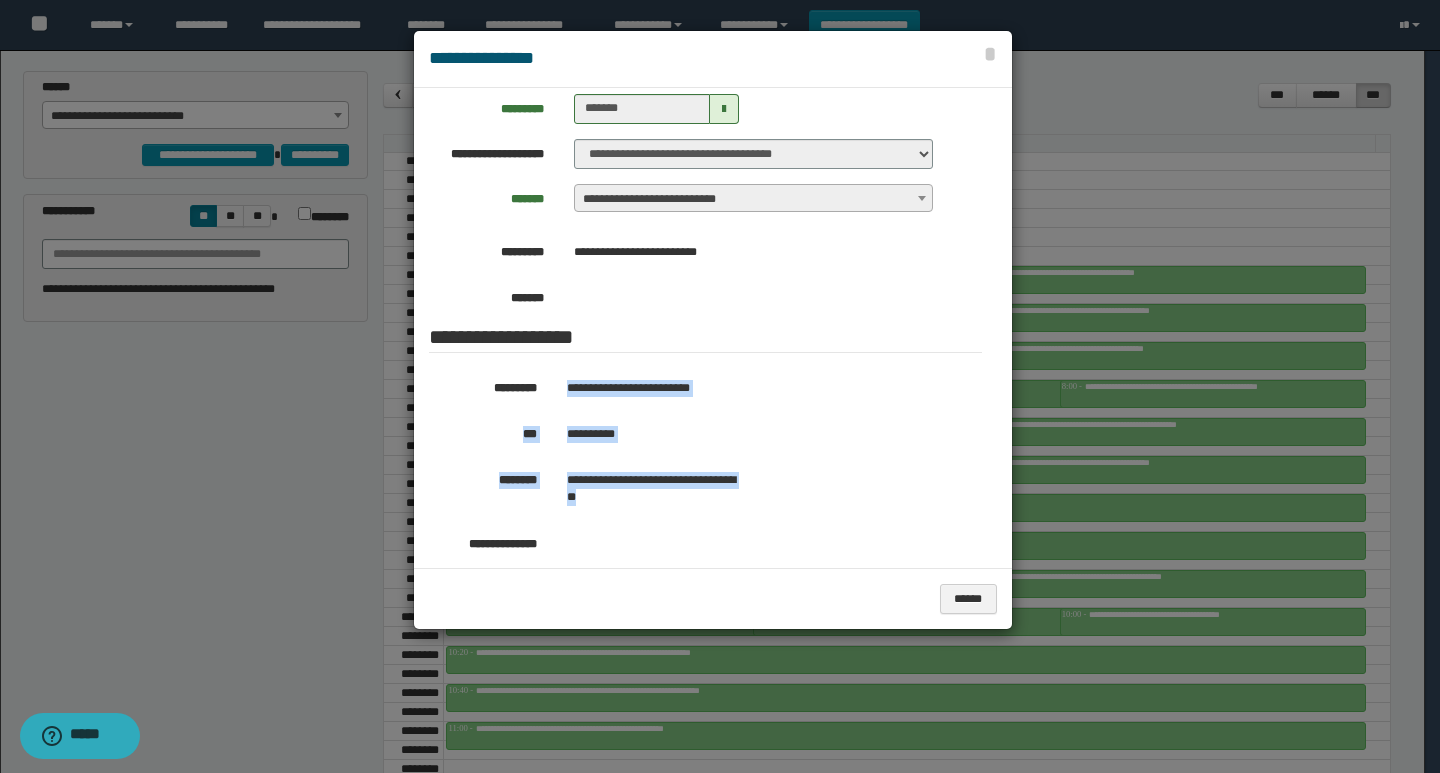 drag, startPoint x: 674, startPoint y: 500, endPoint x: 550, endPoint y: 376, distance: 175.36249 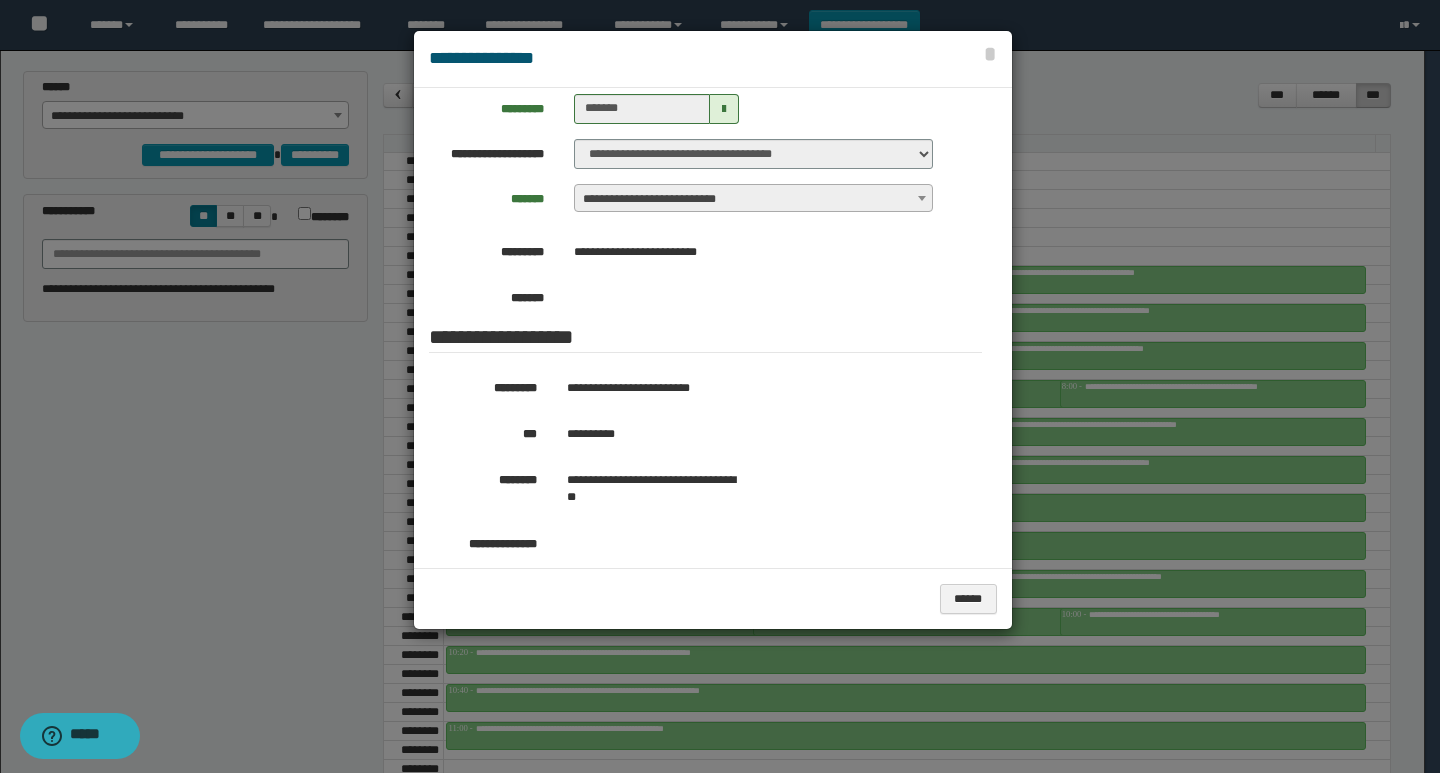 click at bounding box center [720, 386] 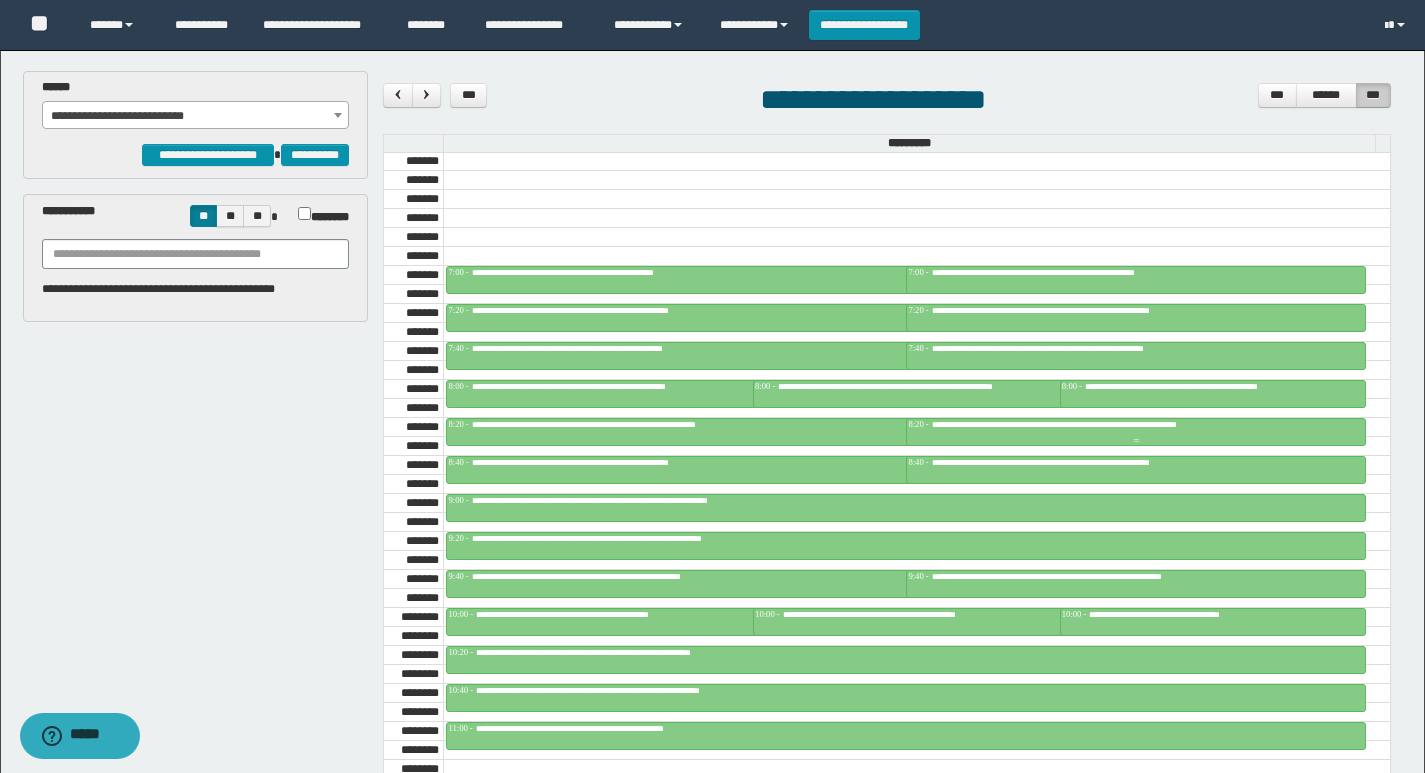 click at bounding box center (1136, 432) 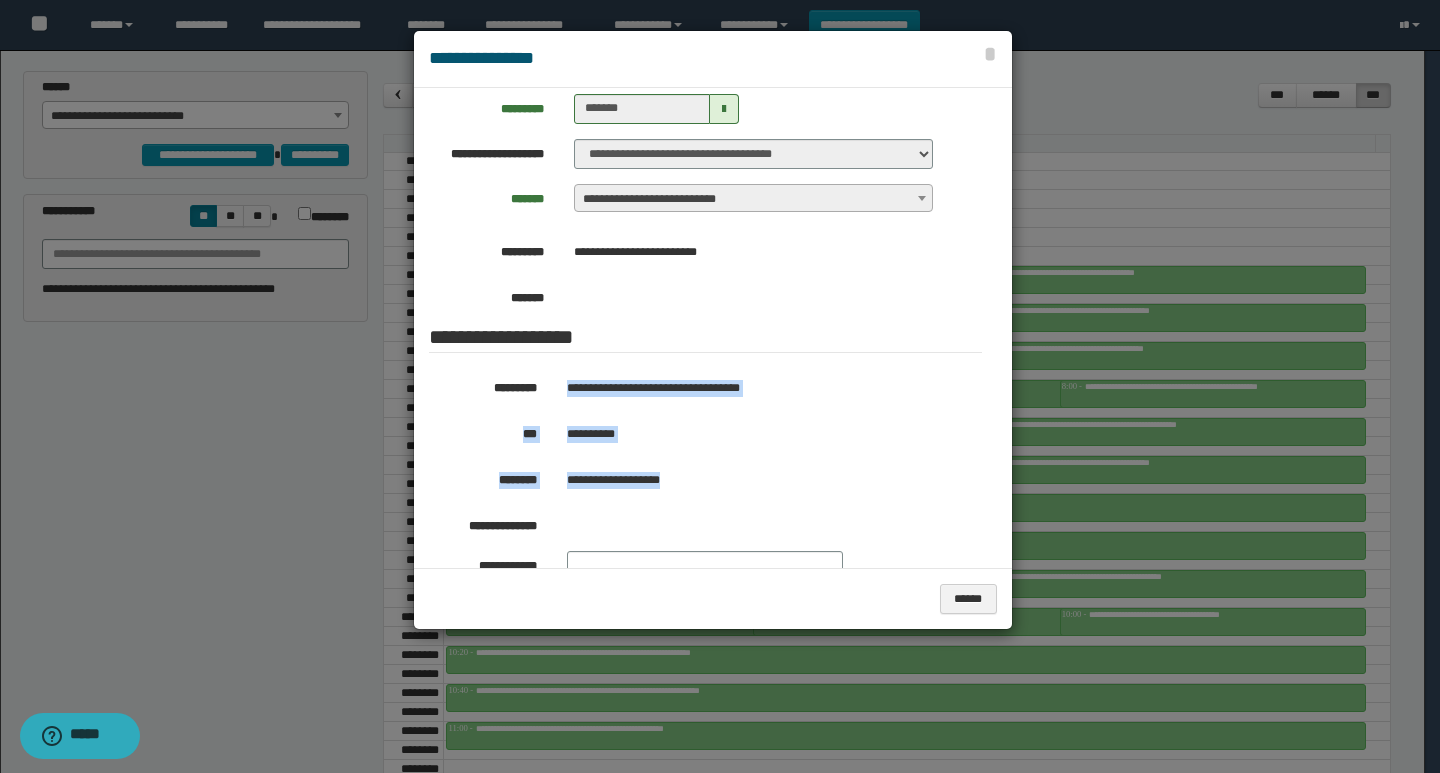 drag, startPoint x: 641, startPoint y: 471, endPoint x: 554, endPoint y: 376, distance: 128.8177 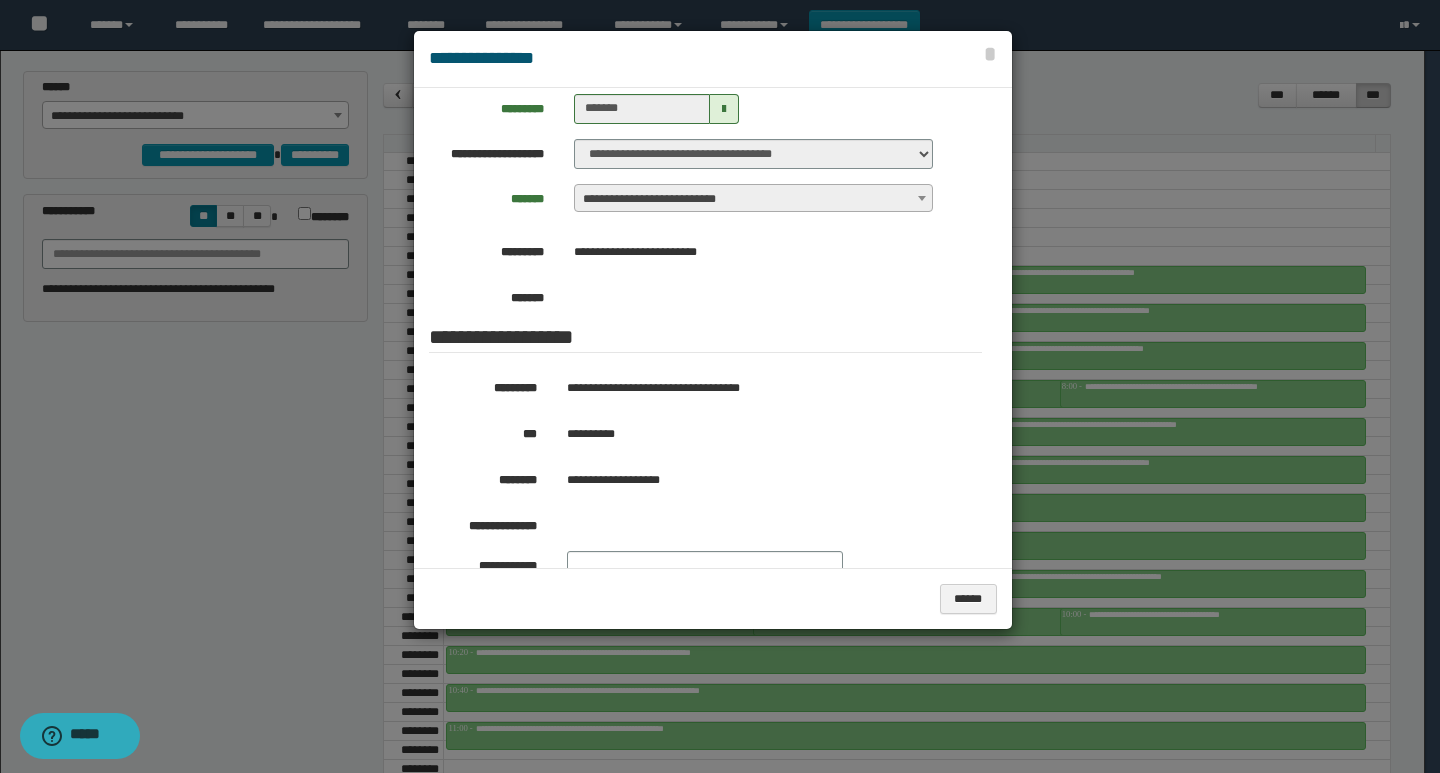 click at bounding box center [720, 386] 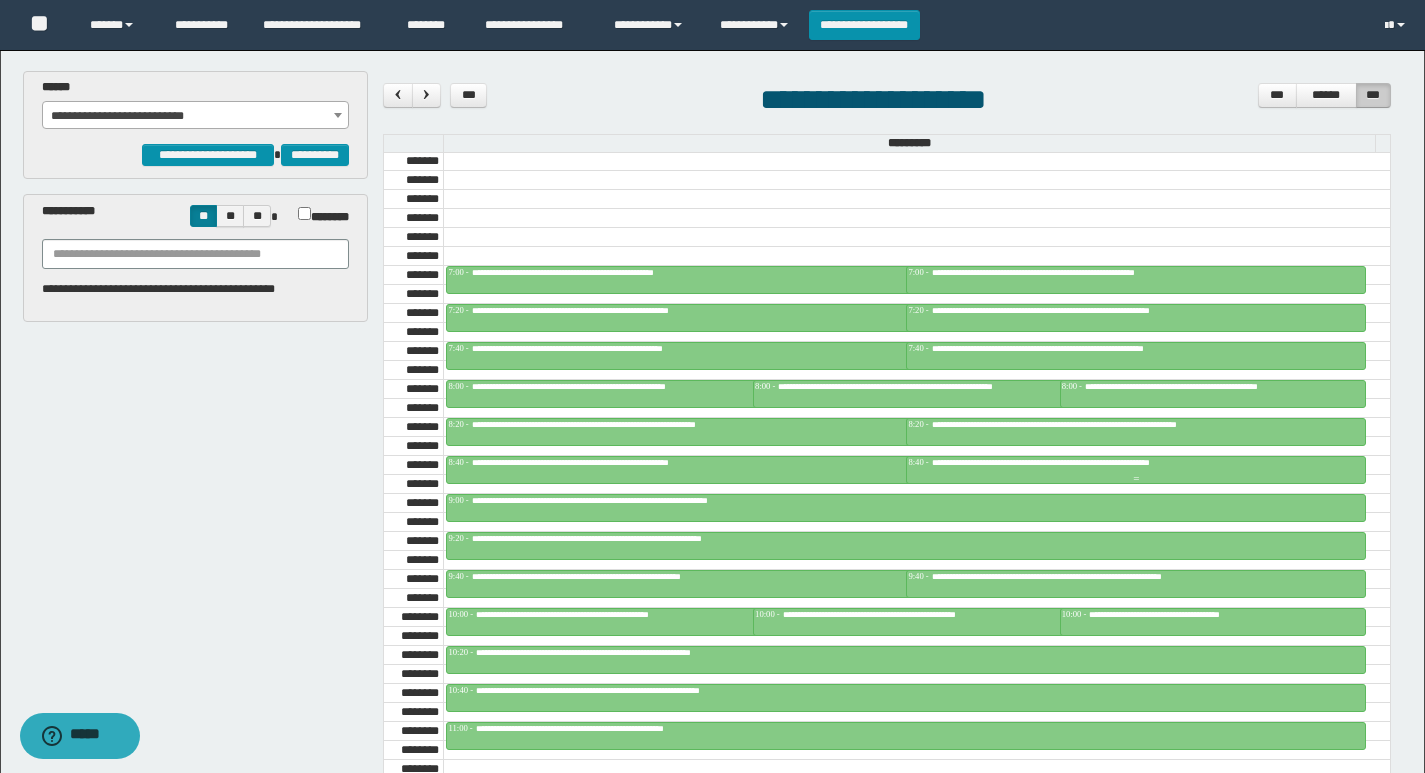 click on "**********" at bounding box center (1081, 462) 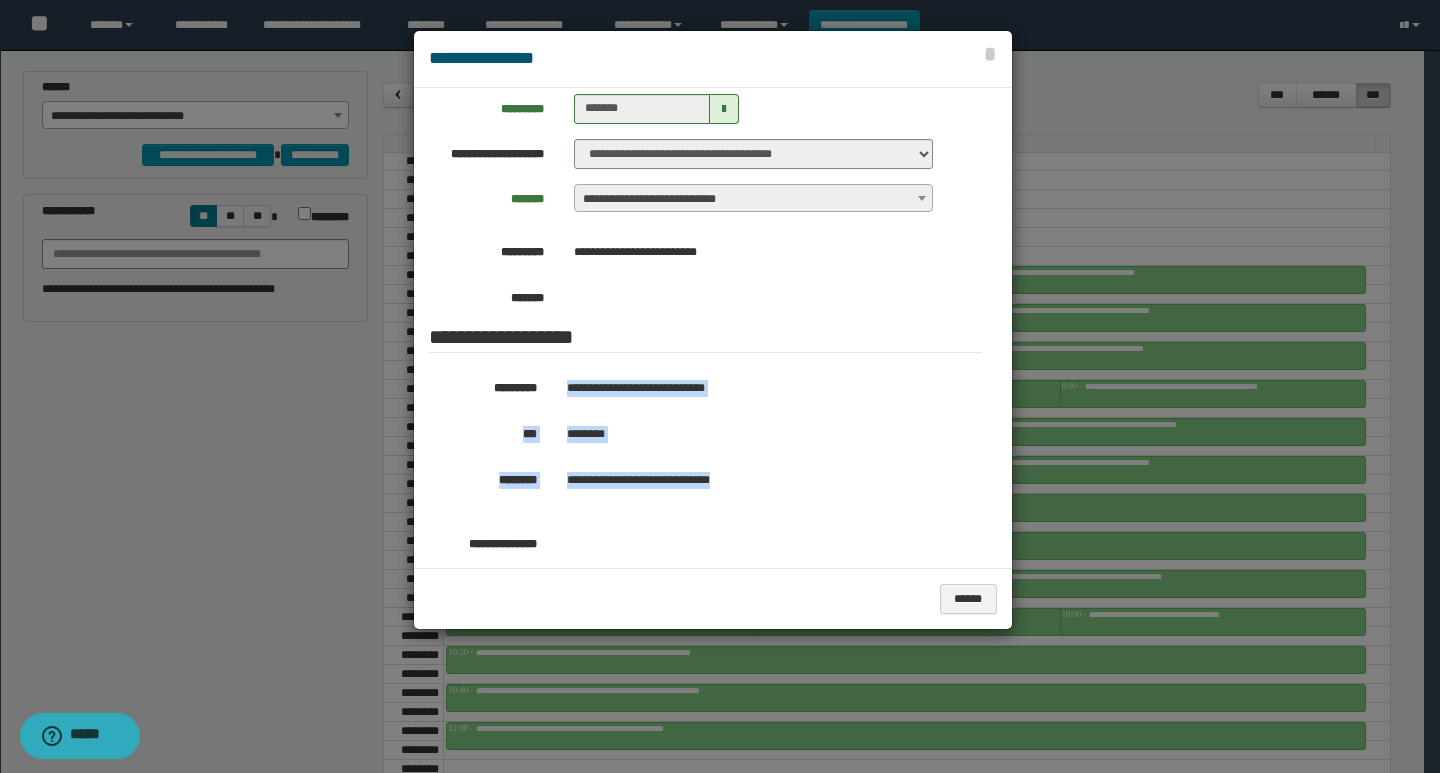 drag, startPoint x: 595, startPoint y: 500, endPoint x: 578, endPoint y: 64, distance: 436.3313 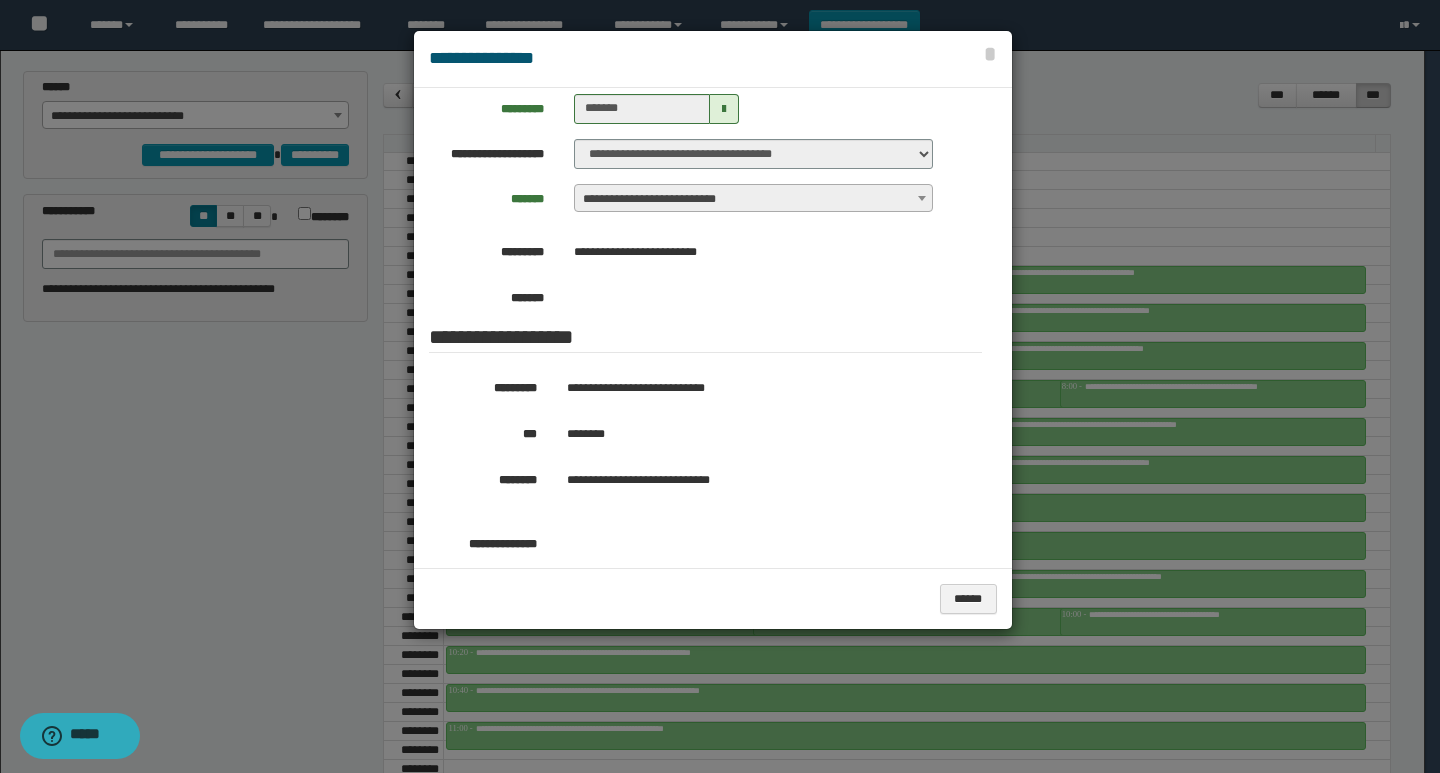 click at bounding box center [720, 386] 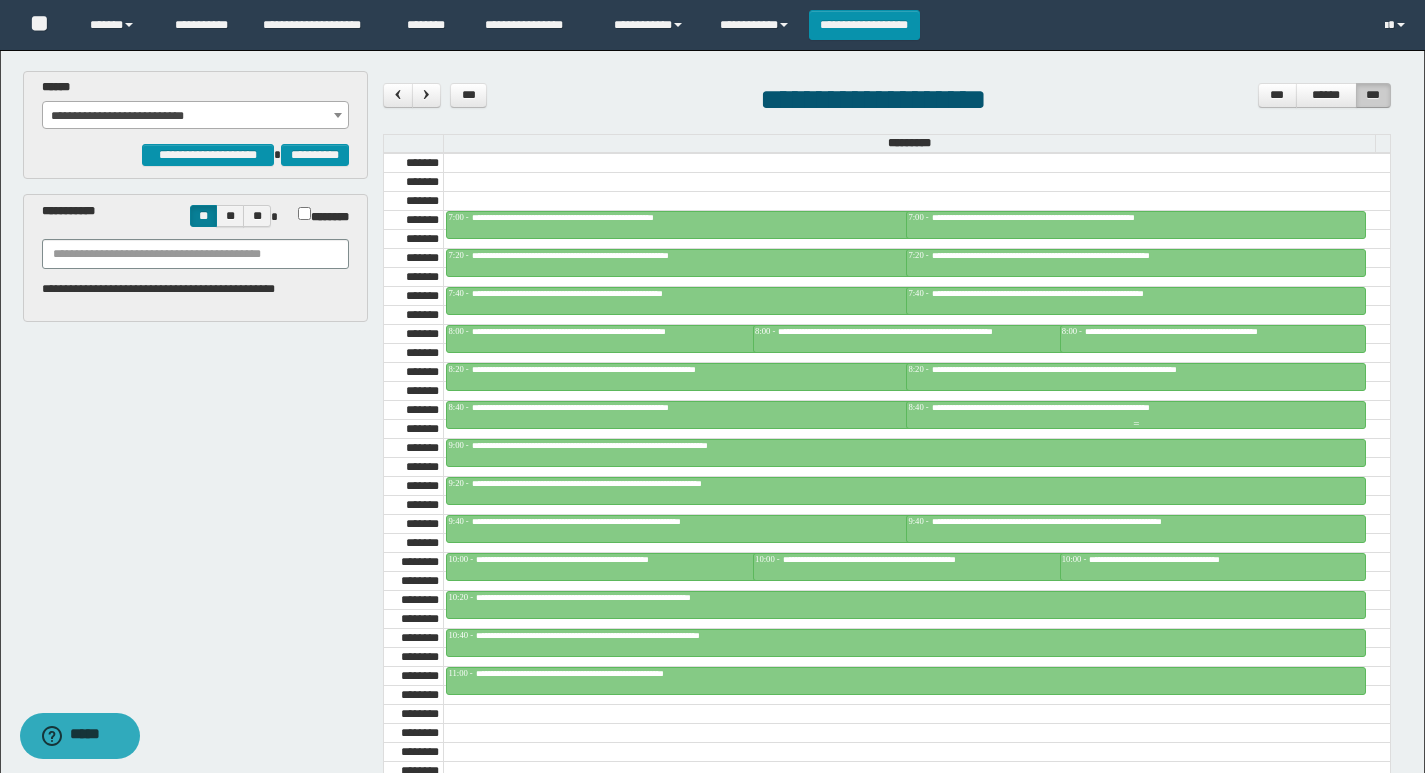 scroll, scrollTop: 785, scrollLeft: 0, axis: vertical 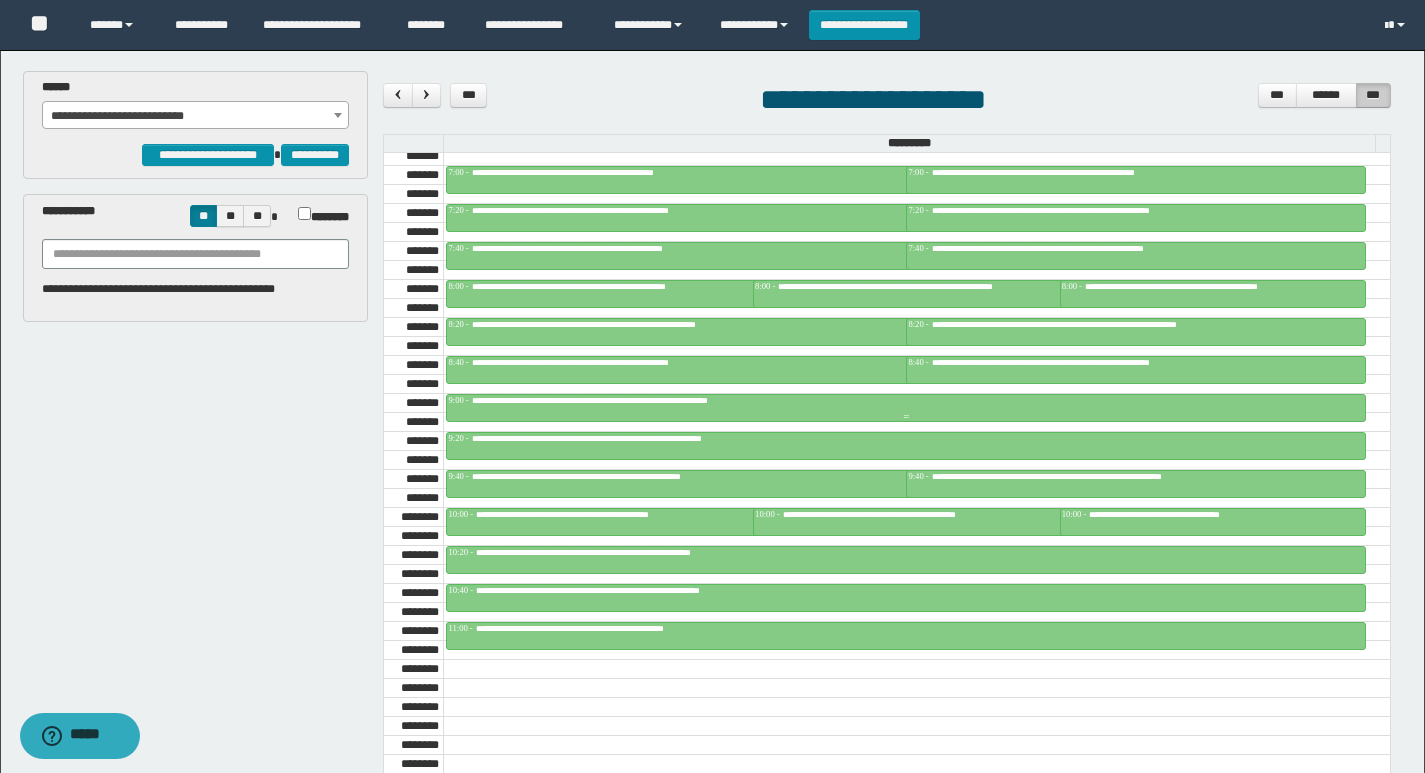 click on "**********" at bounding box center [906, 401] 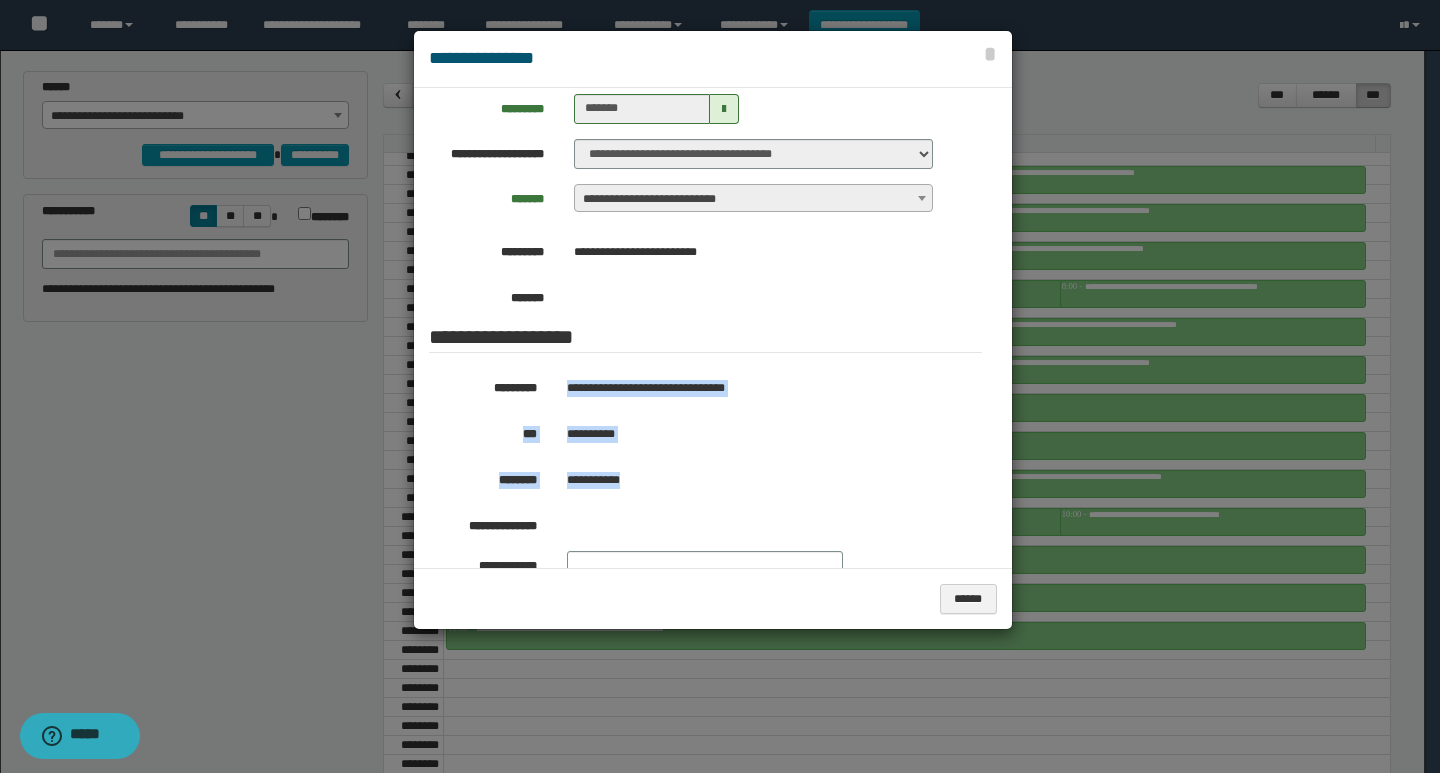 drag, startPoint x: 666, startPoint y: 475, endPoint x: 538, endPoint y: 280, distance: 233.25737 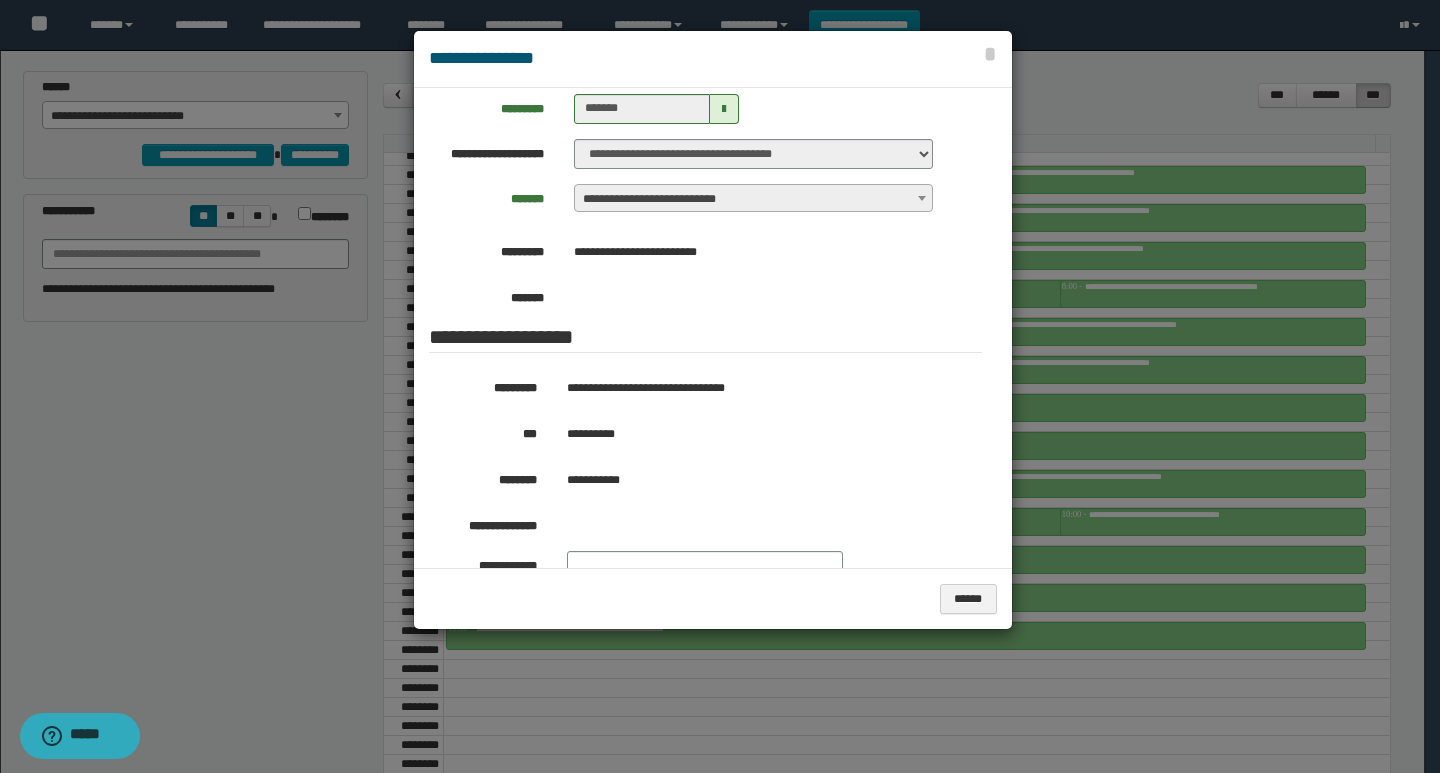 click at bounding box center [720, 386] 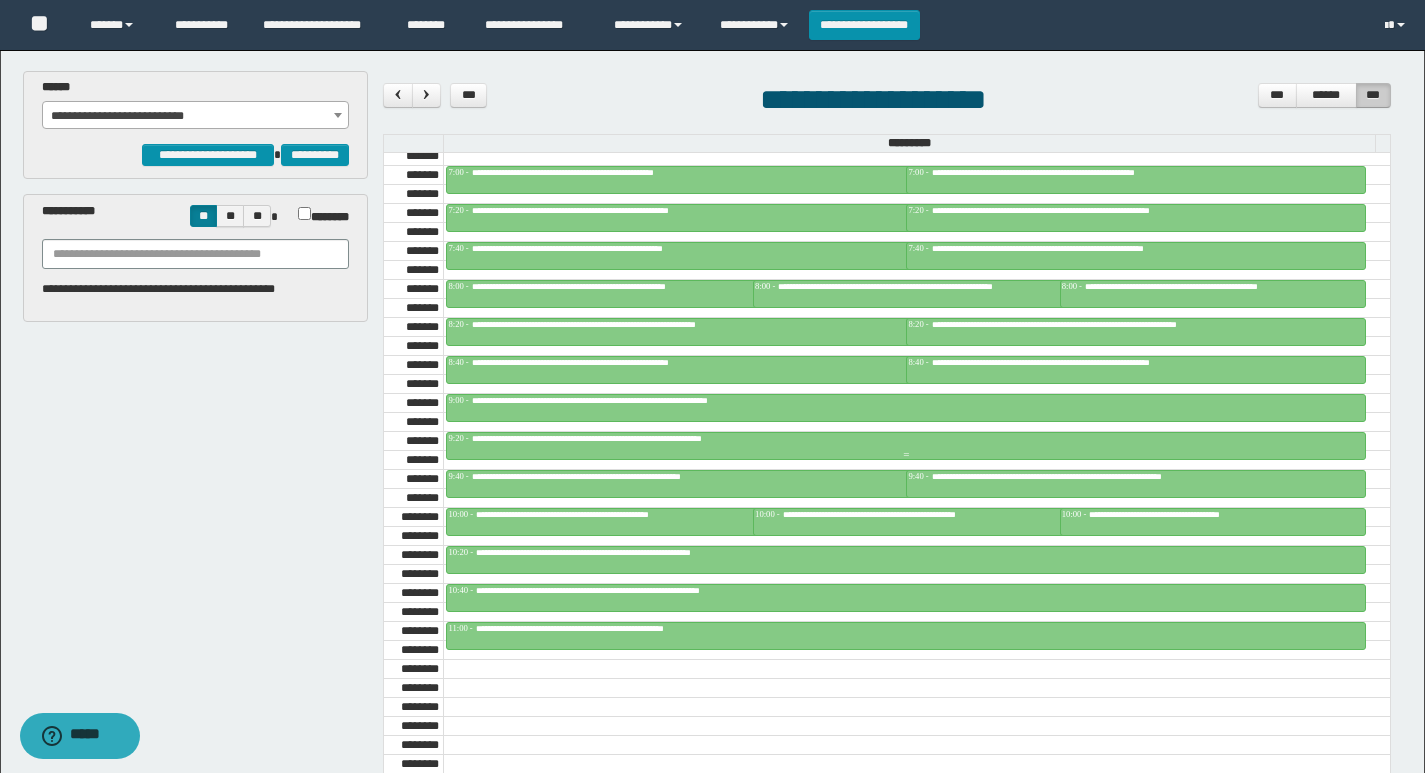 click at bounding box center [906, 455] 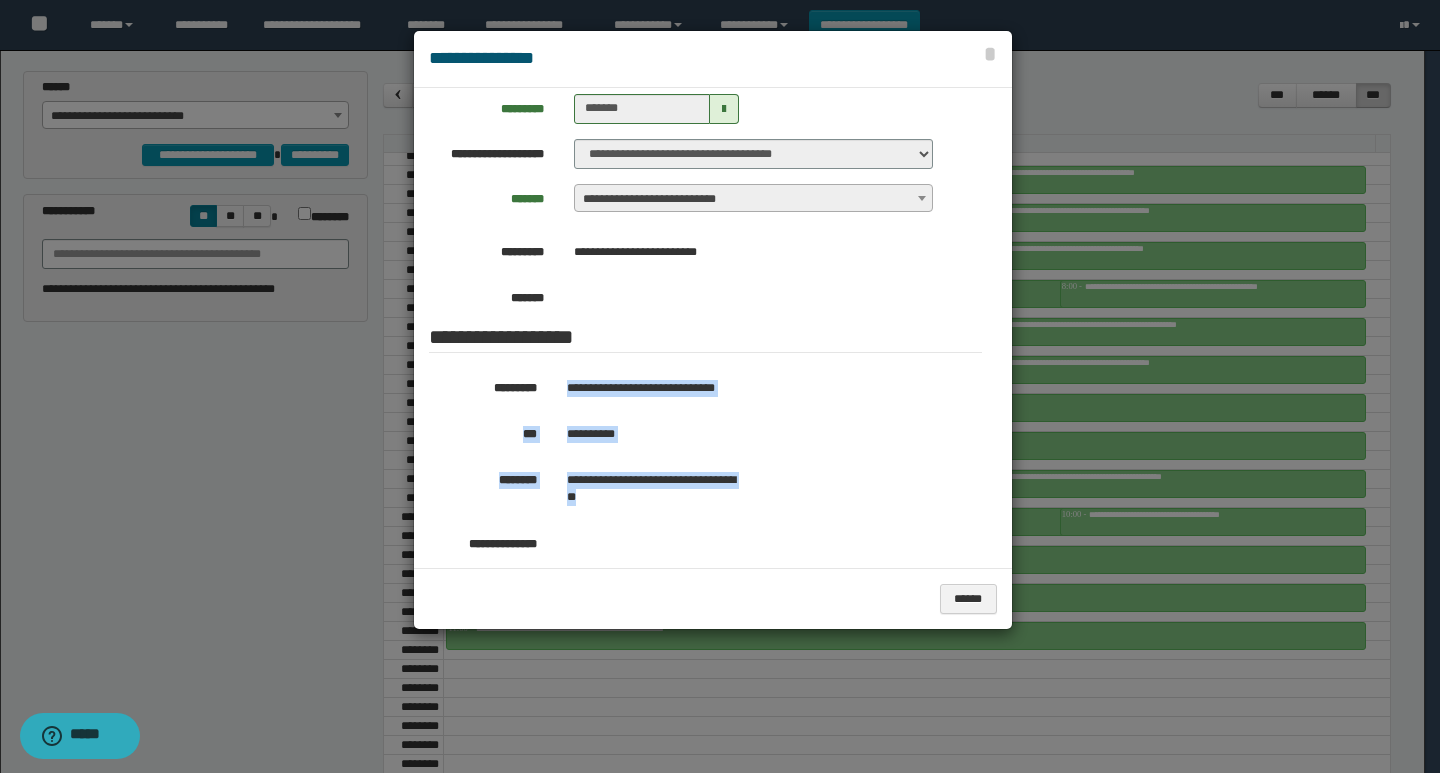 drag, startPoint x: 700, startPoint y: 499, endPoint x: 551, endPoint y: 375, distance: 193.84789 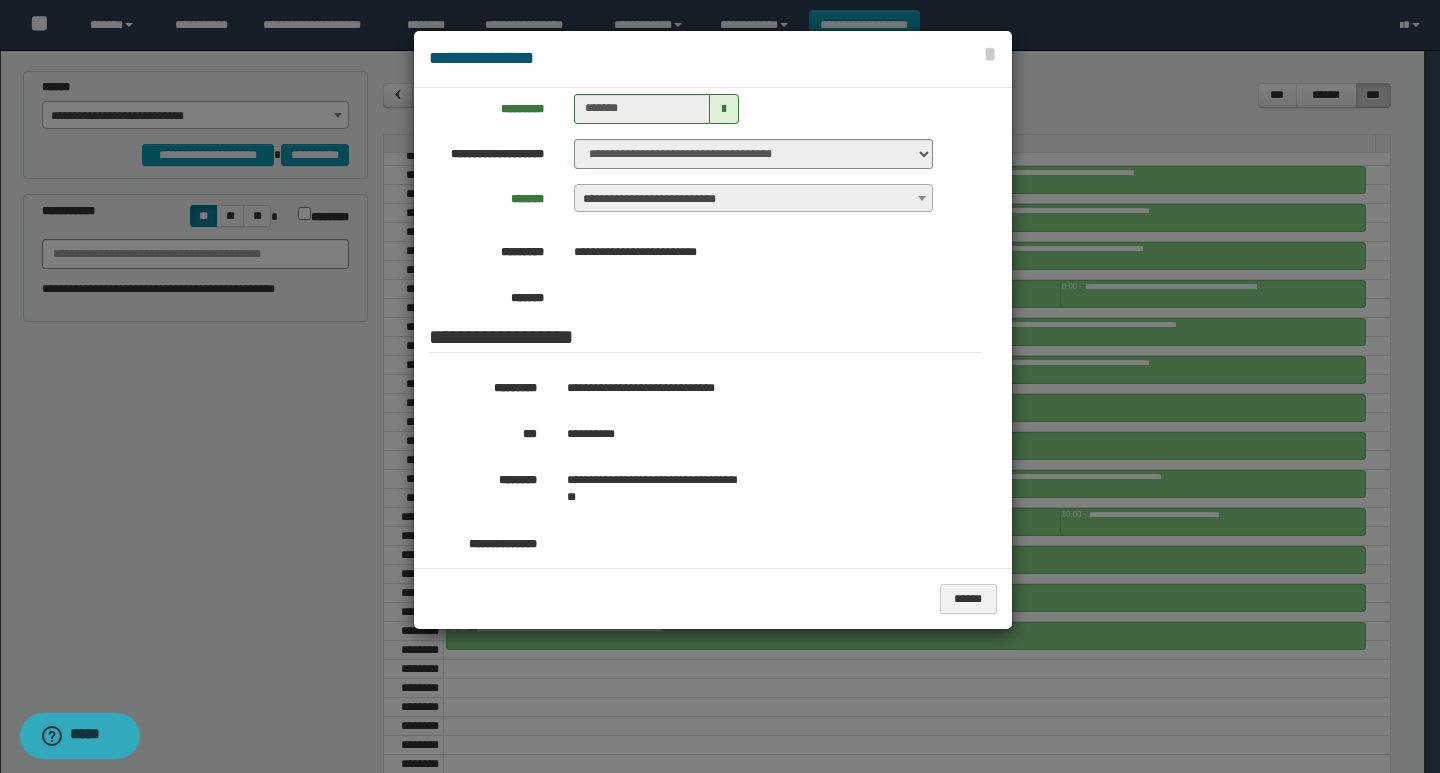 click at bounding box center (720, 386) 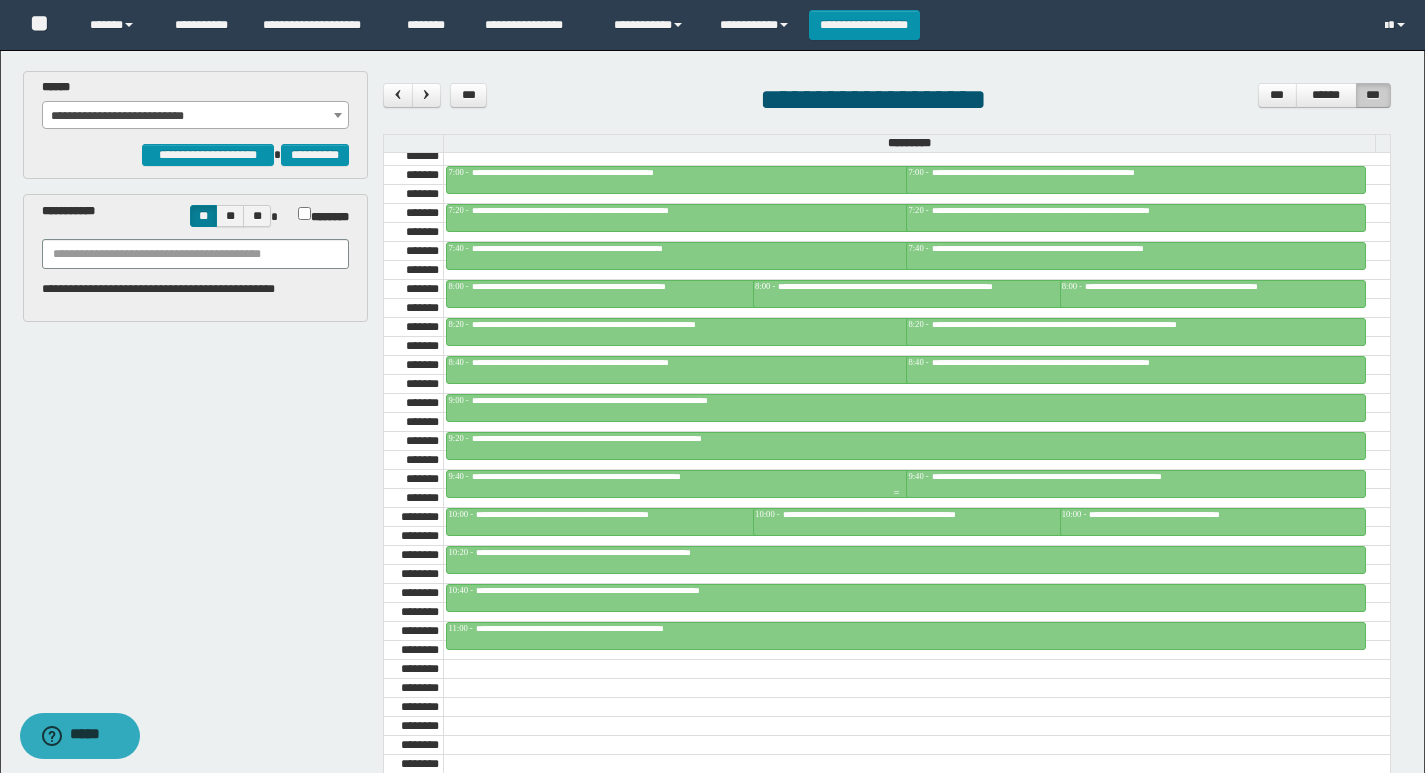 click at bounding box center (896, 484) 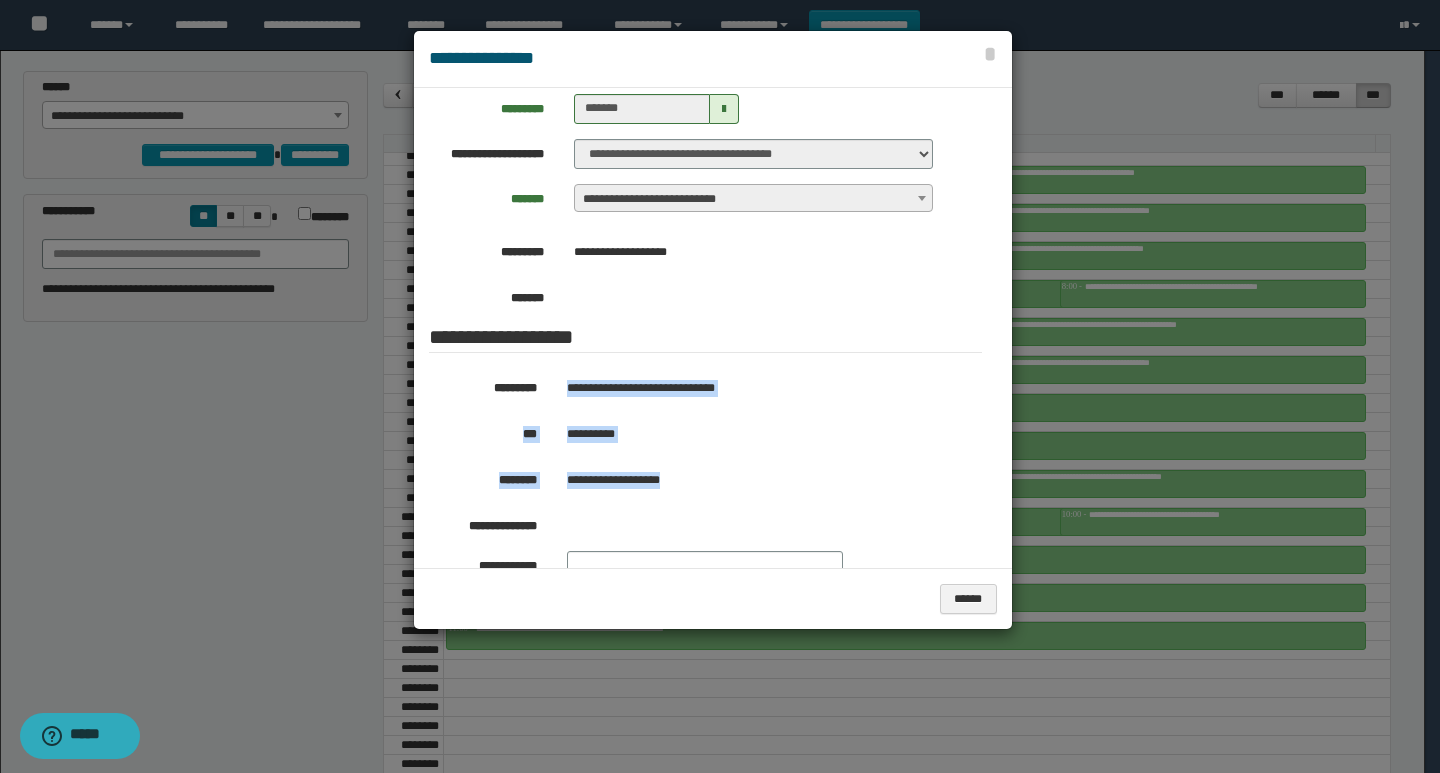drag, startPoint x: 711, startPoint y: 480, endPoint x: 557, endPoint y: 377, distance: 185.27008 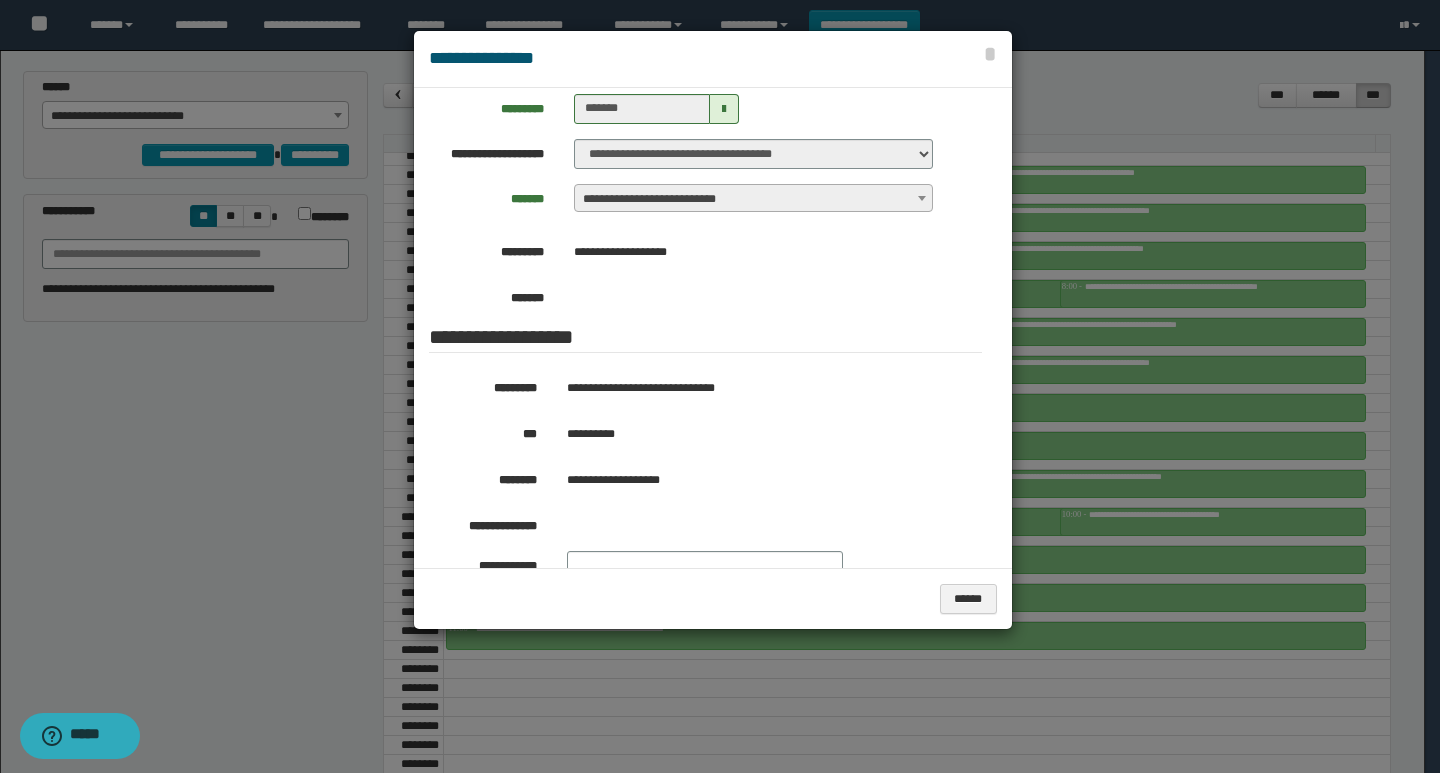 click at bounding box center [720, 386] 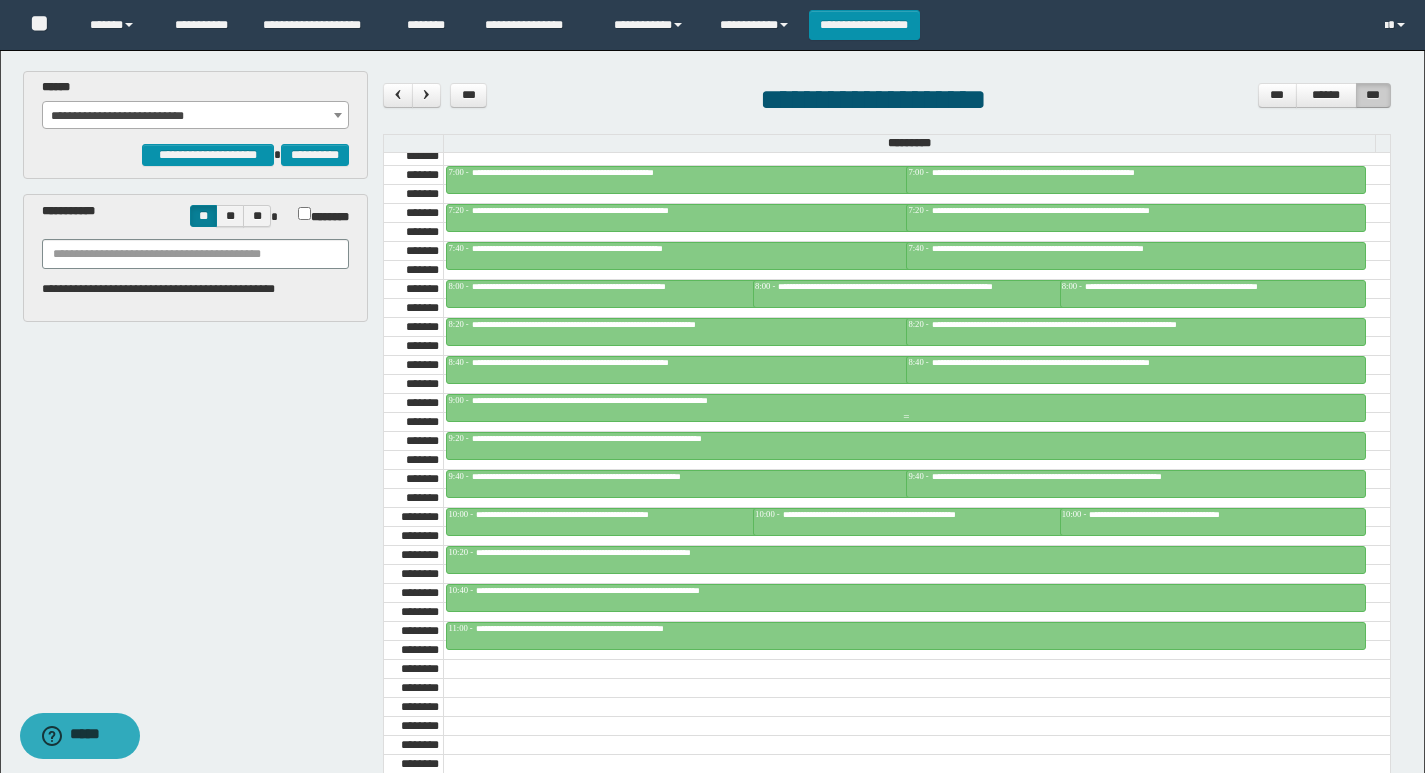 scroll, scrollTop: 885, scrollLeft: 0, axis: vertical 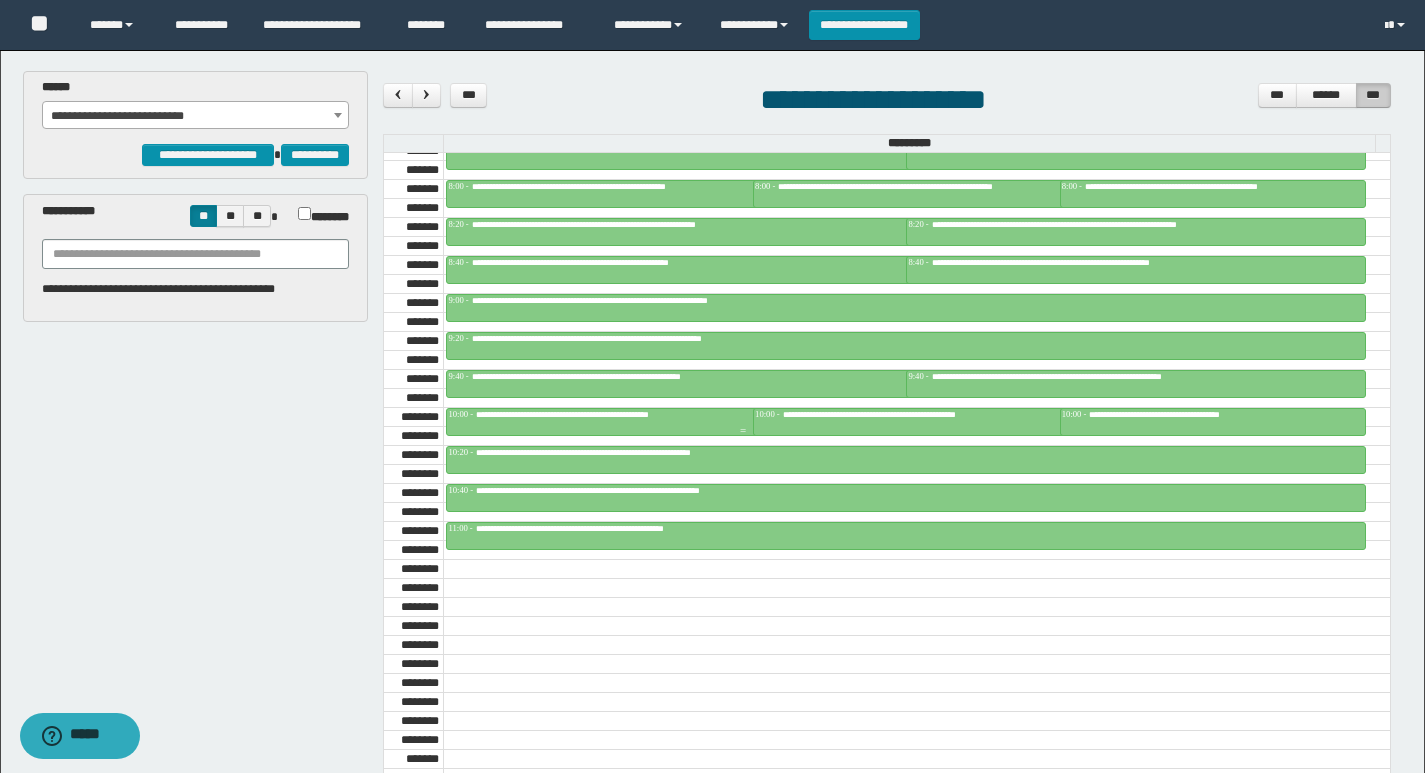 click on "**********" at bounding box center [594, 414] 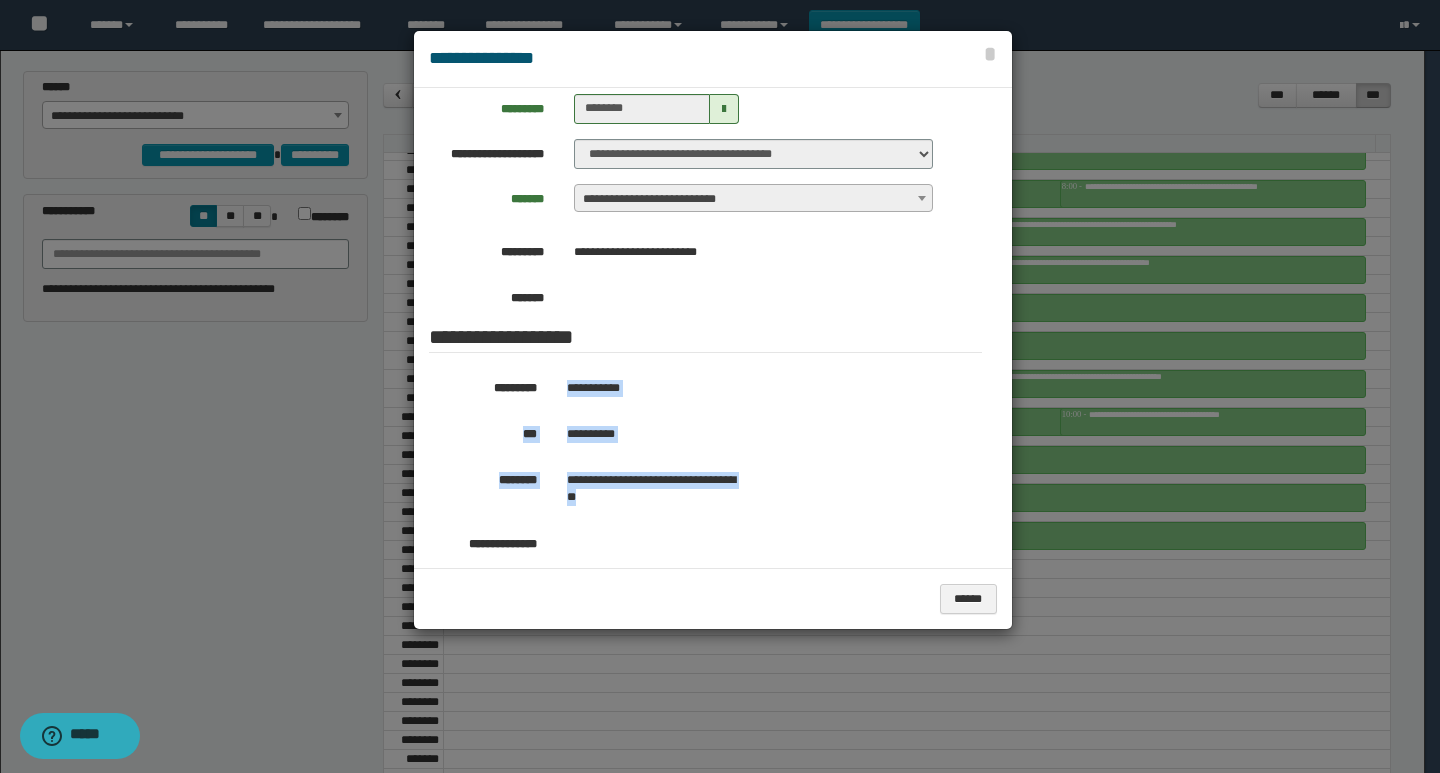 drag, startPoint x: 666, startPoint y: 493, endPoint x: 561, endPoint y: 380, distance: 154.25304 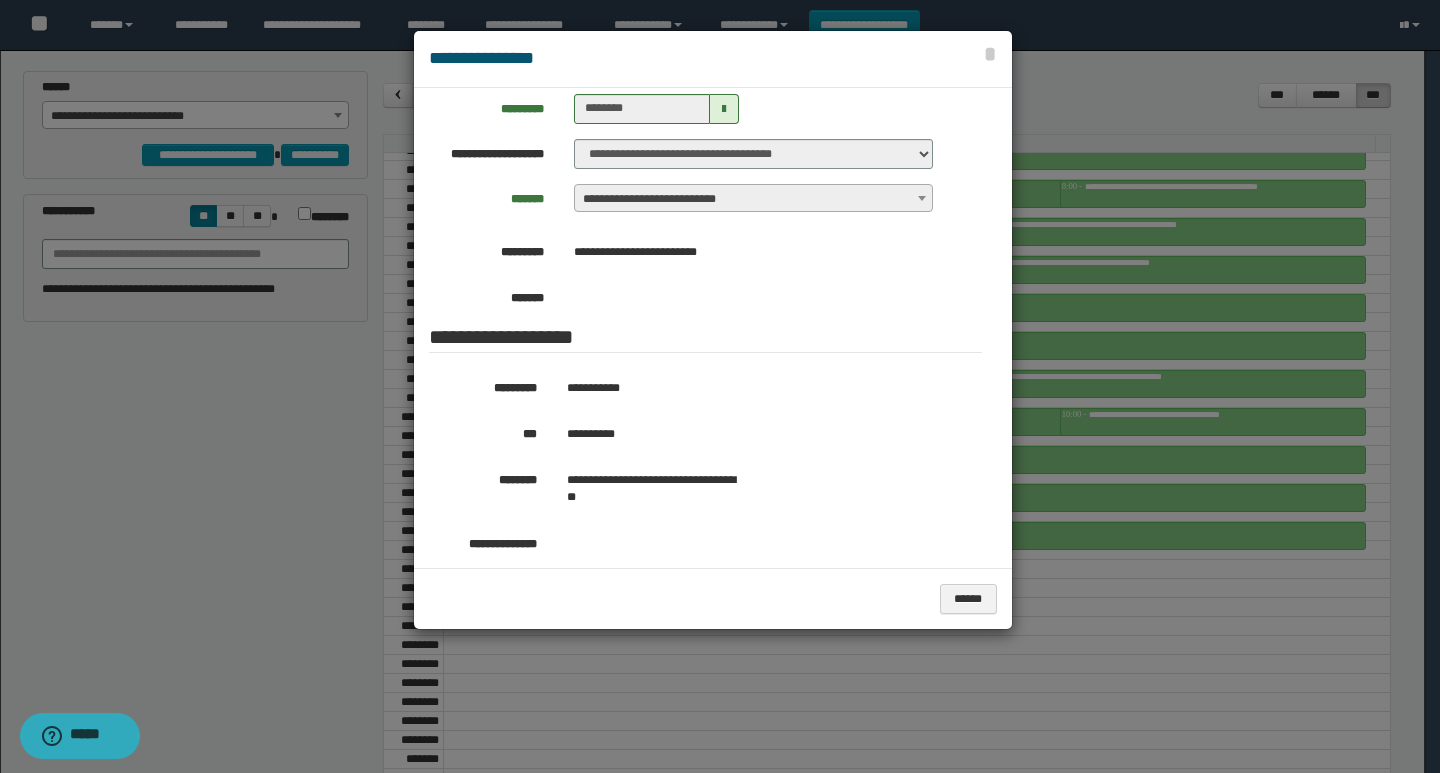 click at bounding box center [720, 386] 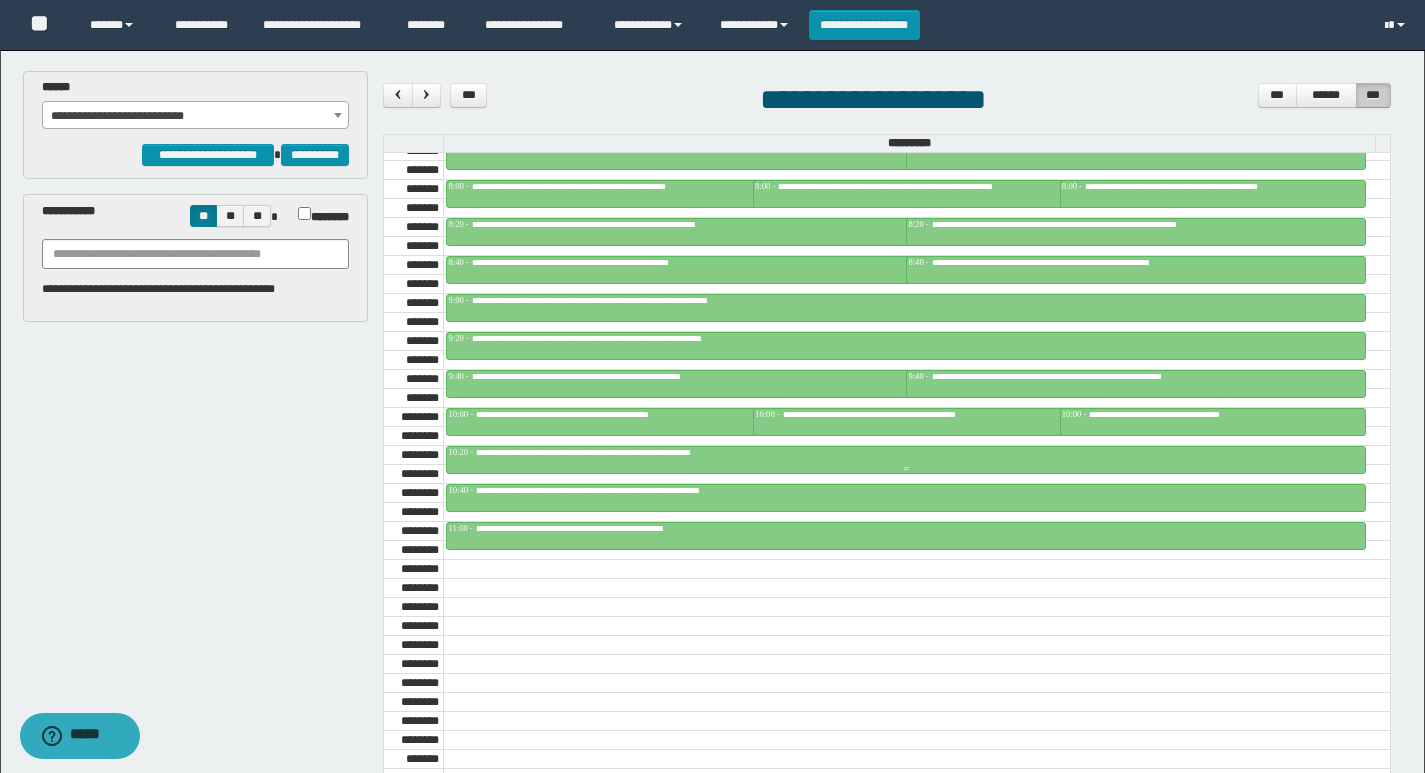 click on "**********" at bounding box center (906, 460) 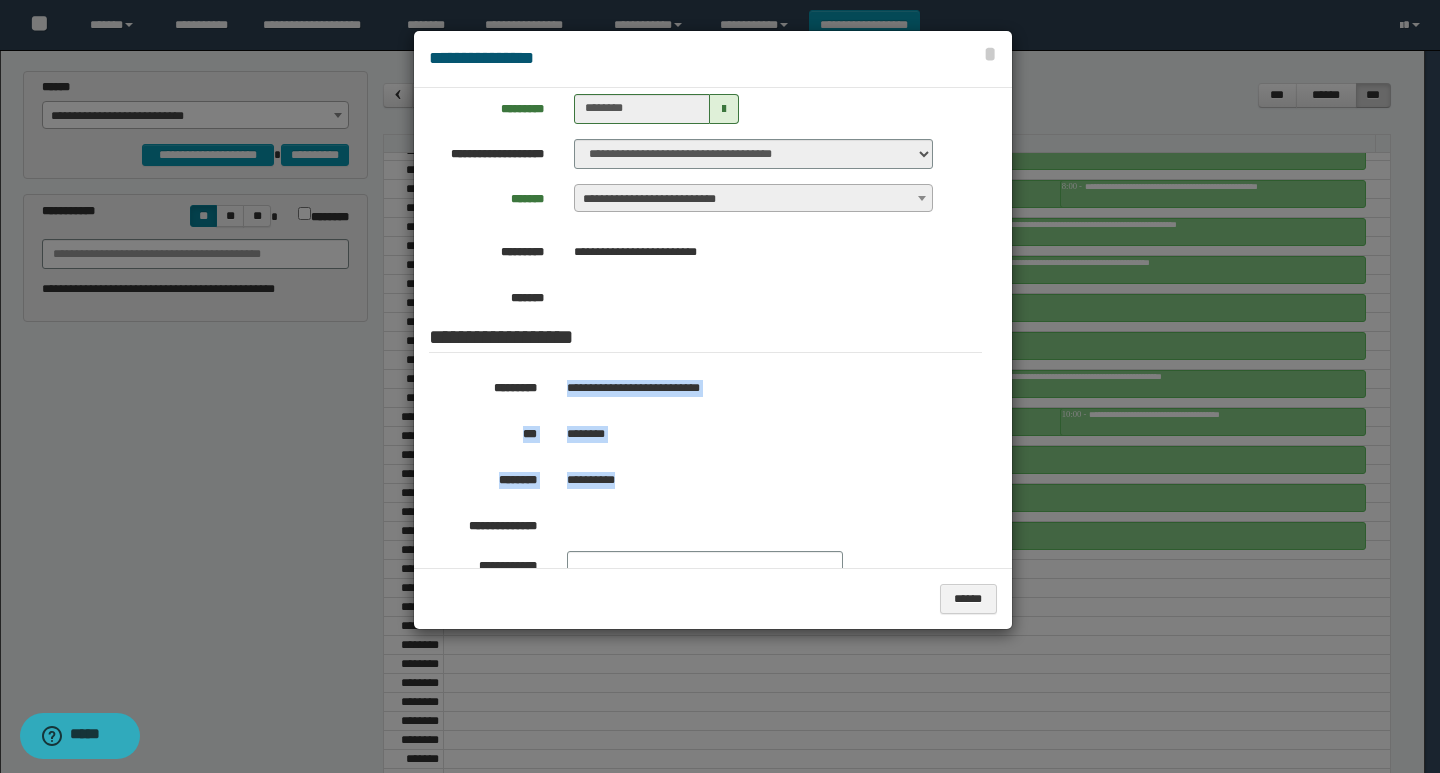 drag, startPoint x: 575, startPoint y: 454, endPoint x: 564, endPoint y: 373, distance: 81.7435 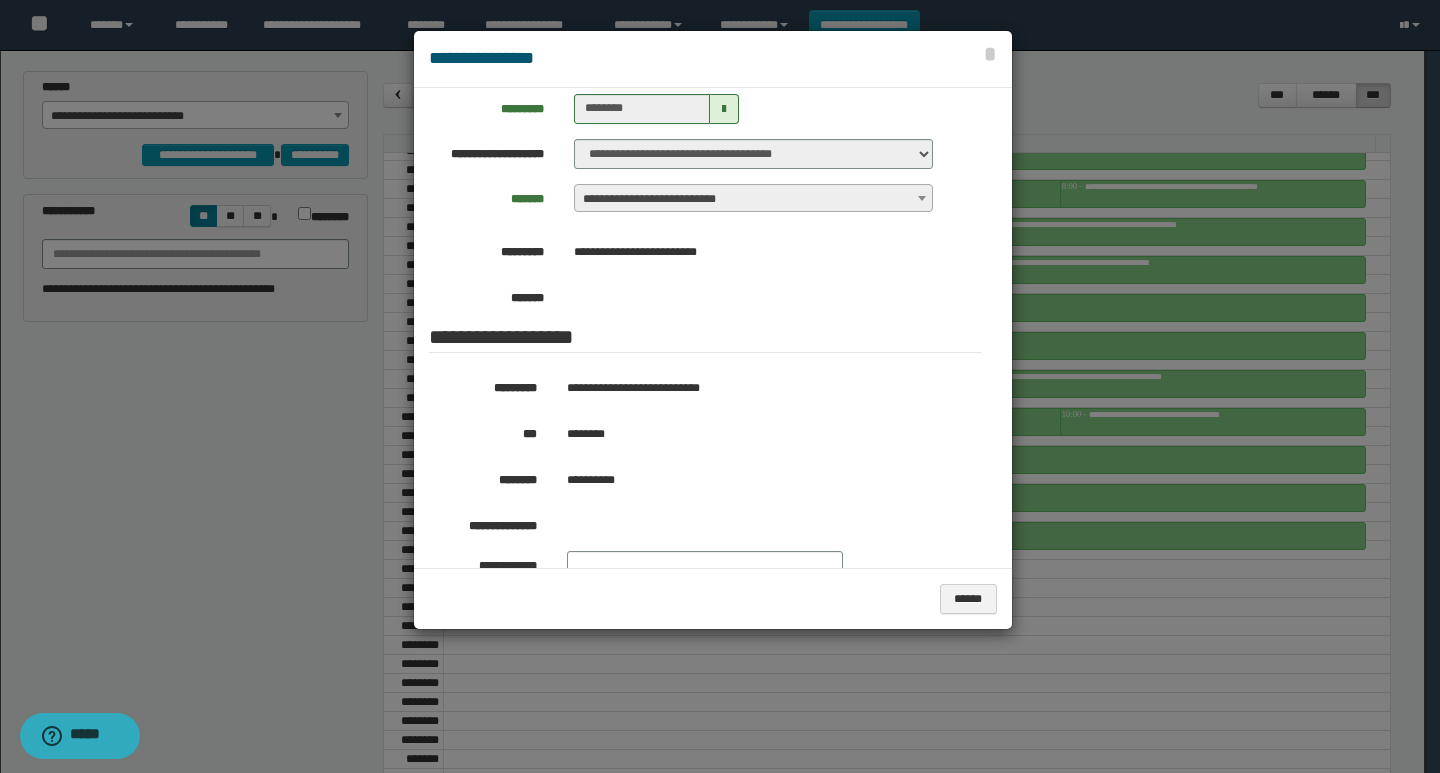 click at bounding box center [720, 386] 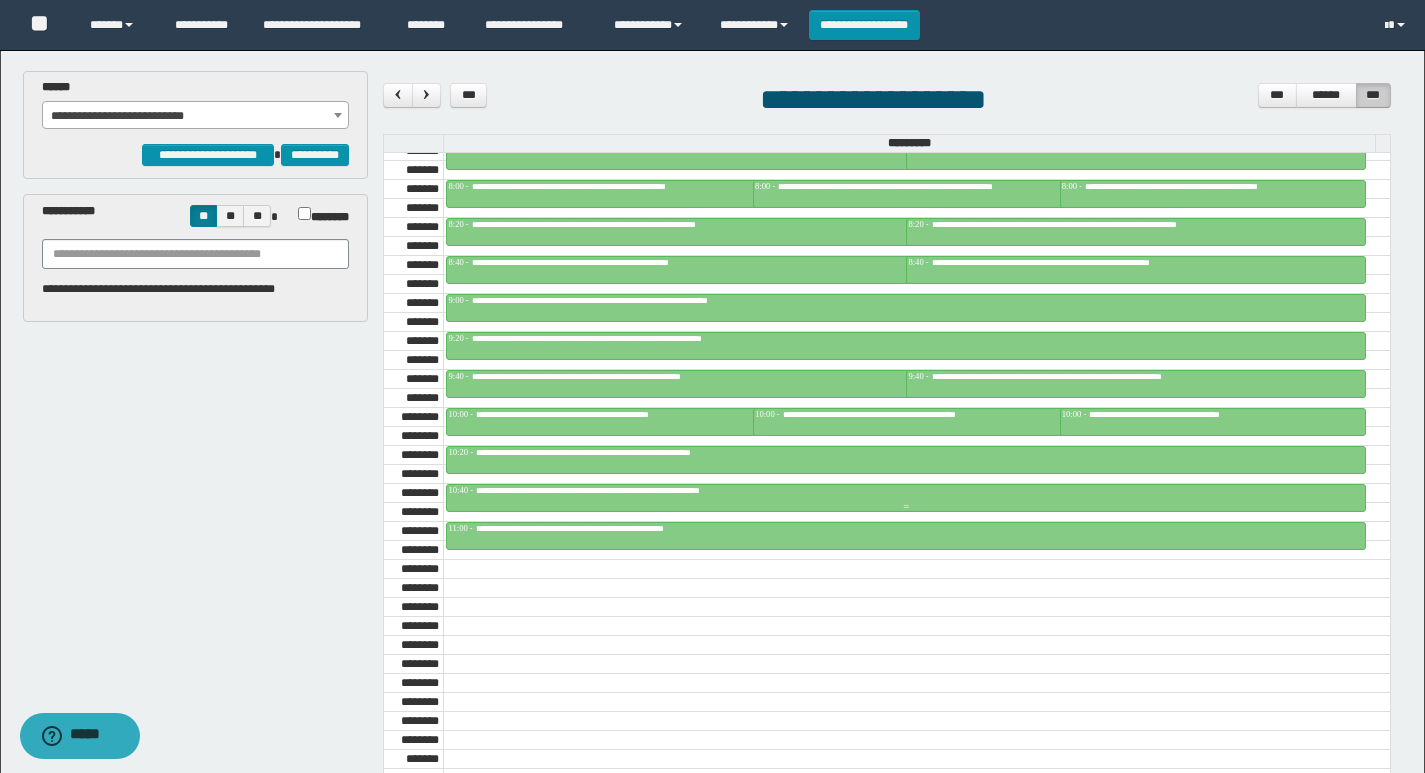 click at bounding box center [906, 507] 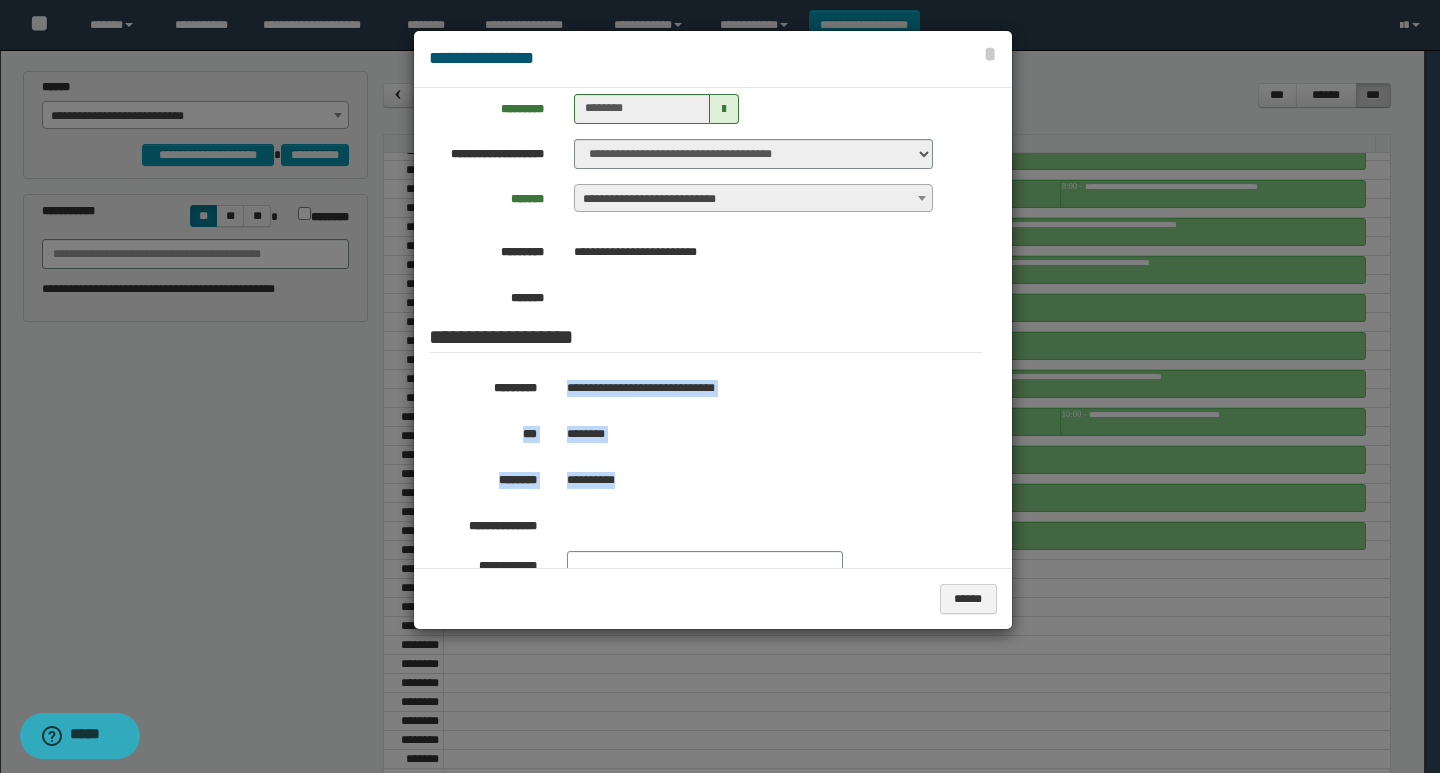 drag, startPoint x: 667, startPoint y: 473, endPoint x: 538, endPoint y: 392, distance: 152.32202 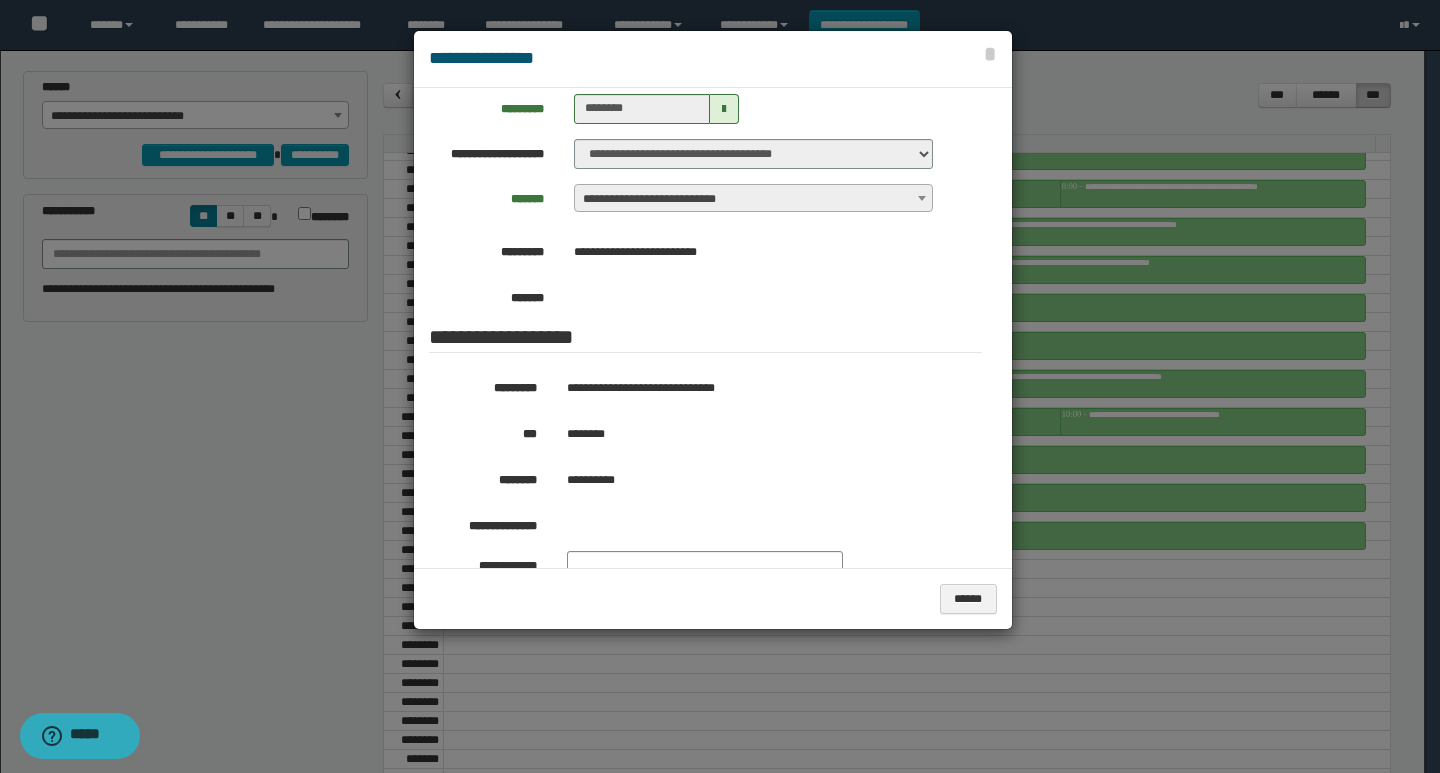 click at bounding box center (720, 386) 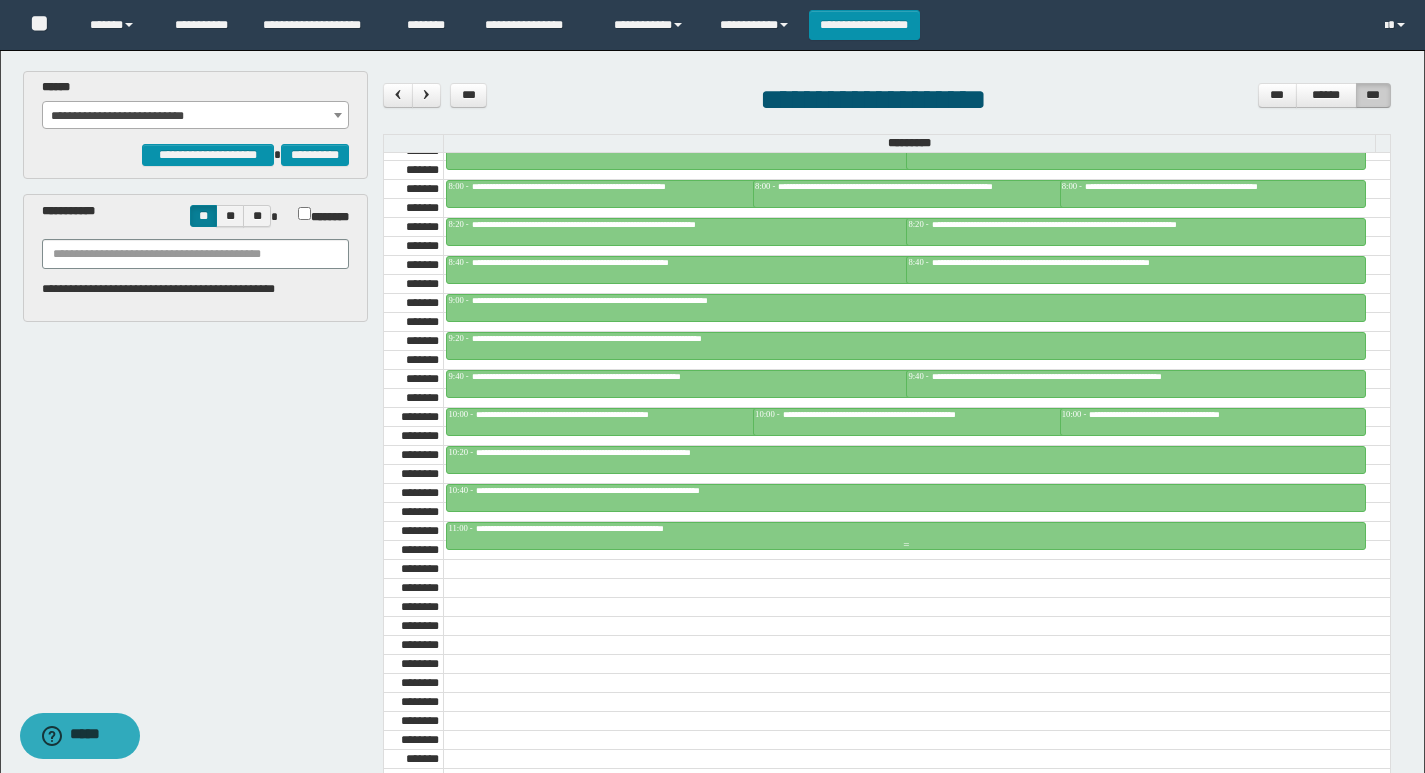click on "**********" at bounding box center [906, 536] 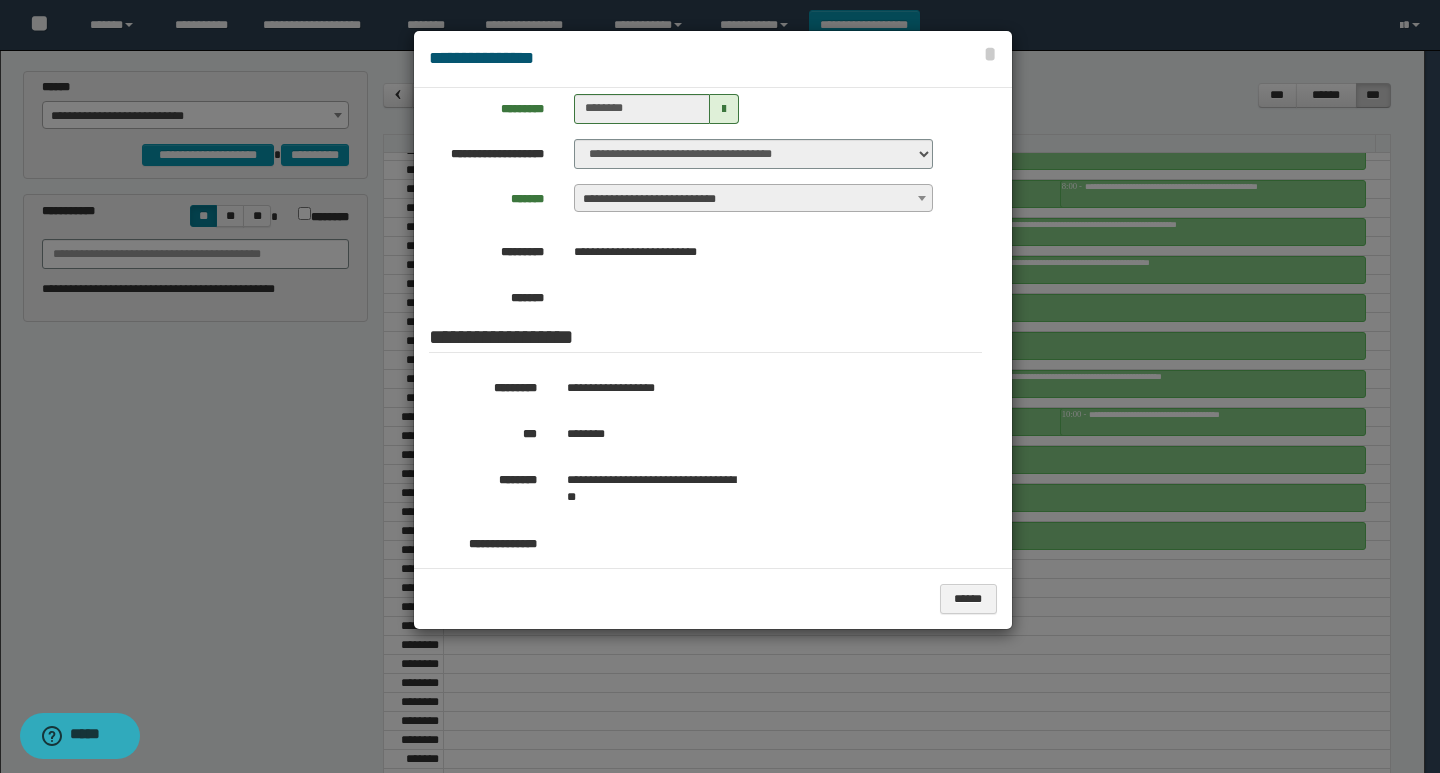 click on "**********" at bounding box center [720, 386] 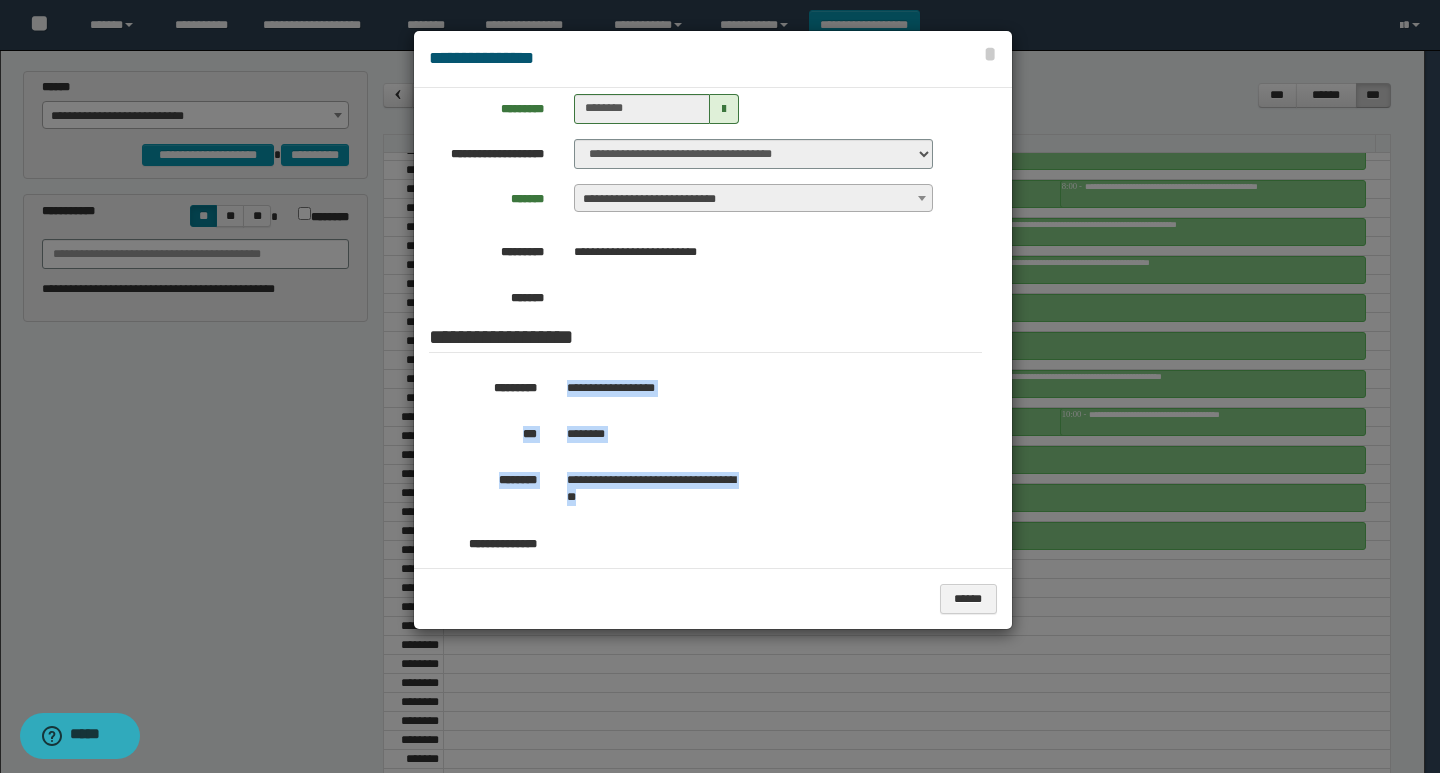 drag, startPoint x: 618, startPoint y: 439, endPoint x: 568, endPoint y: 366, distance: 88.481636 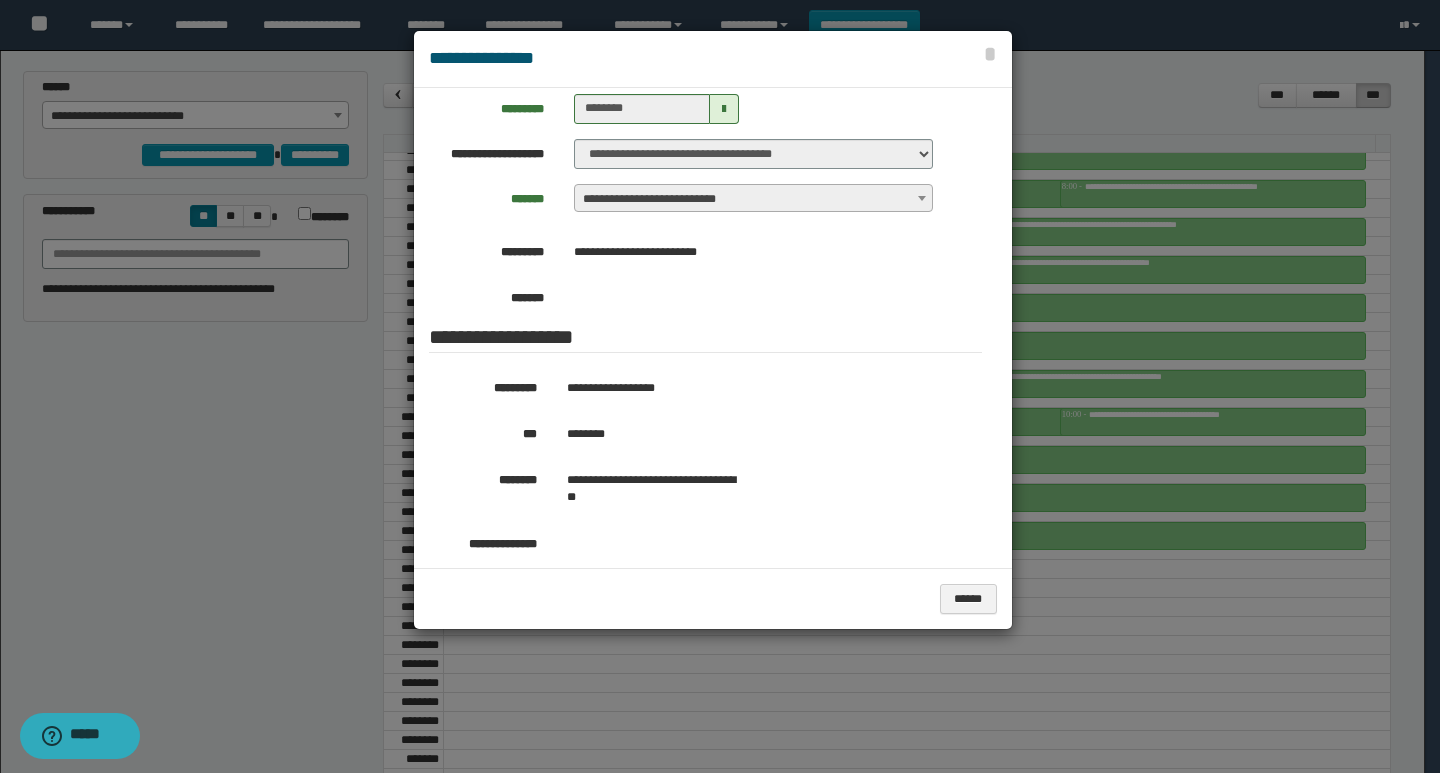 click at bounding box center (720, 386) 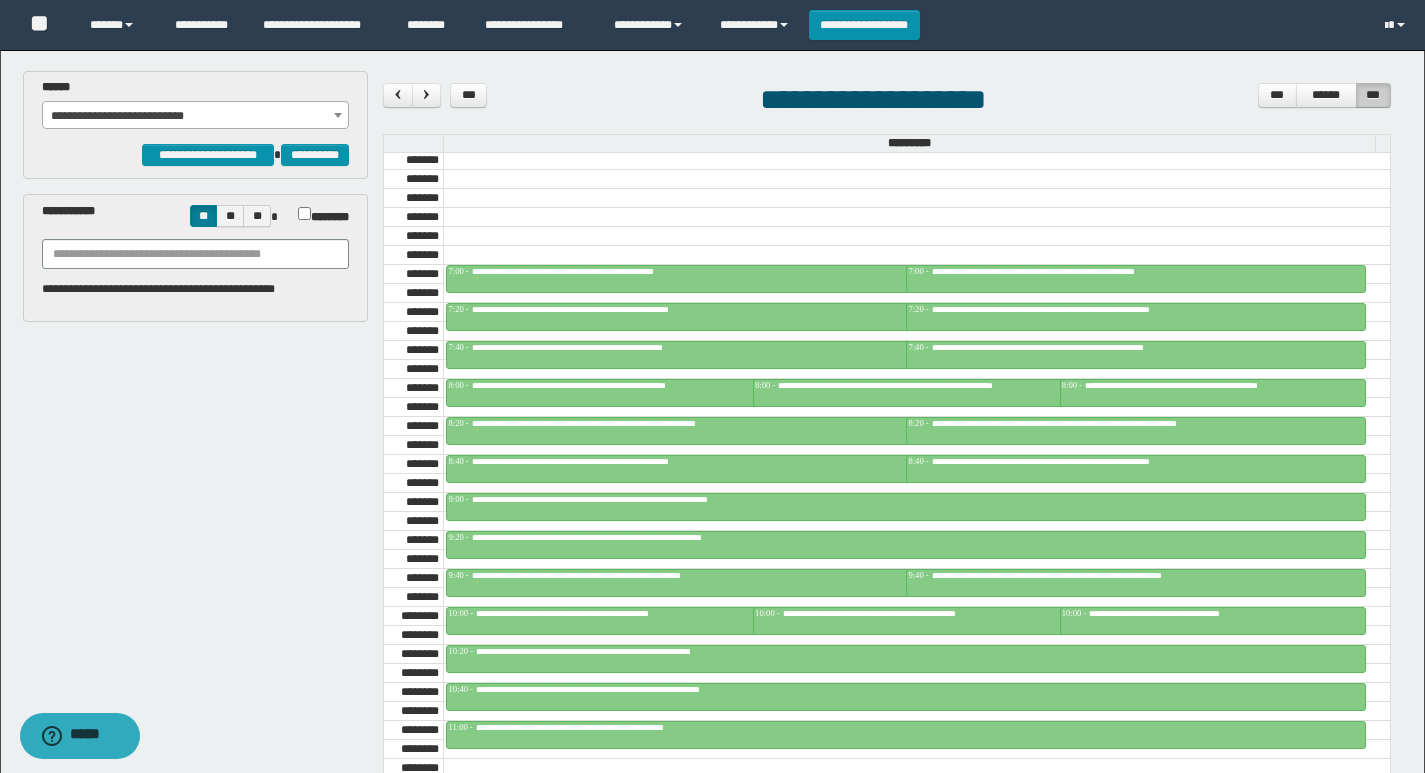 scroll, scrollTop: 685, scrollLeft: 0, axis: vertical 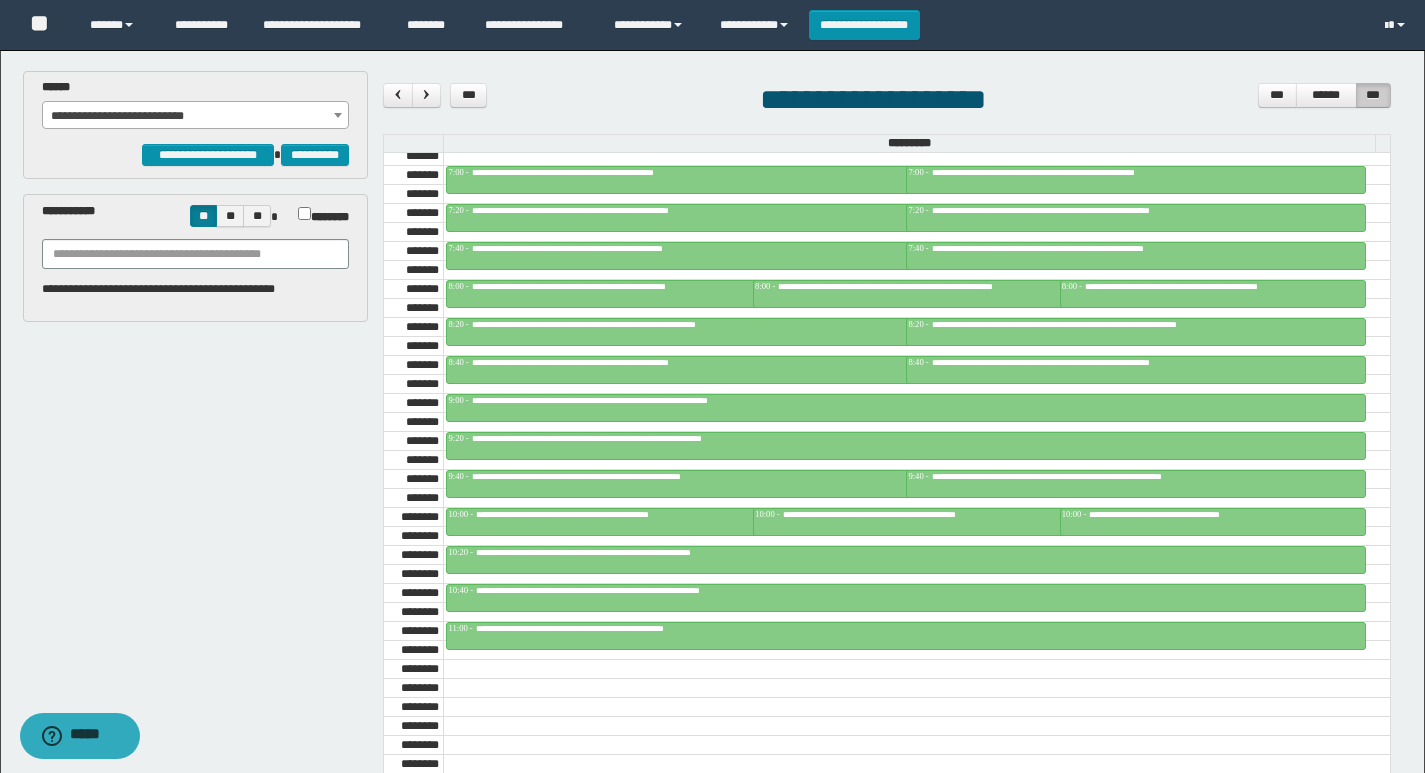 click on "***" at bounding box center (469, 95) 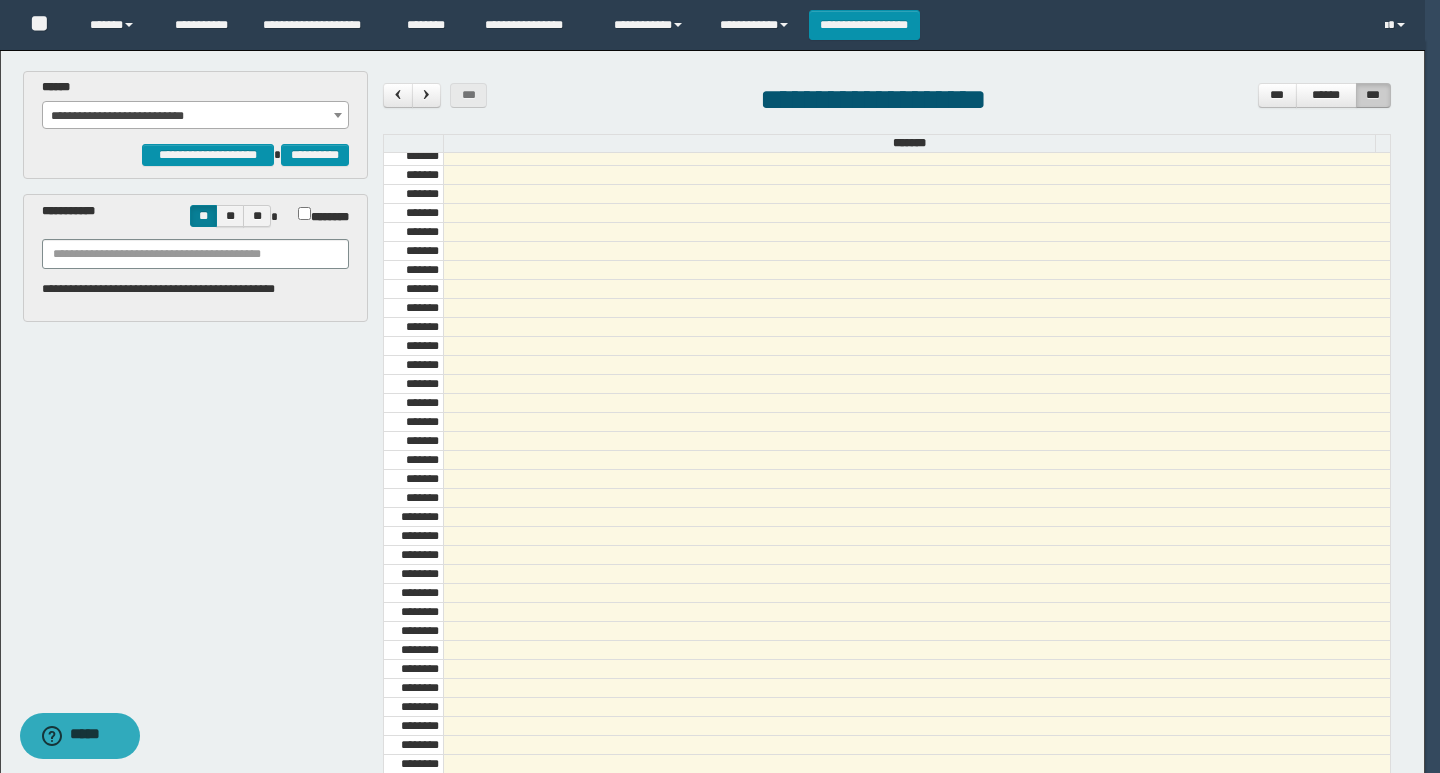scroll, scrollTop: 685, scrollLeft: 0, axis: vertical 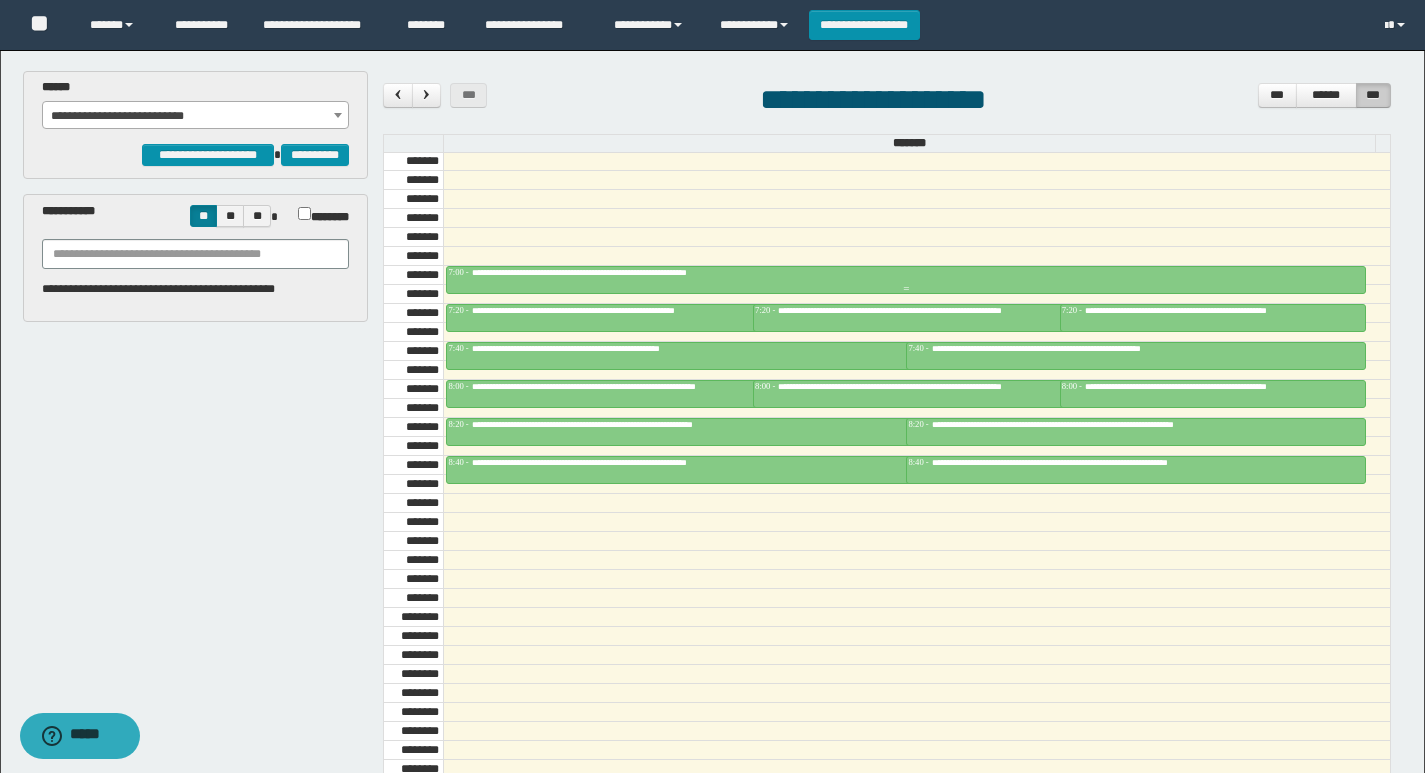 click on "**********" at bounding box center [621, 272] 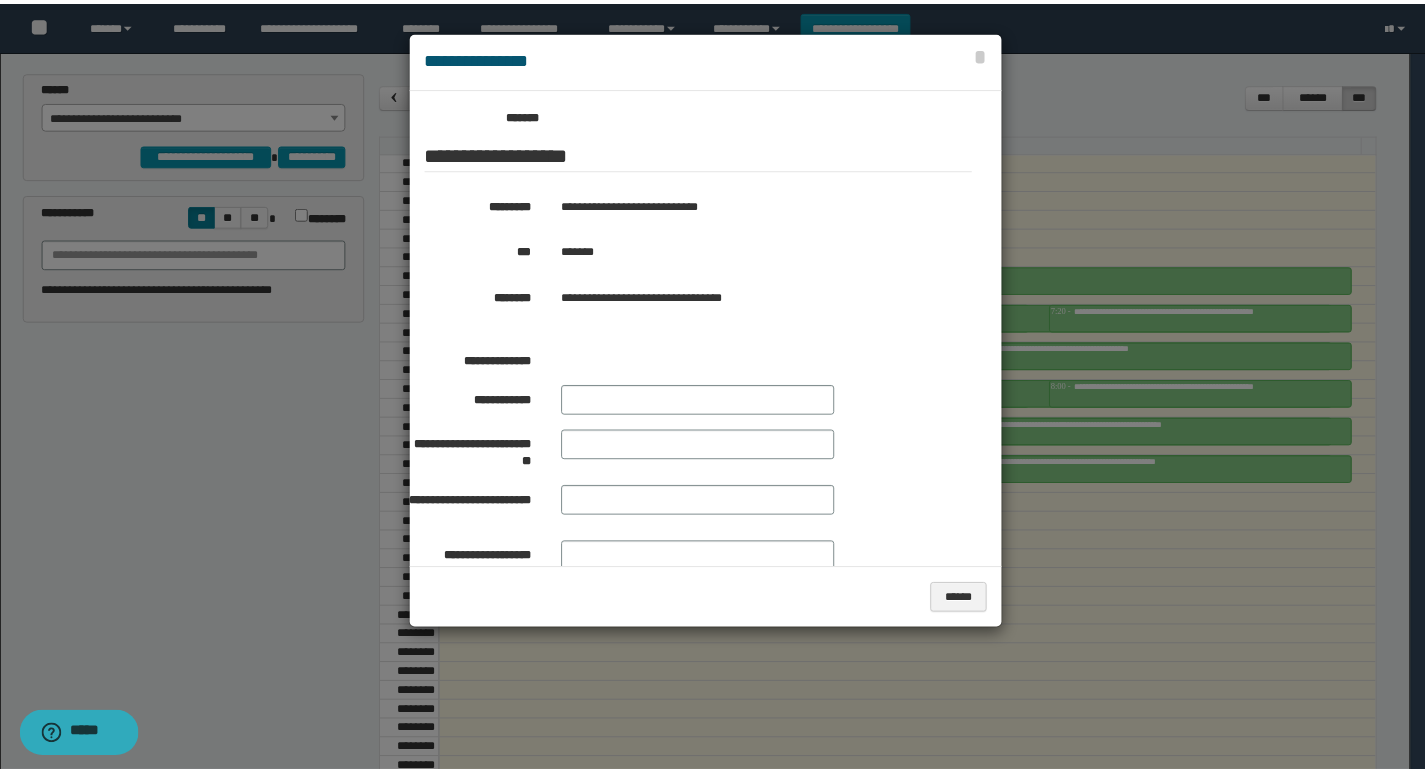 scroll, scrollTop: 350, scrollLeft: 0, axis: vertical 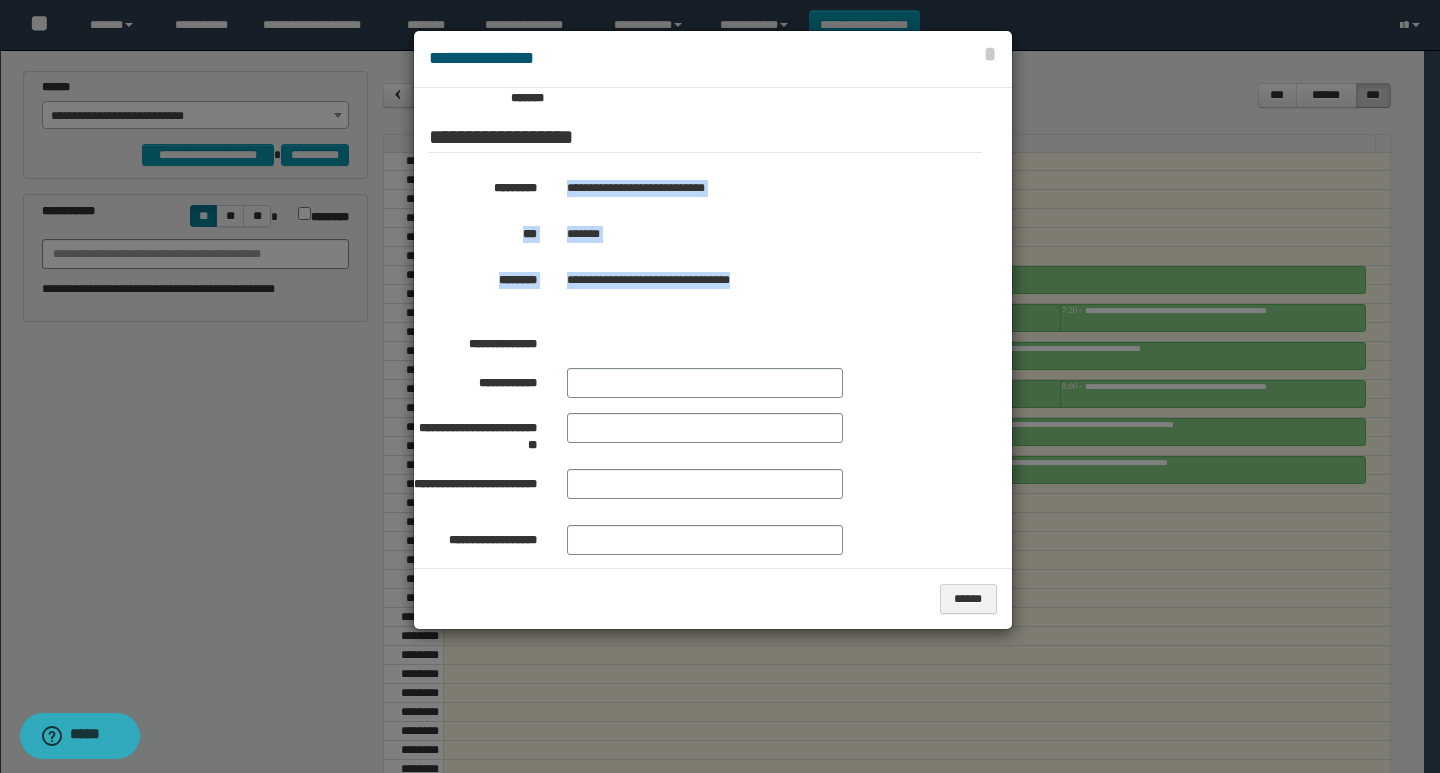 drag, startPoint x: 603, startPoint y: 296, endPoint x: 560, endPoint y: 187, distance: 117.17508 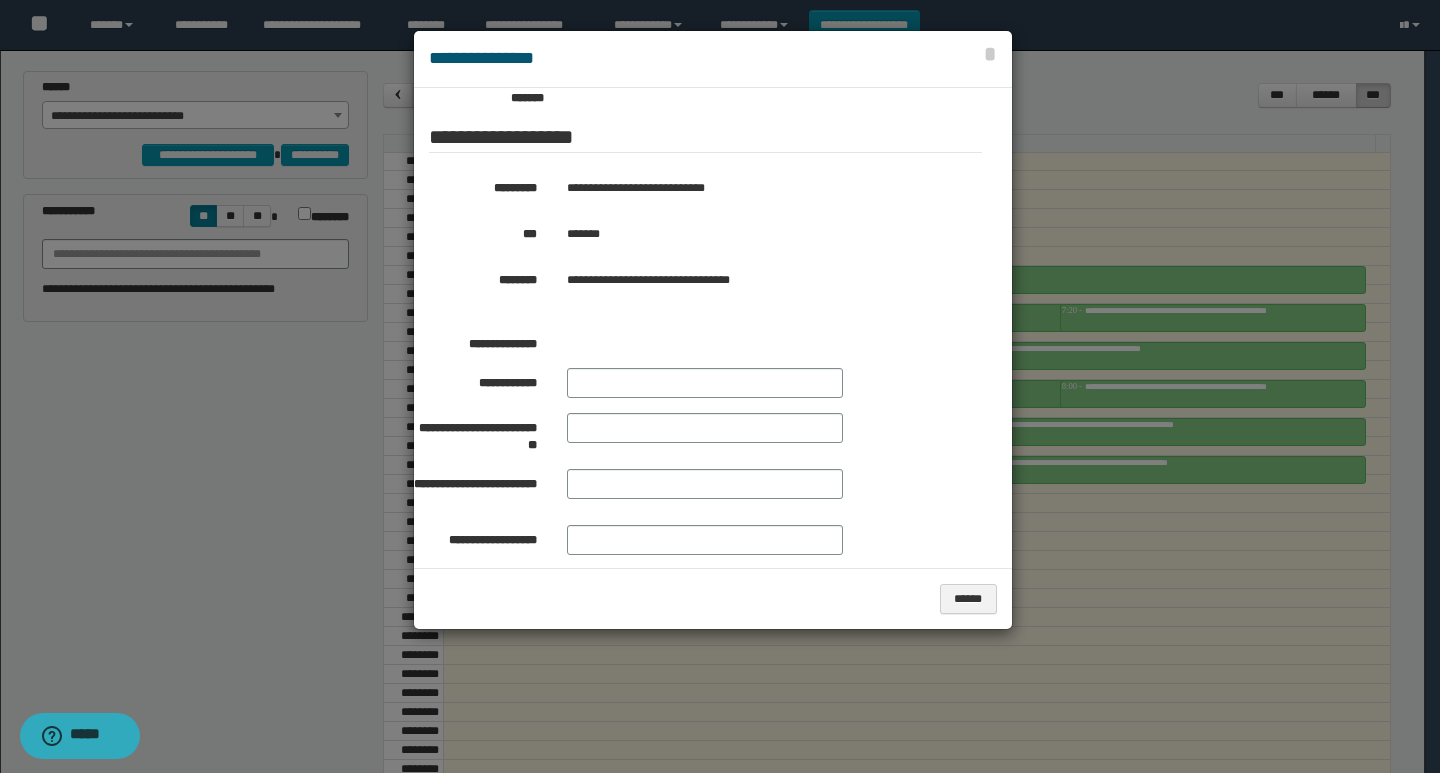 click at bounding box center [720, 386] 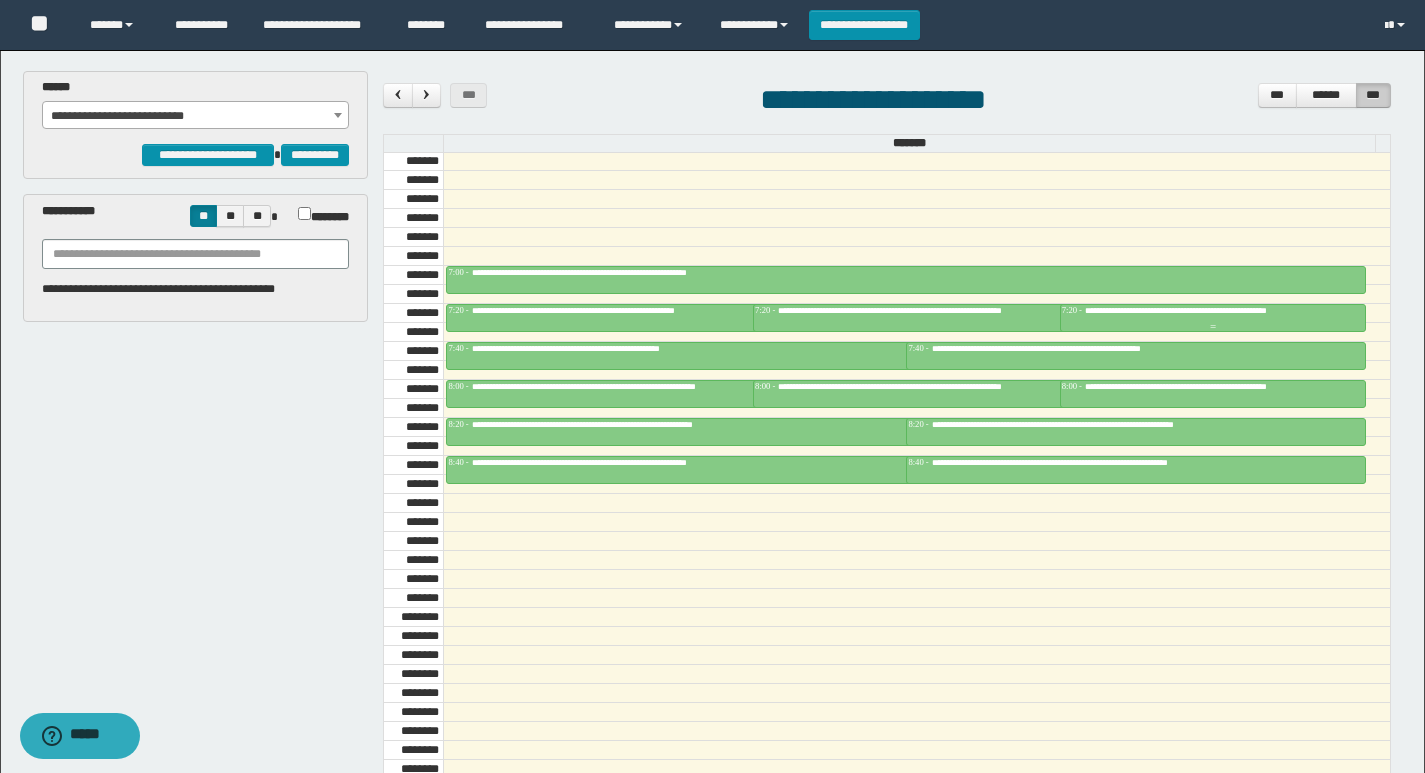 click on "**********" at bounding box center [1208, 310] 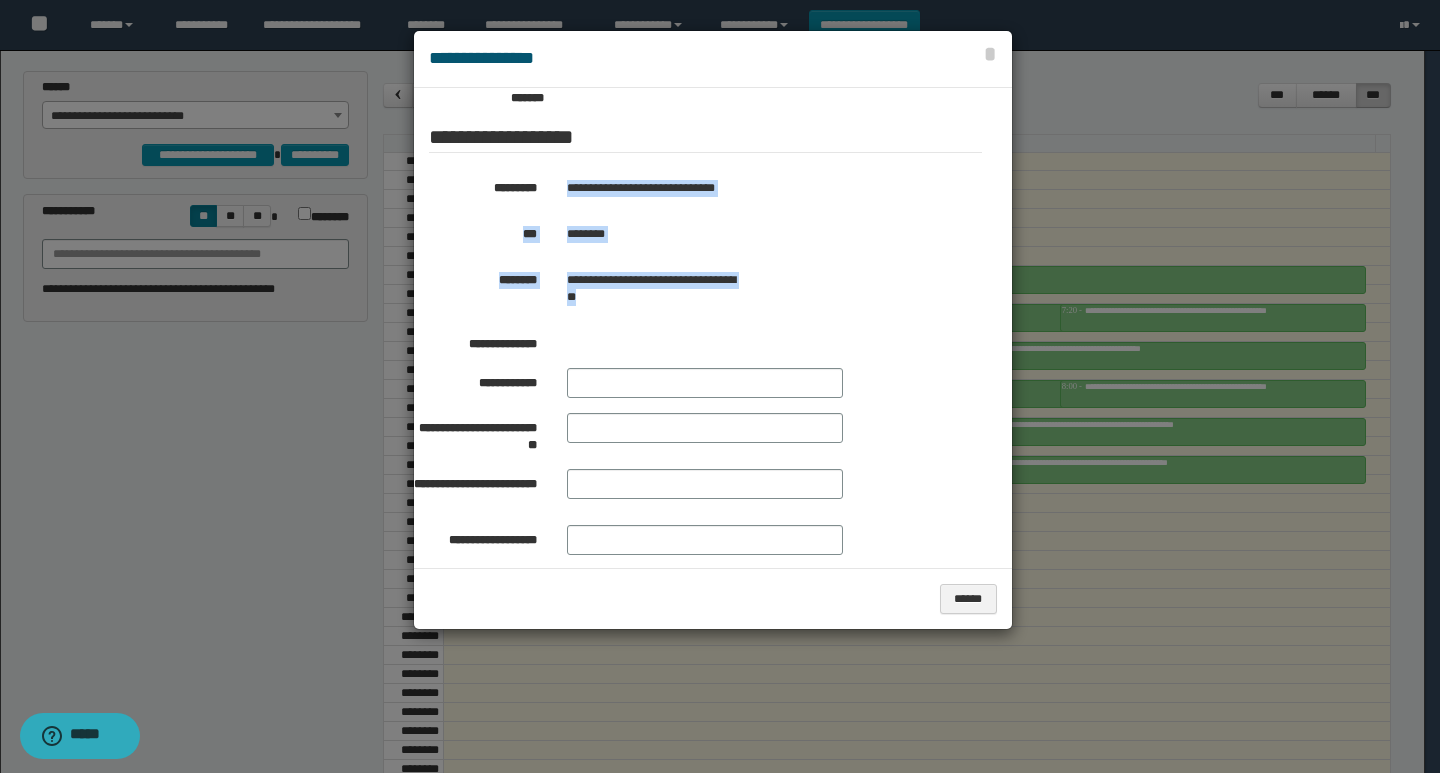 drag, startPoint x: 680, startPoint y: 302, endPoint x: 570, endPoint y: 180, distance: 164.26807 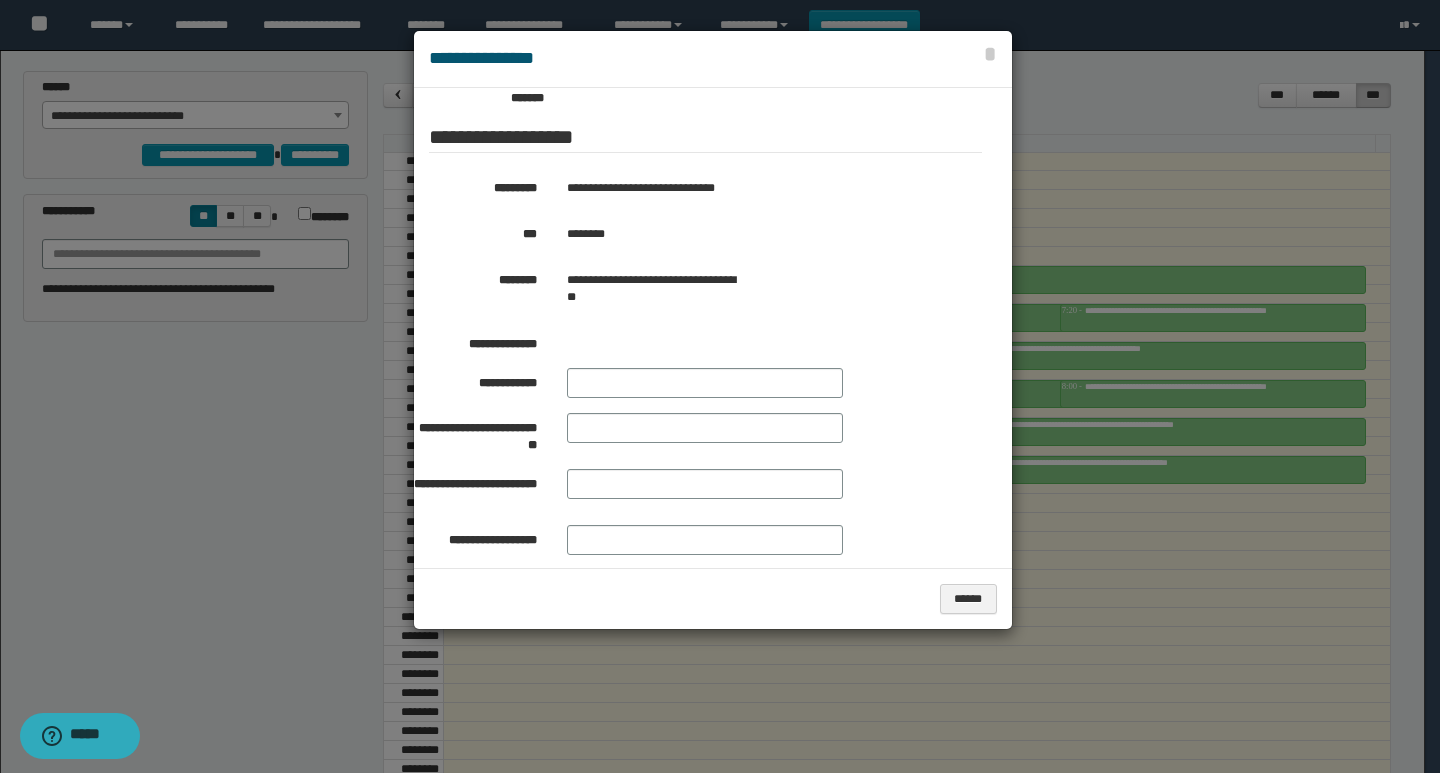 click at bounding box center (720, 386) 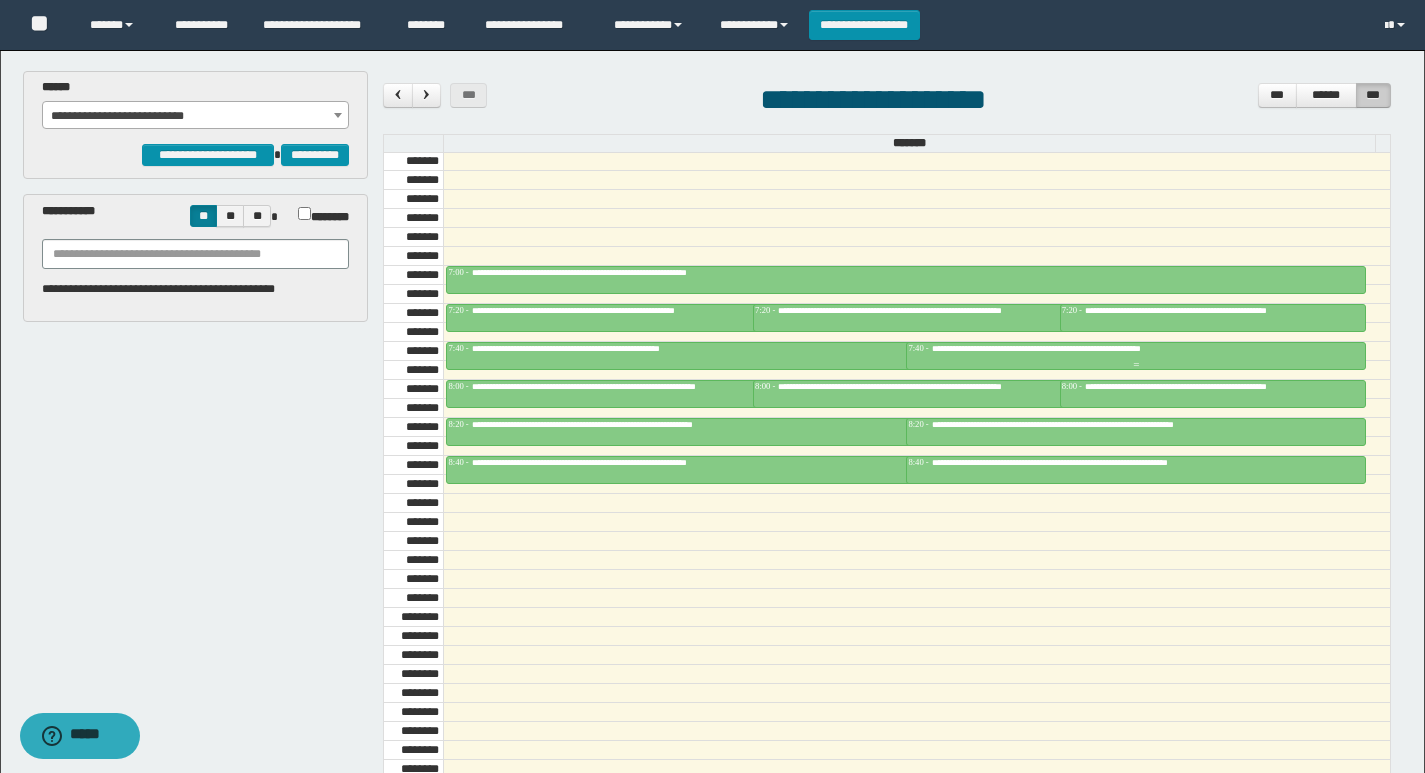 click at bounding box center (1136, 356) 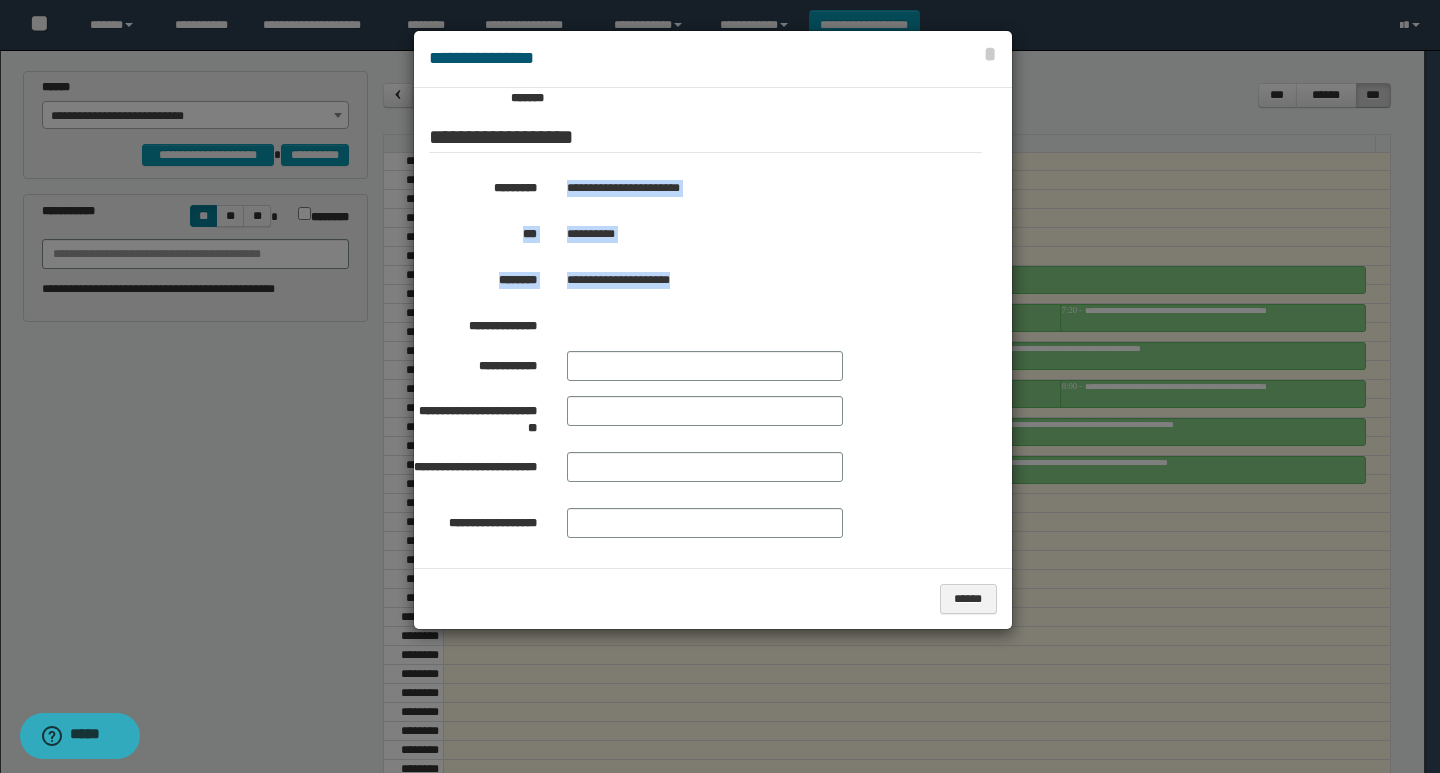 drag, startPoint x: 707, startPoint y: 286, endPoint x: 551, endPoint y: 181, distance: 188.04521 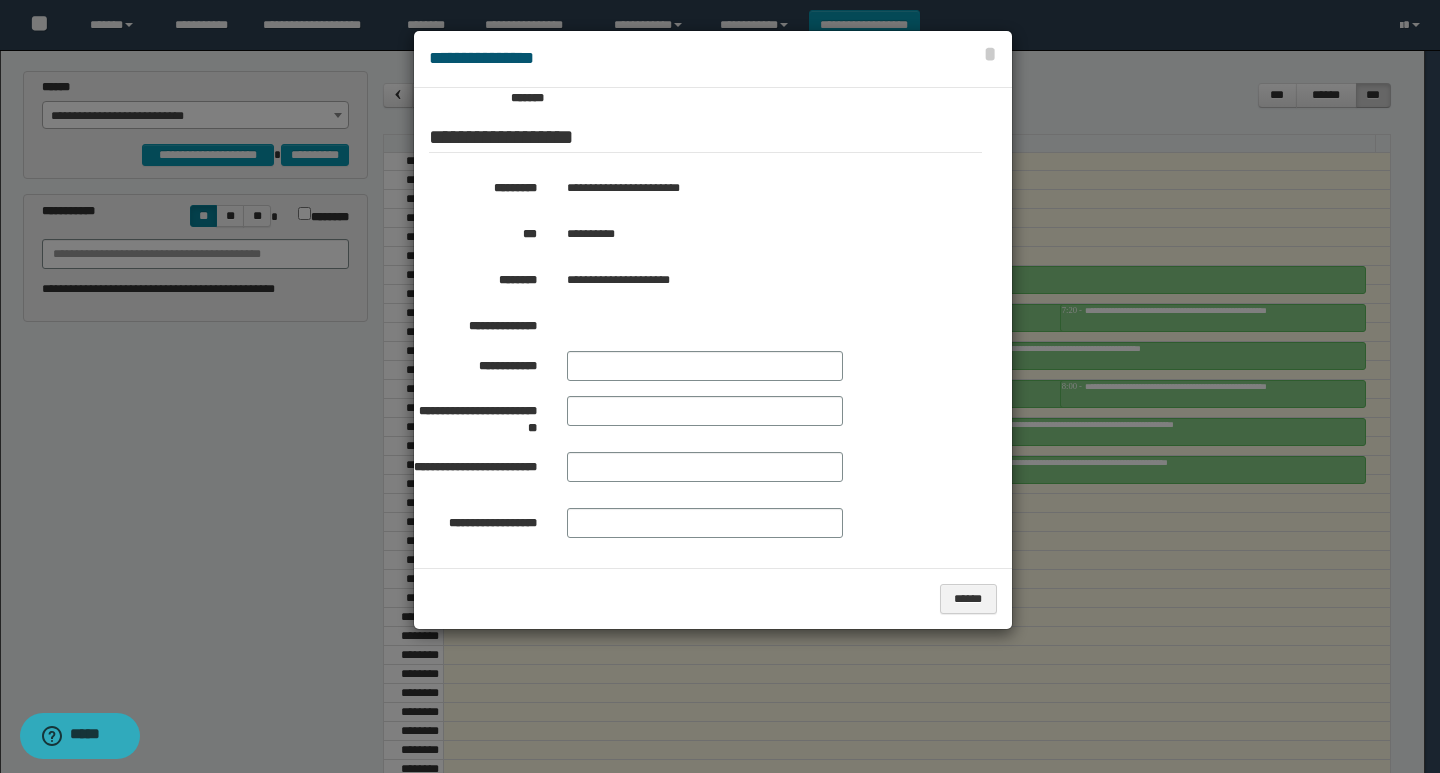 click at bounding box center [720, 386] 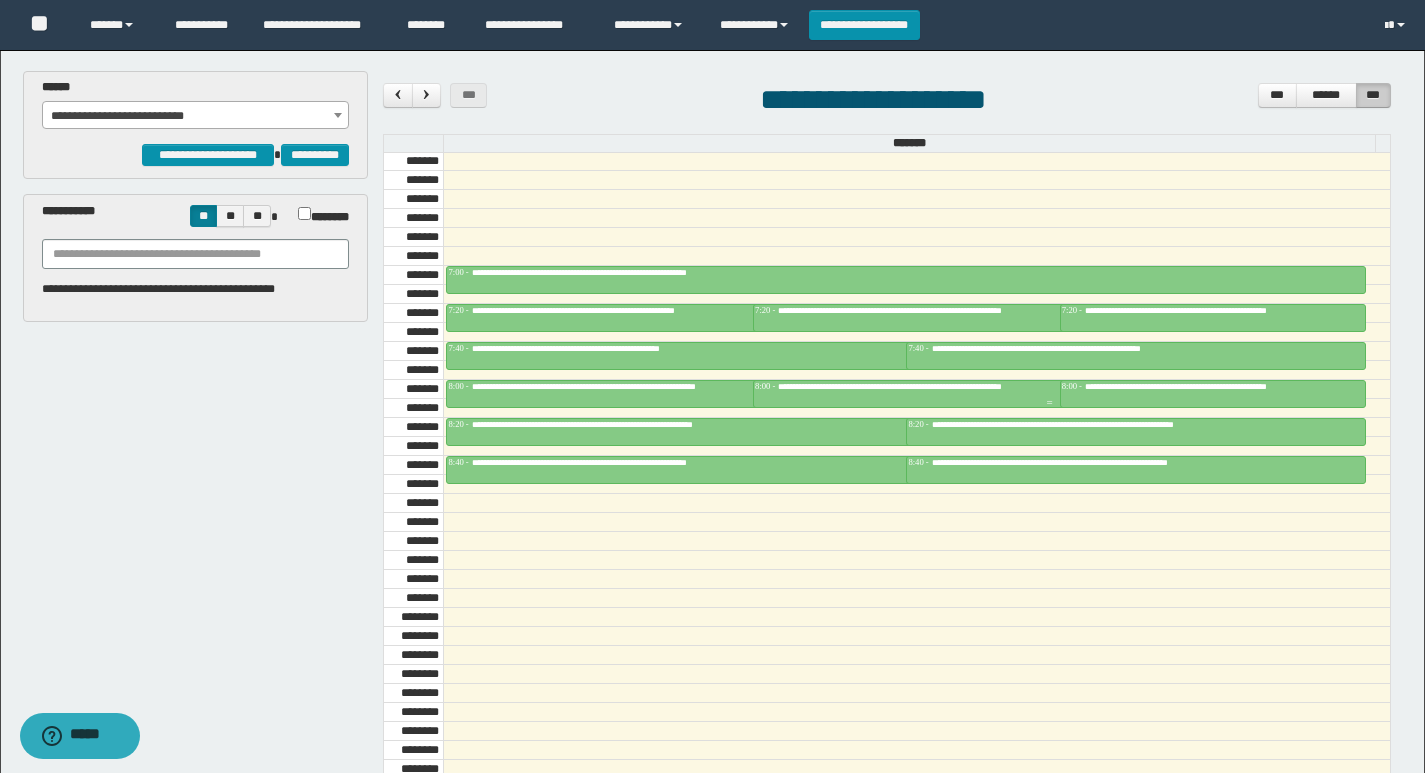click at bounding box center (1049, 394) 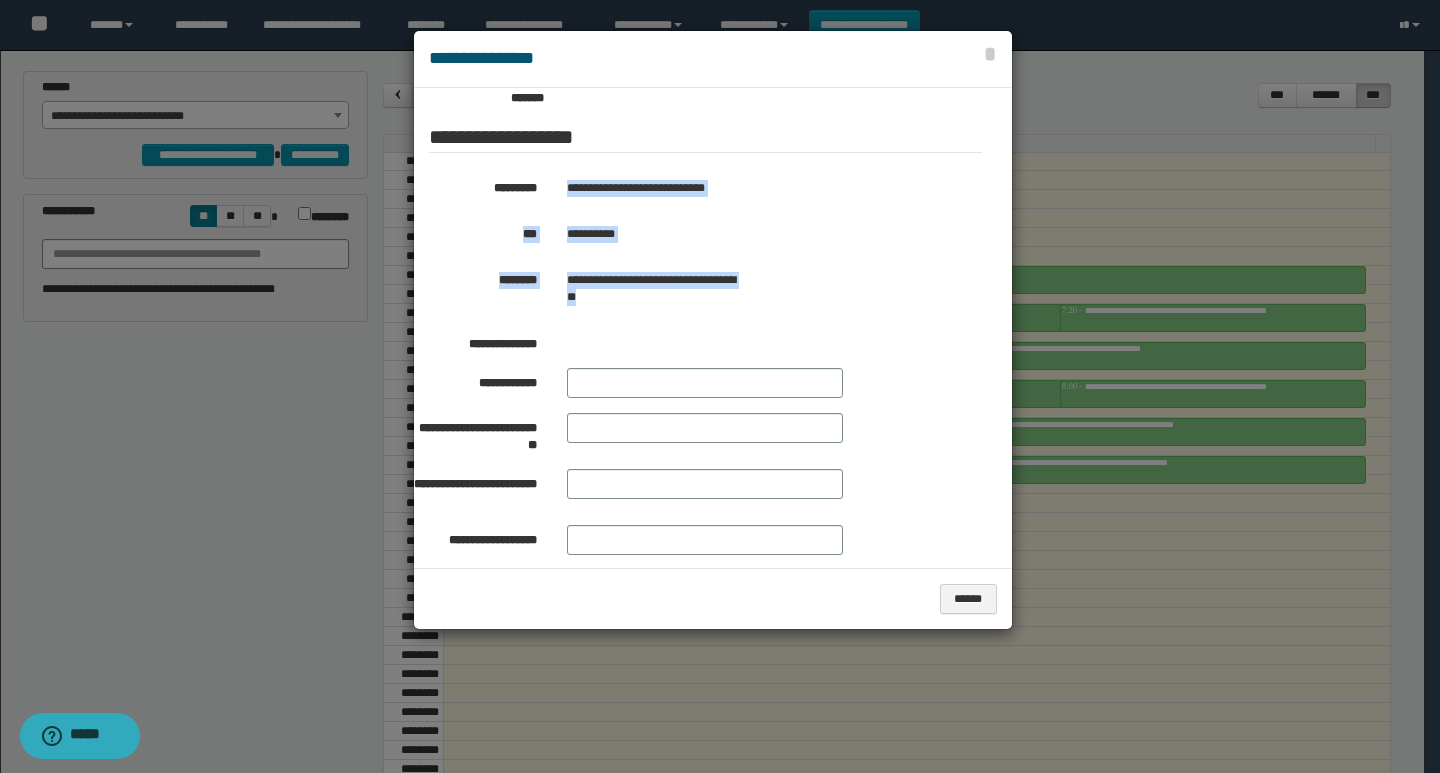drag, startPoint x: 671, startPoint y: 302, endPoint x: 562, endPoint y: 181, distance: 162.85576 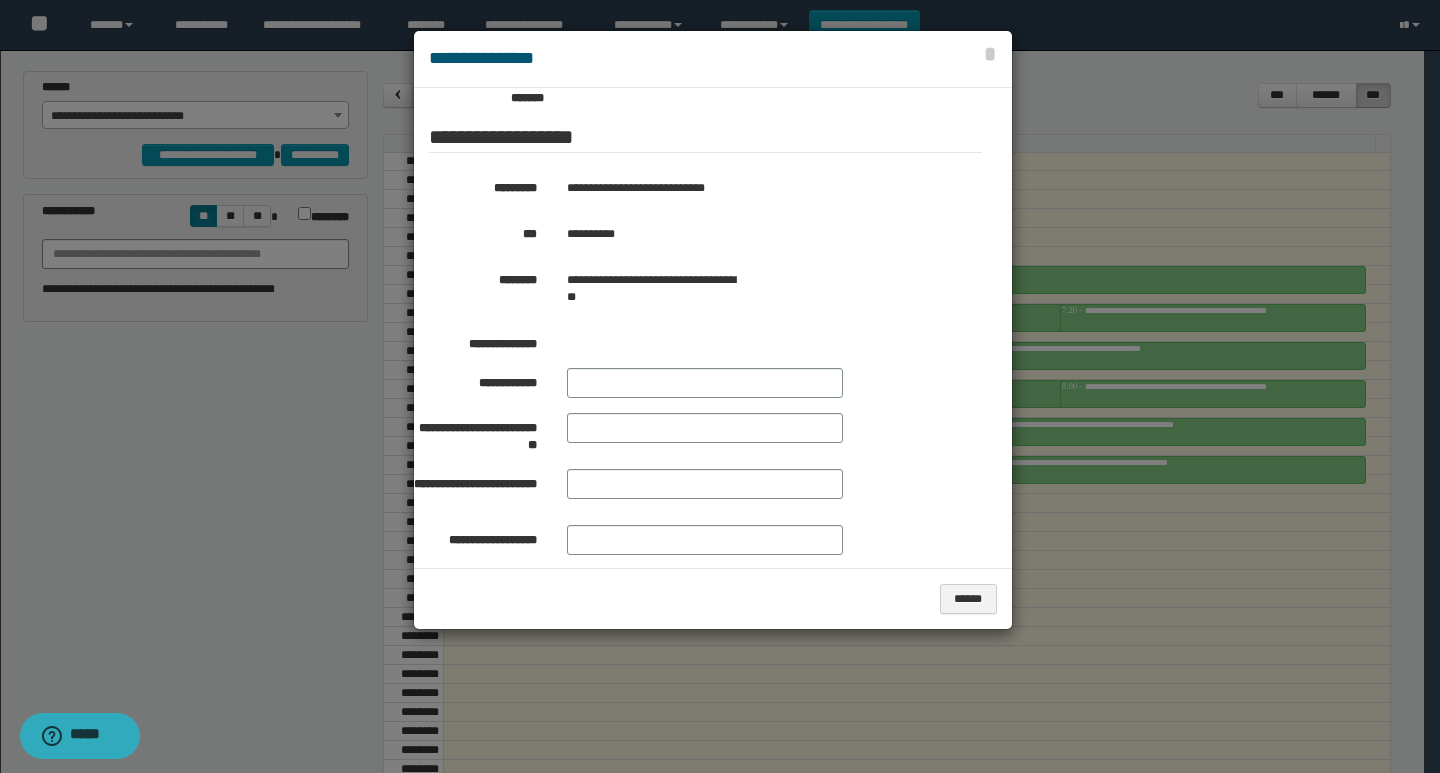 click at bounding box center (720, 386) 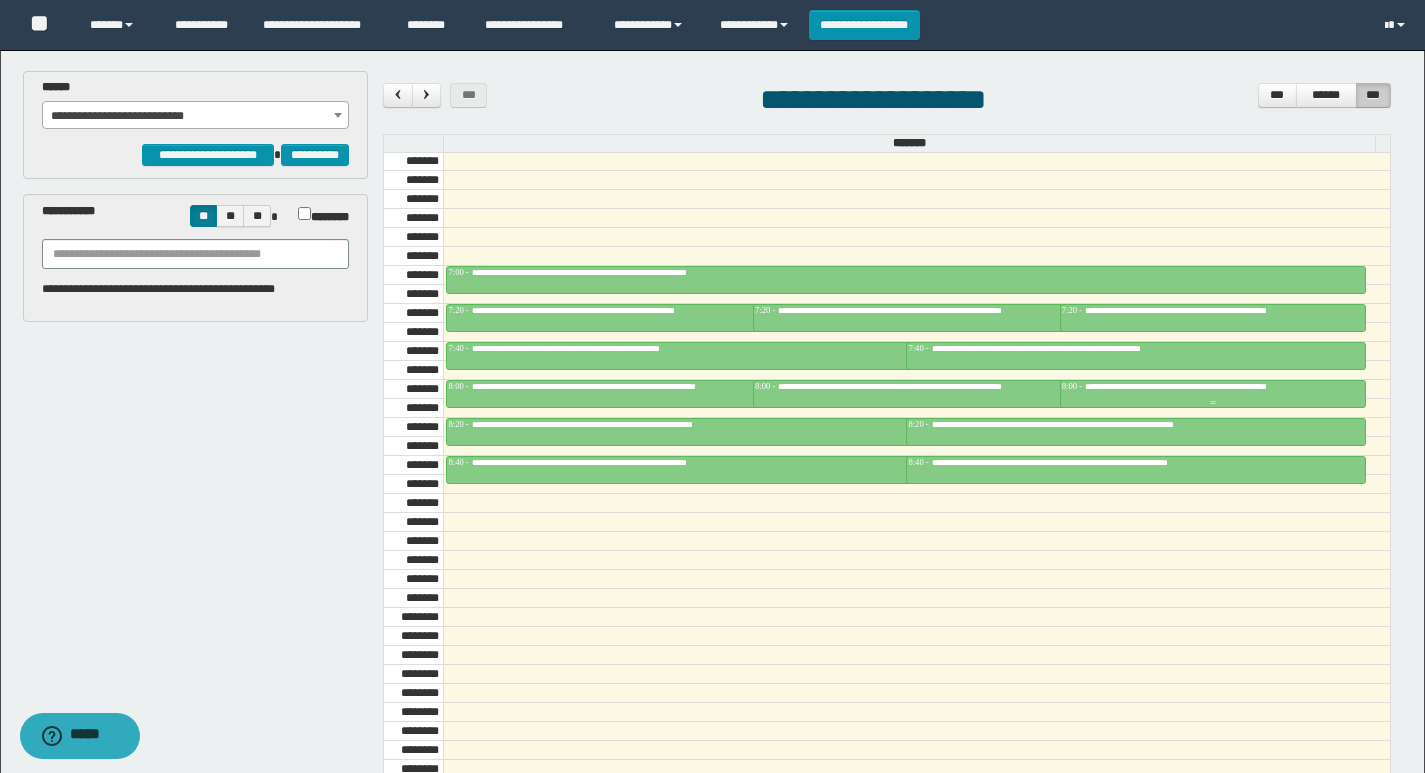 click on "**********" at bounding box center (1073, 386) 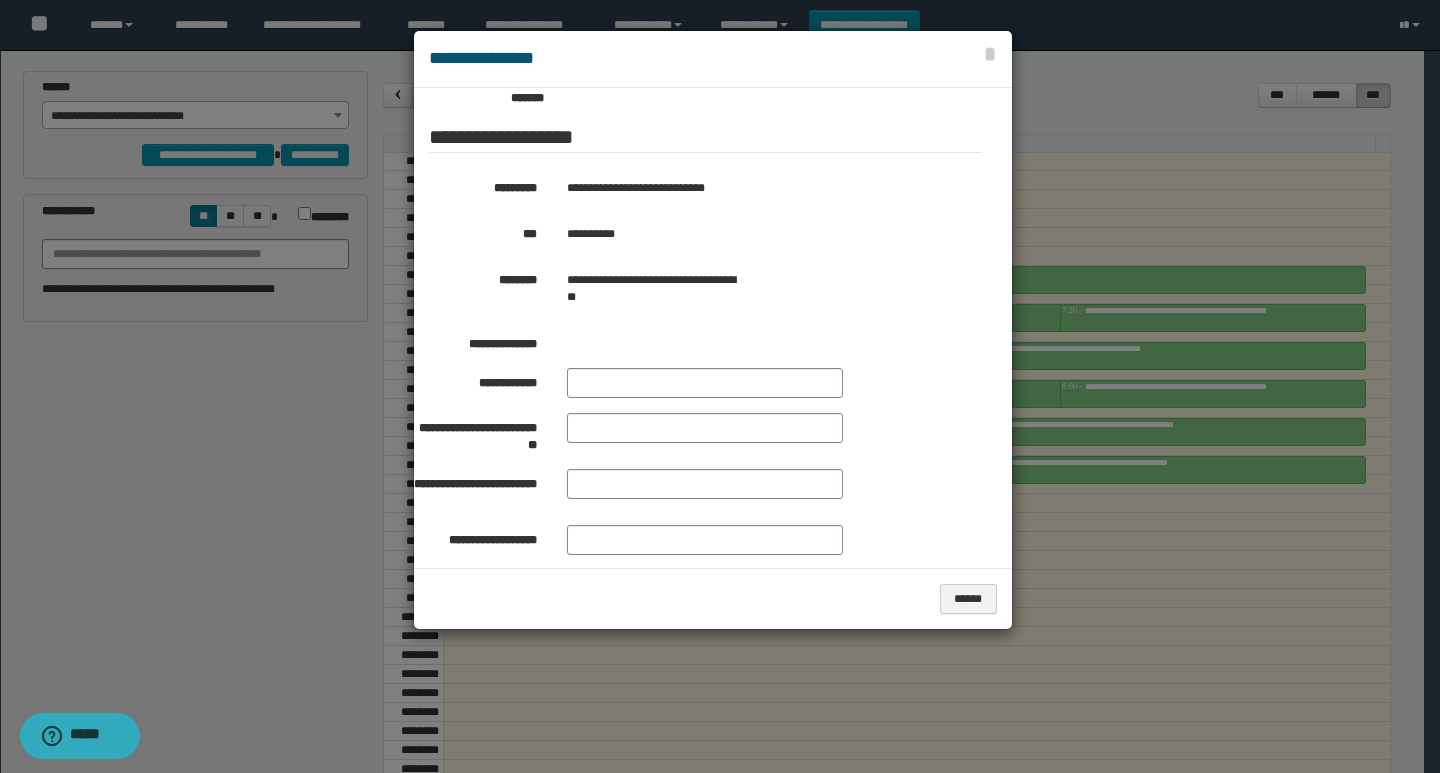click at bounding box center (720, 386) 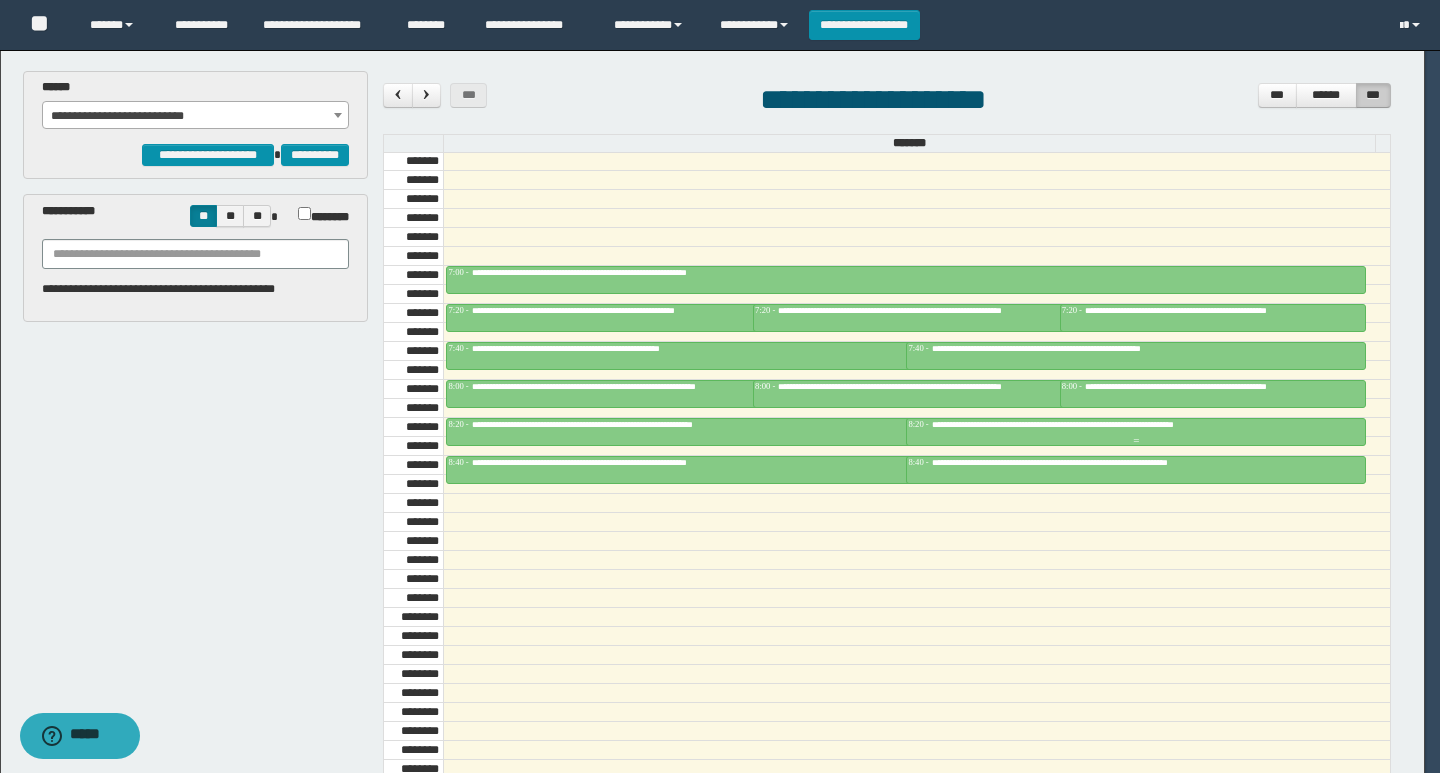click on "**********" at bounding box center [1136, 425] 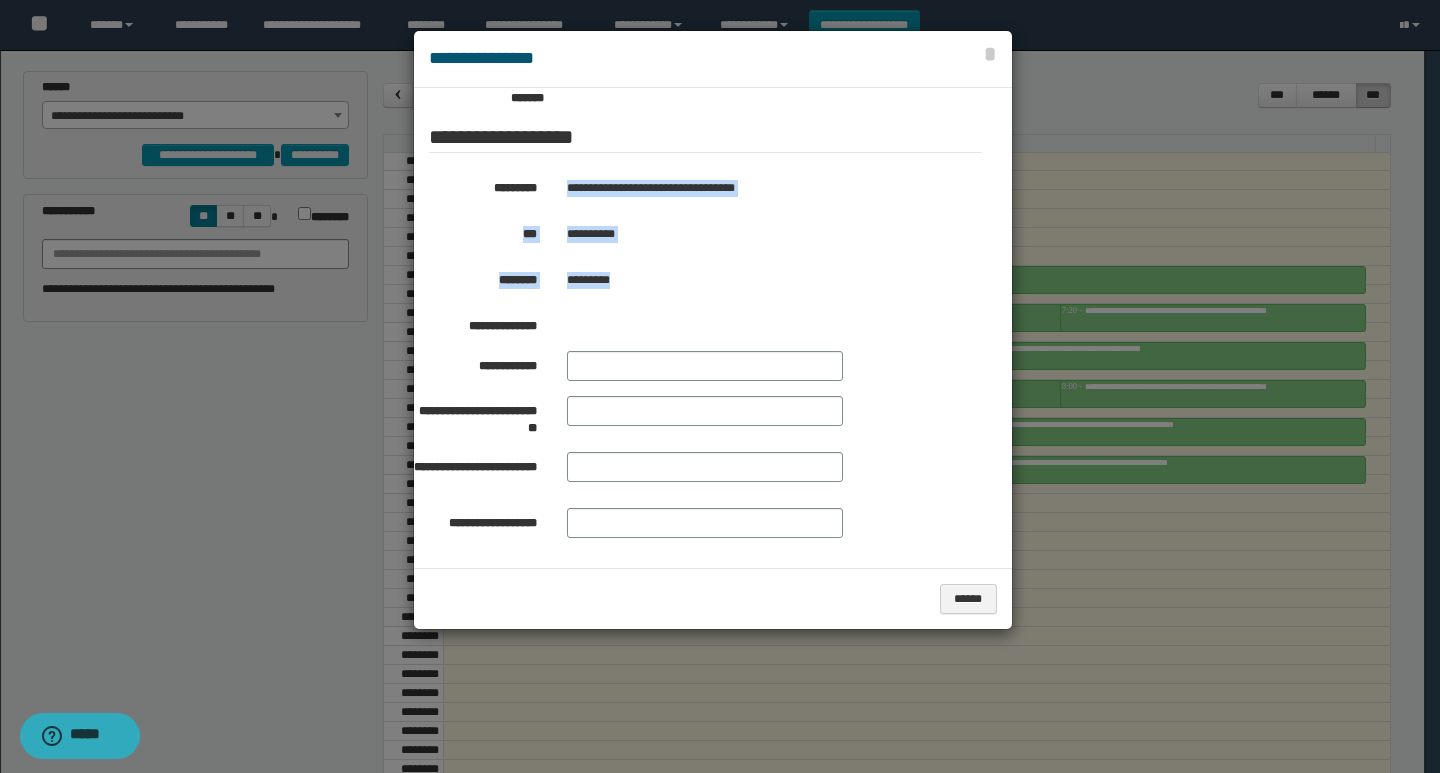 drag, startPoint x: 645, startPoint y: 288, endPoint x: 547, endPoint y: 171, distance: 152.62044 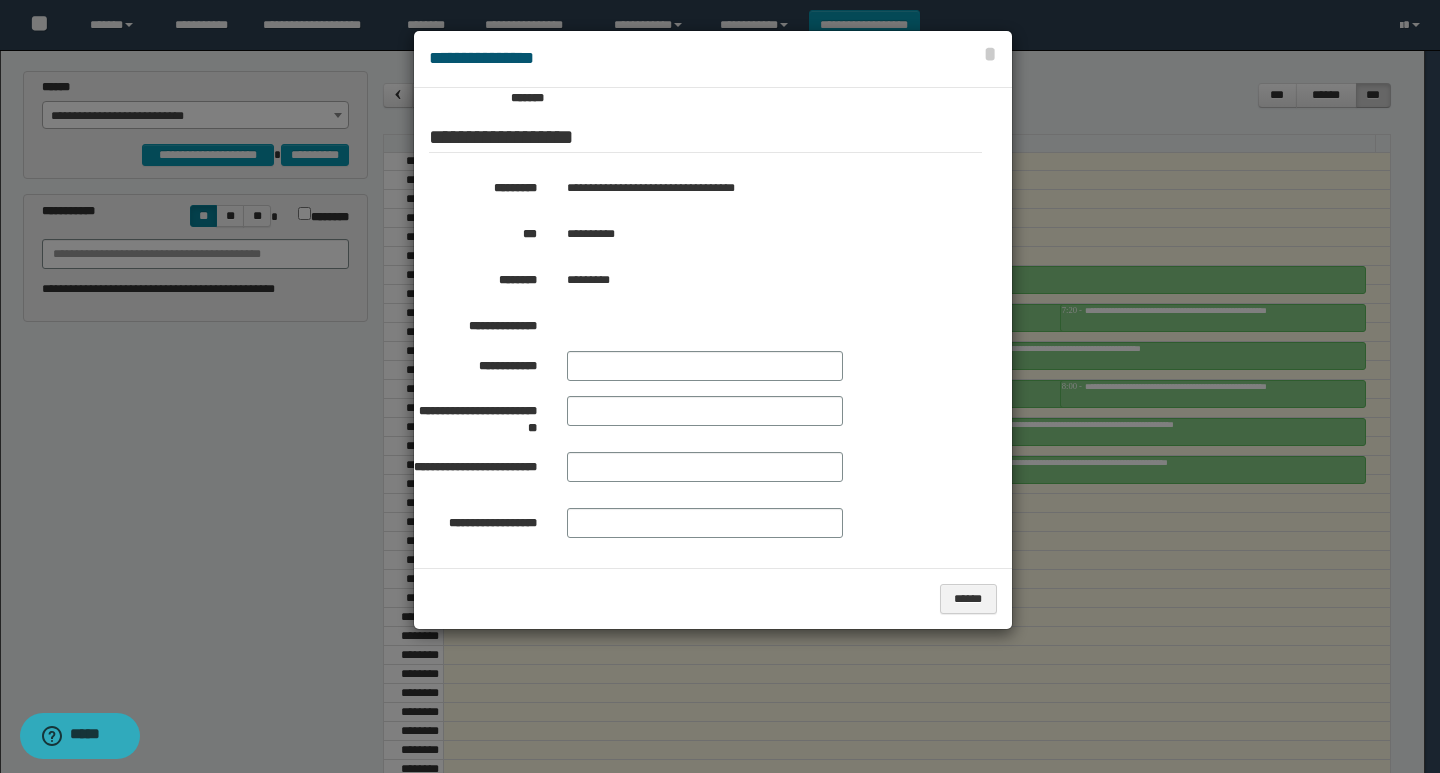 click at bounding box center (720, 386) 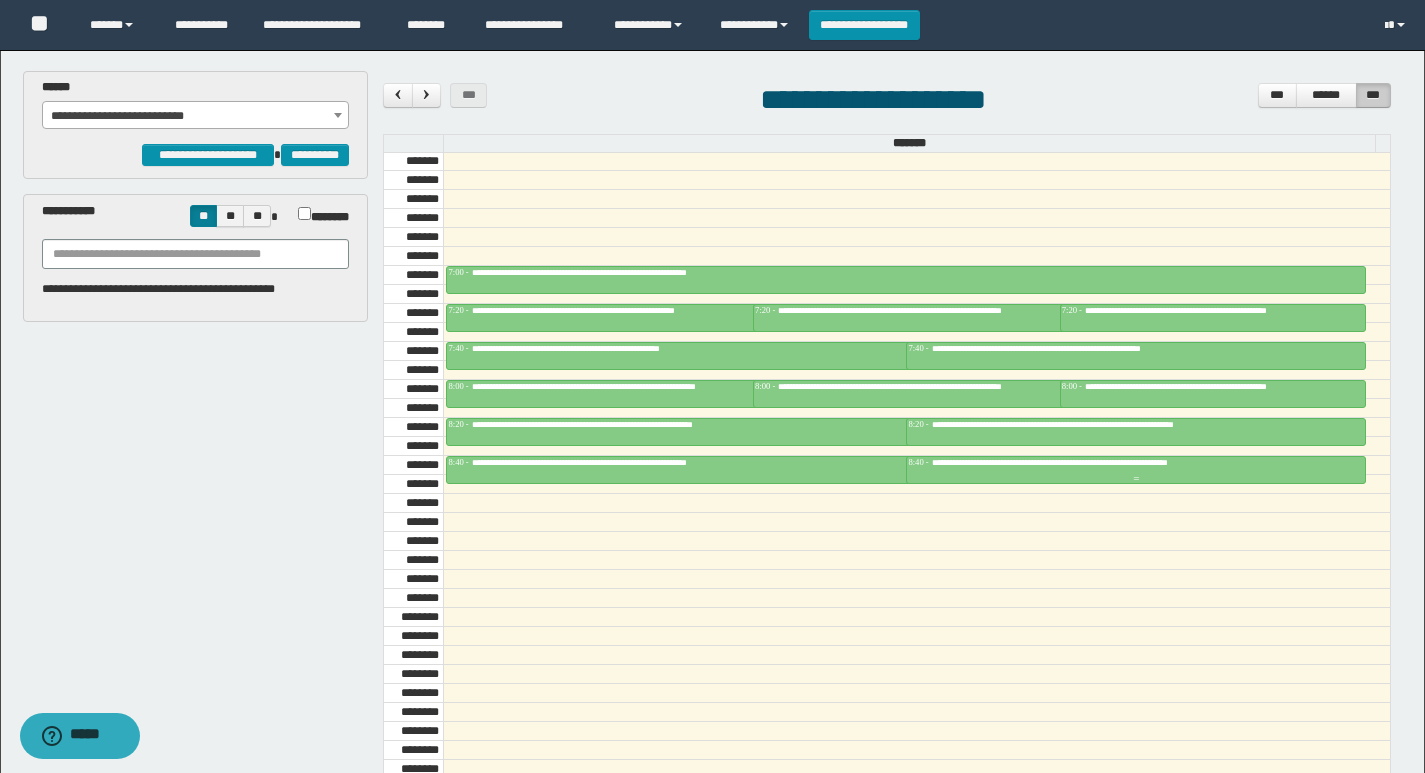 click on "**********" at bounding box center (1136, 463) 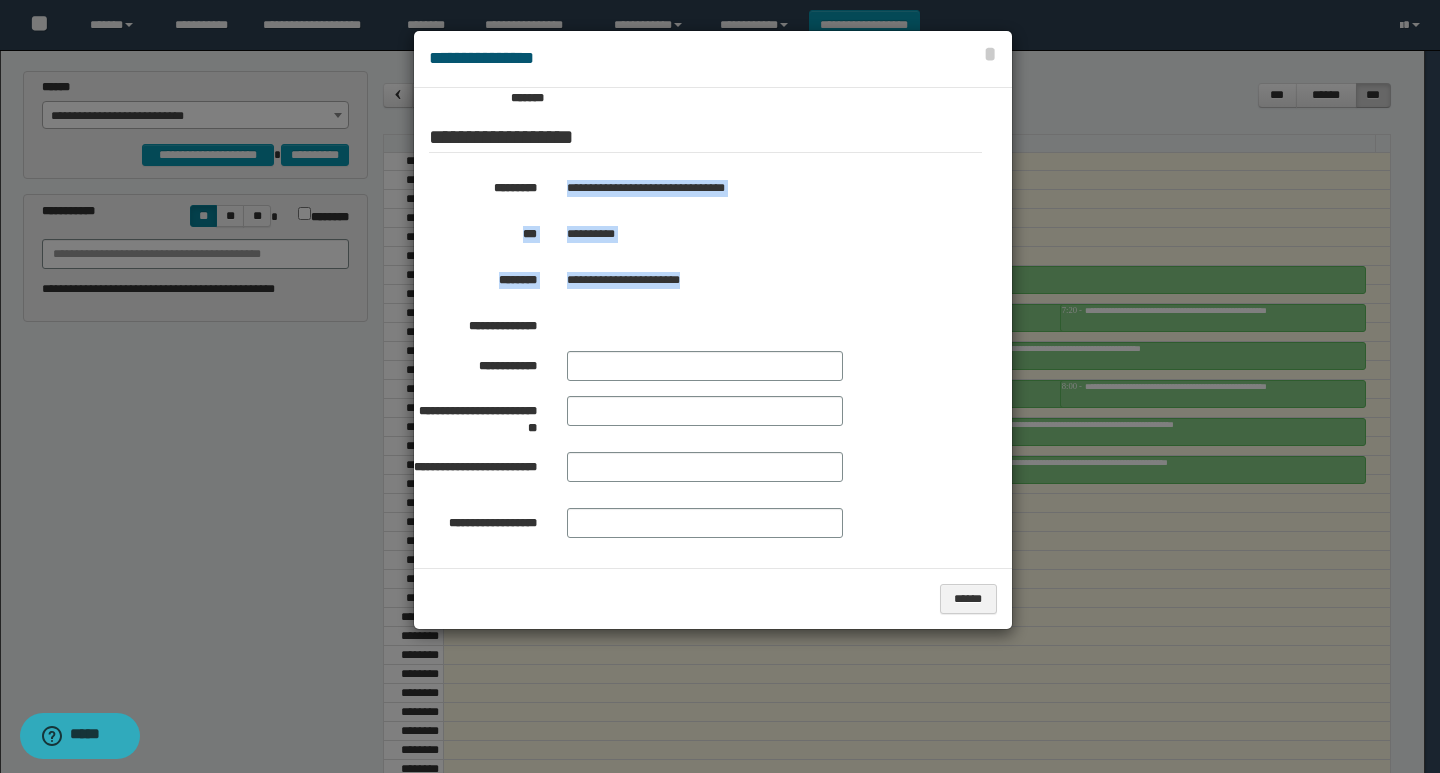 drag, startPoint x: 688, startPoint y: 273, endPoint x: 556, endPoint y: 169, distance: 168.0476 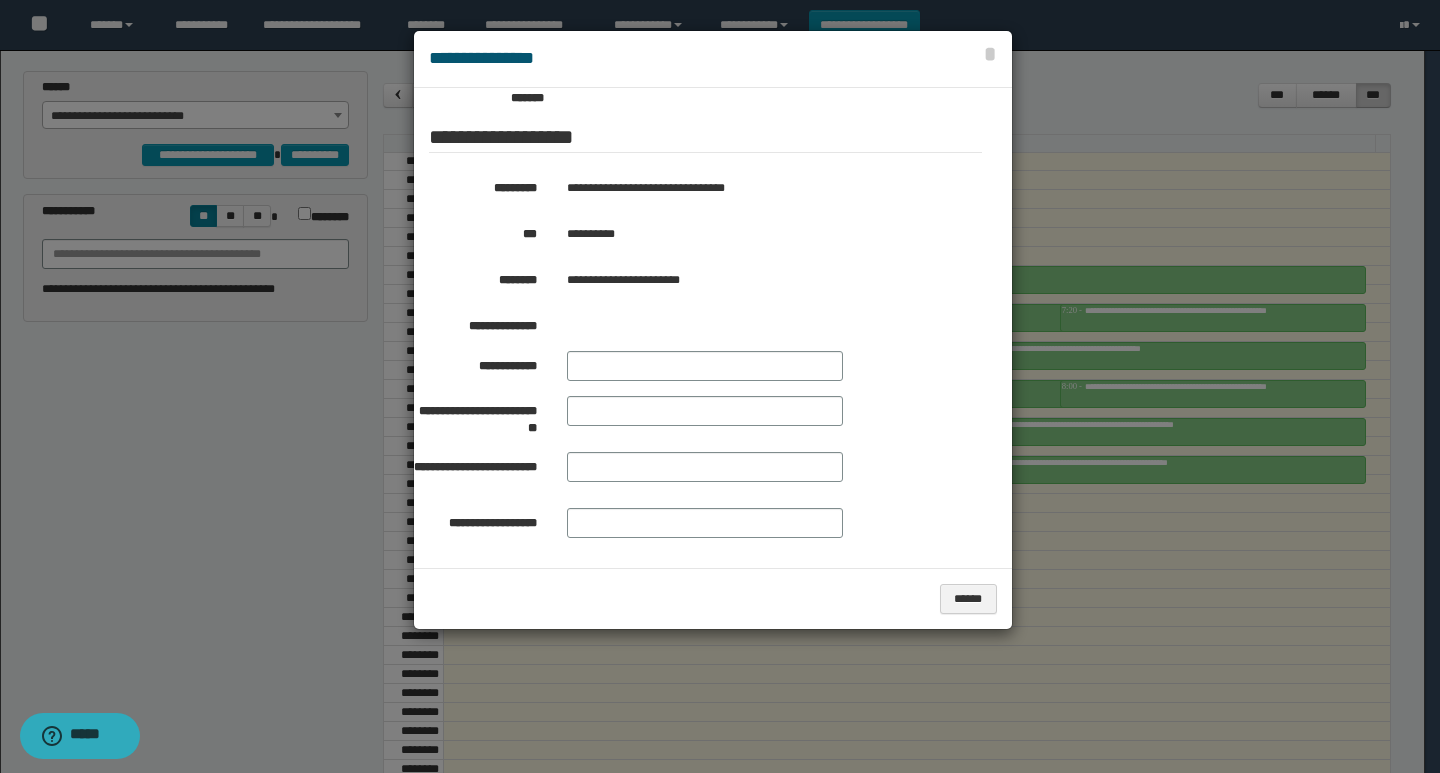 click at bounding box center (720, 386) 